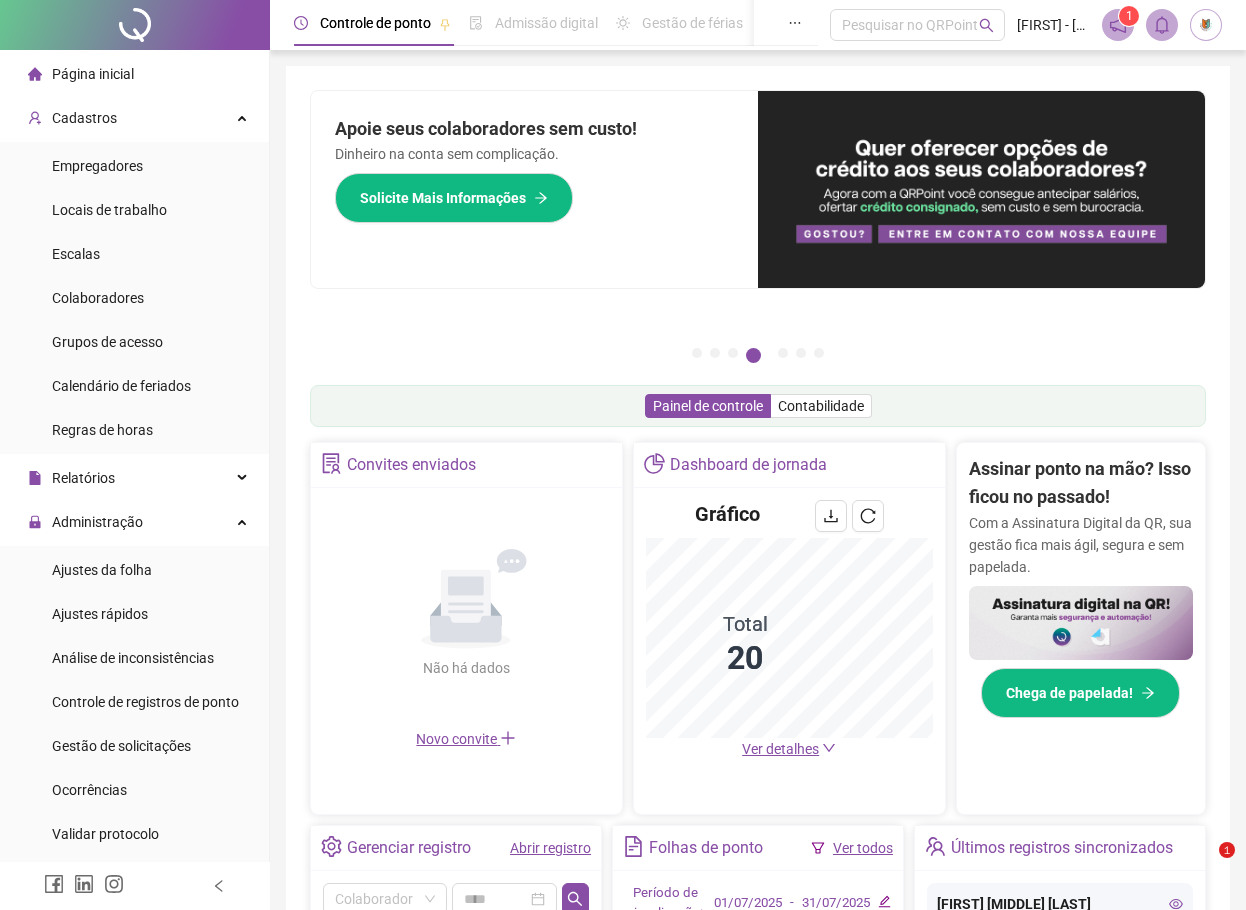 scroll, scrollTop: 0, scrollLeft: 0, axis: both 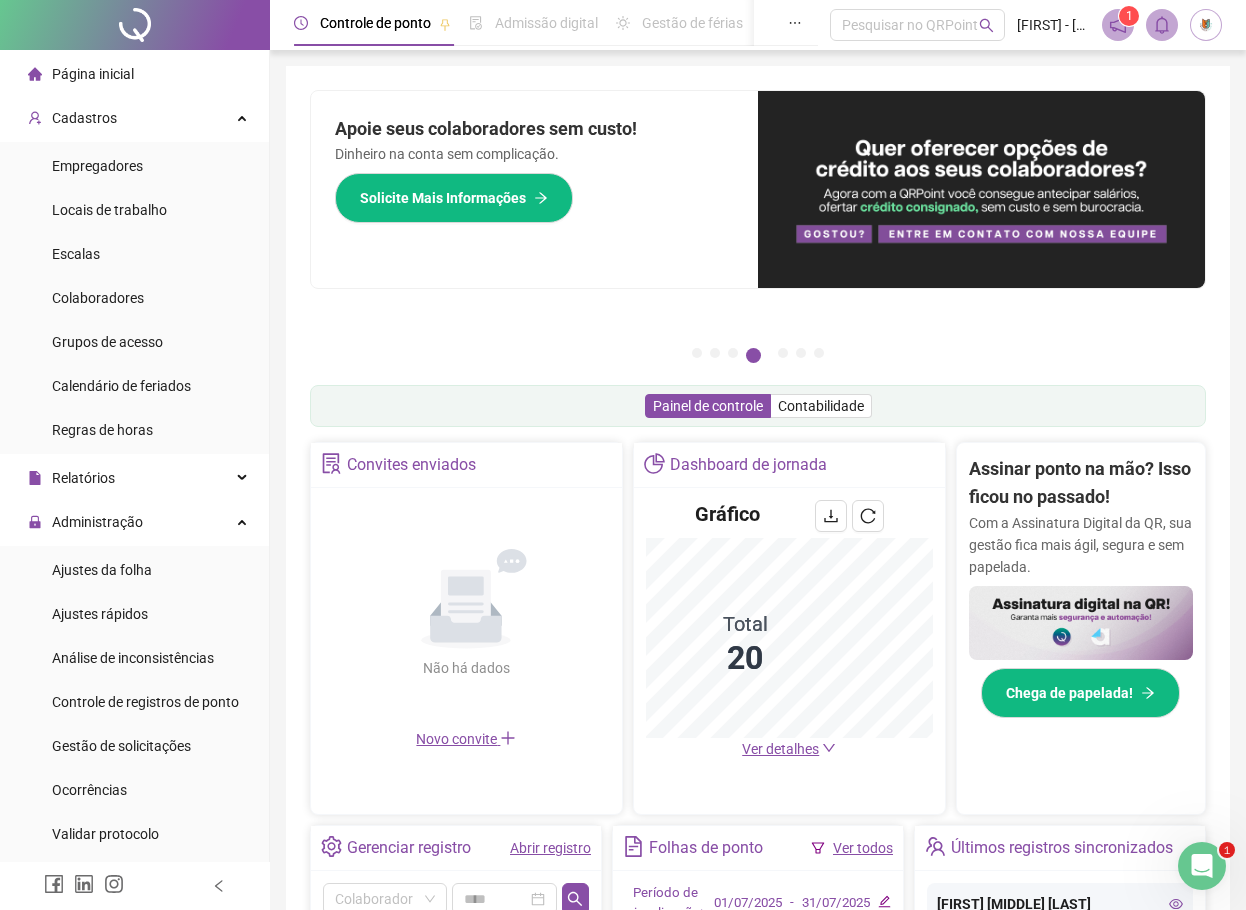 click 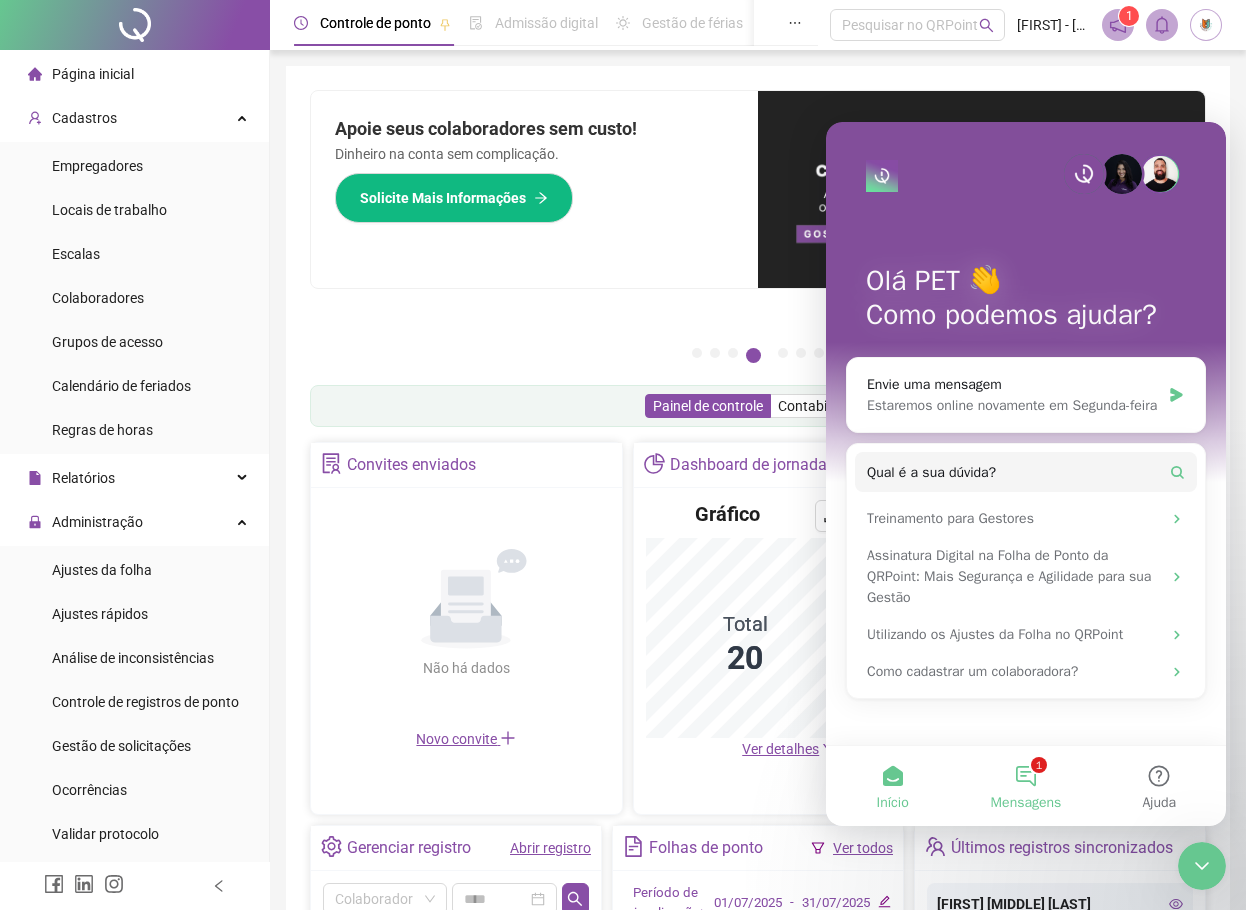 click on "Mensagens" at bounding box center (1026, 803) 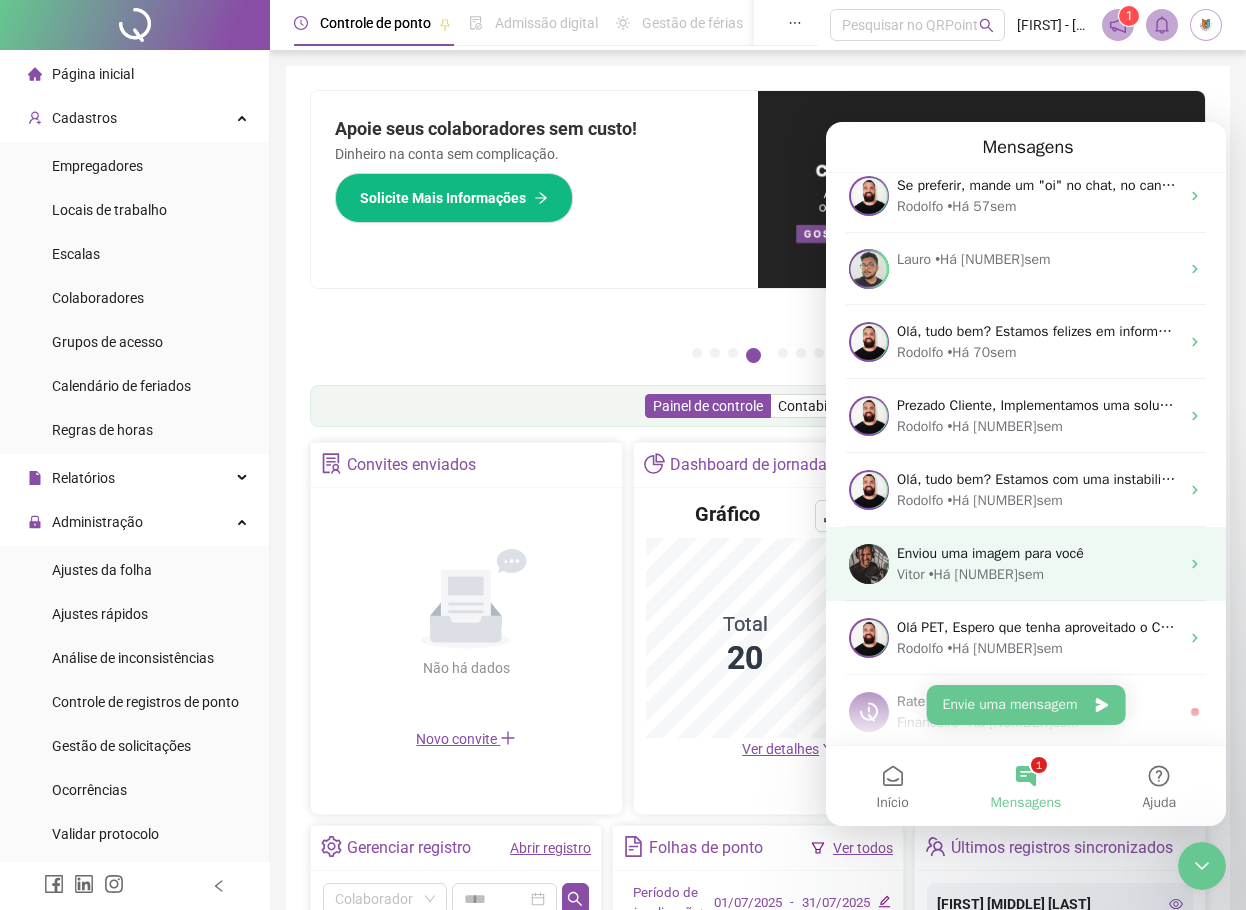 scroll, scrollTop: 984, scrollLeft: 0, axis: vertical 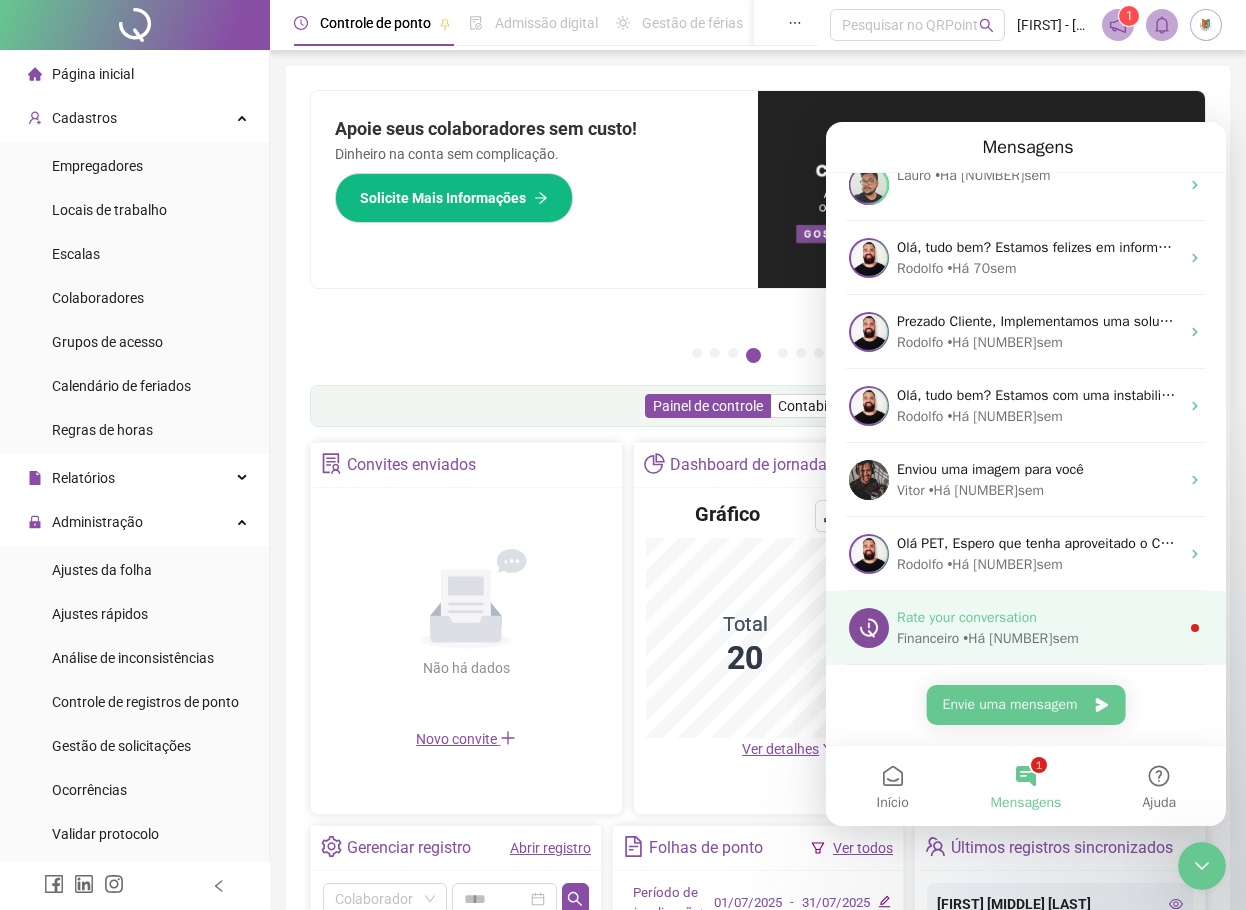 click on "Financeiro •  Há 79sem" at bounding box center [1038, 638] 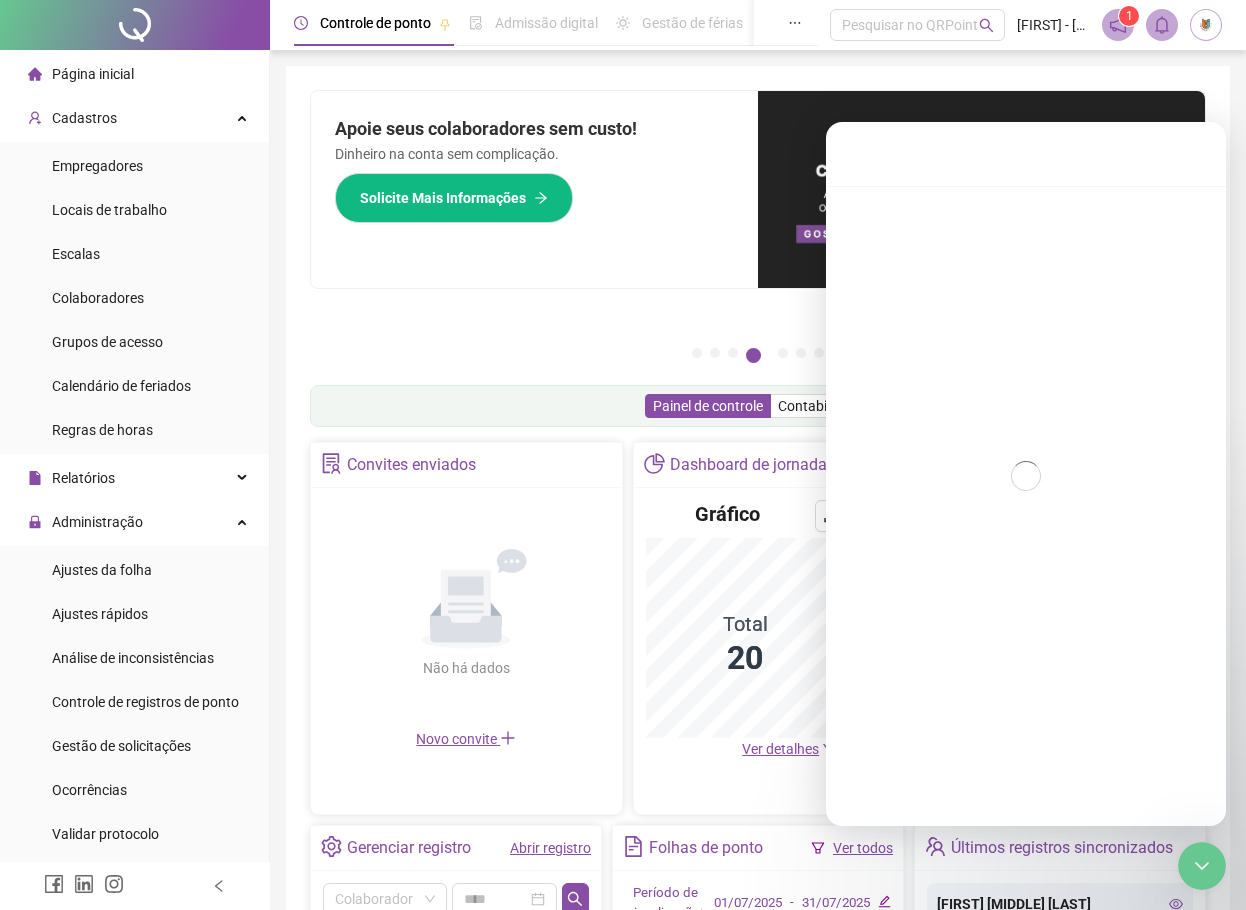 scroll, scrollTop: 903, scrollLeft: 0, axis: vertical 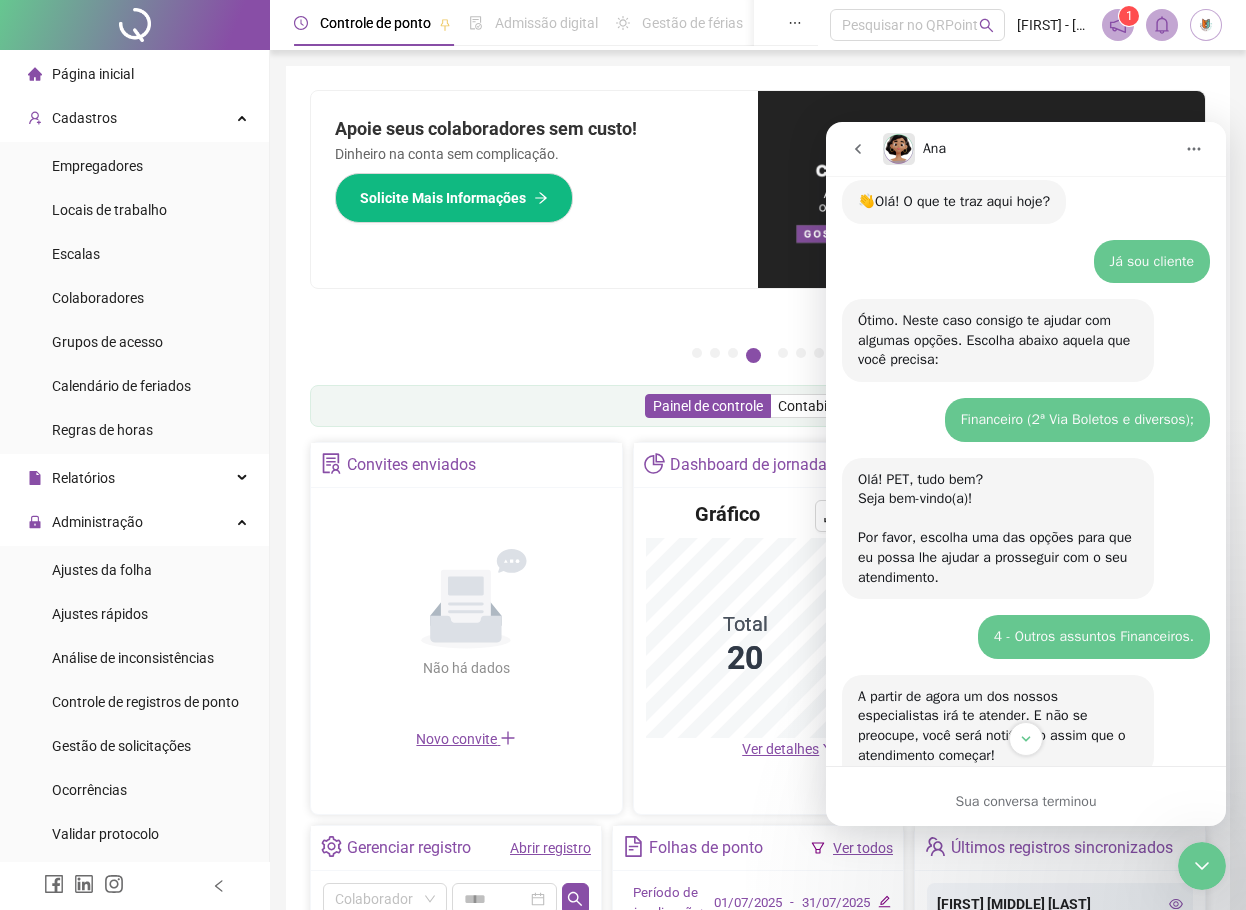 click 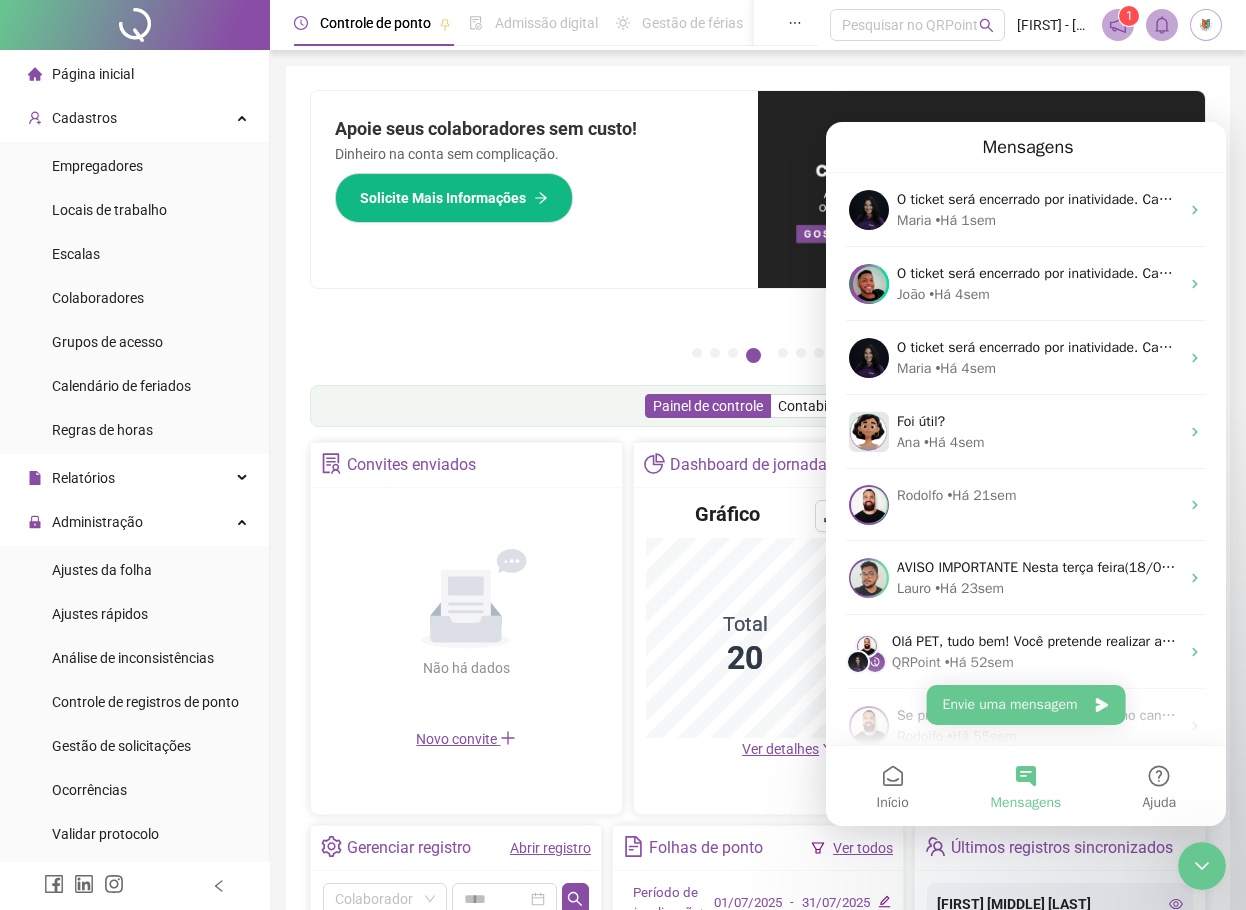 scroll, scrollTop: 0, scrollLeft: 0, axis: both 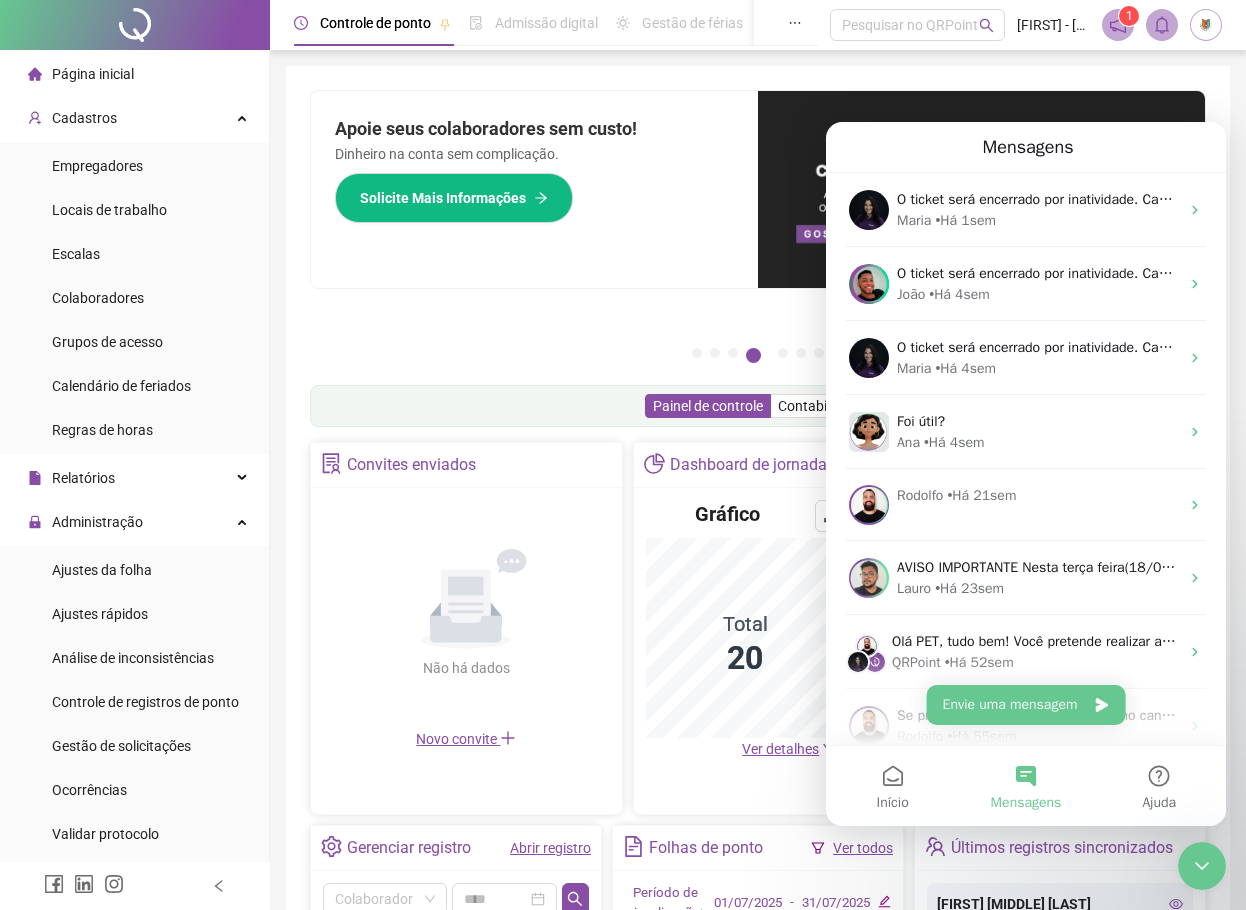 click 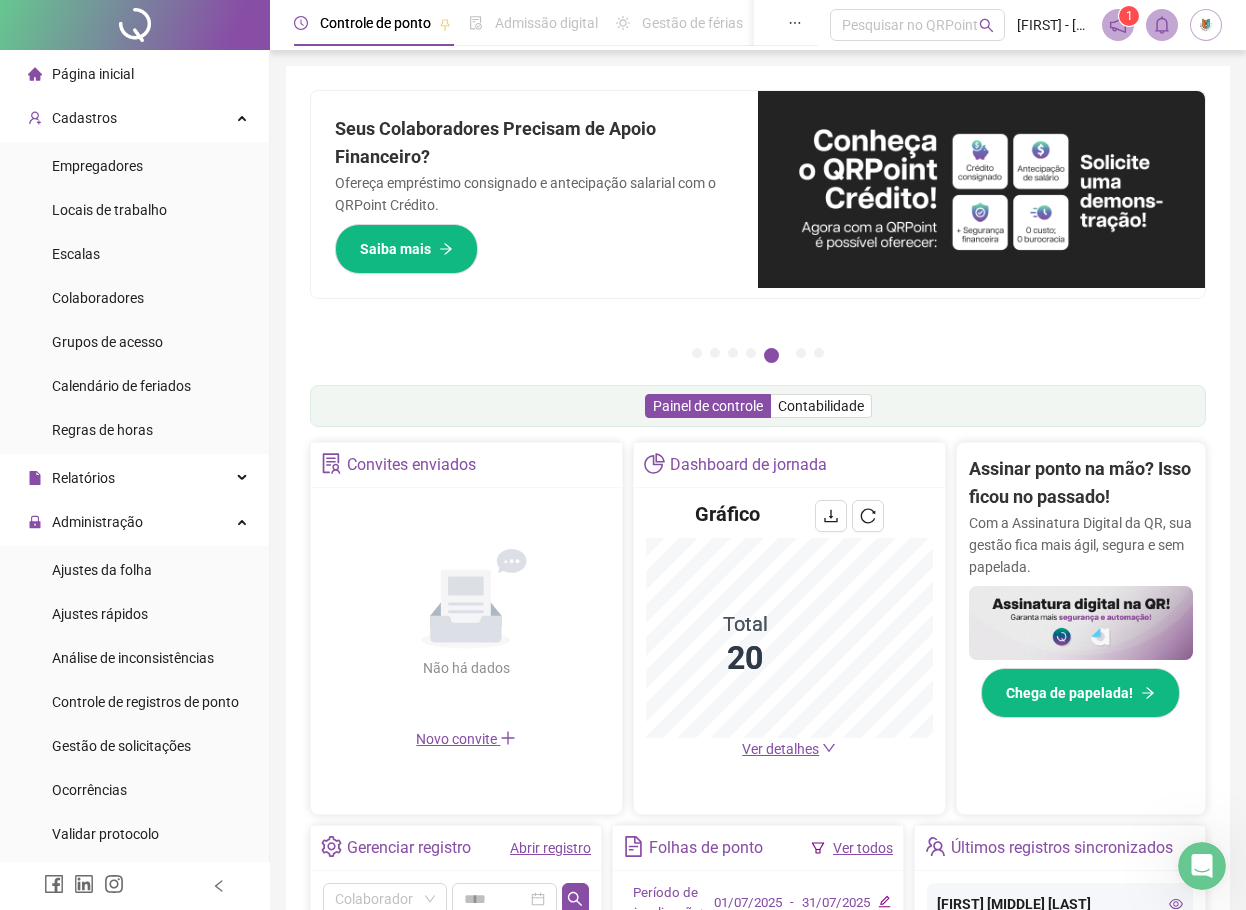 click 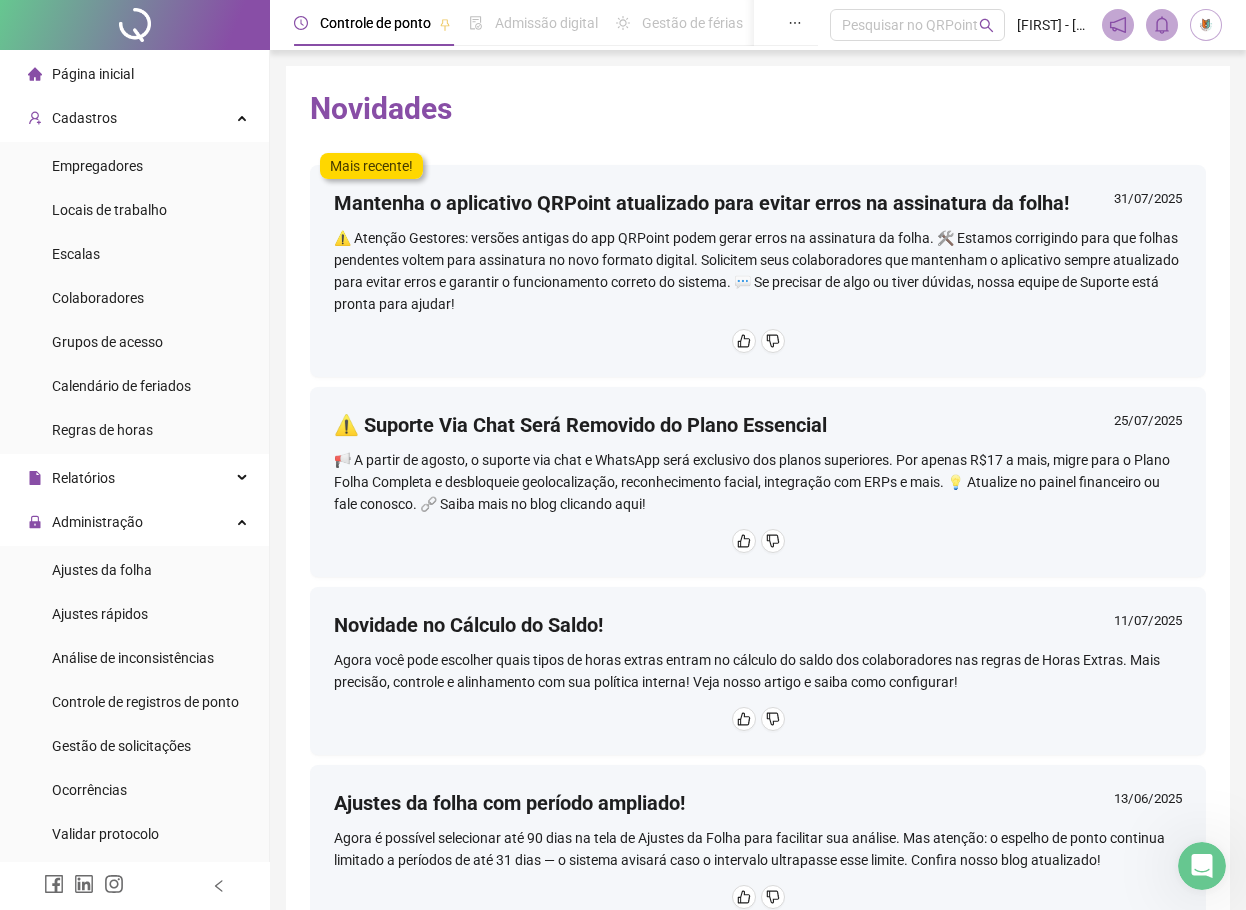click on "Página inicial" at bounding box center [134, 74] 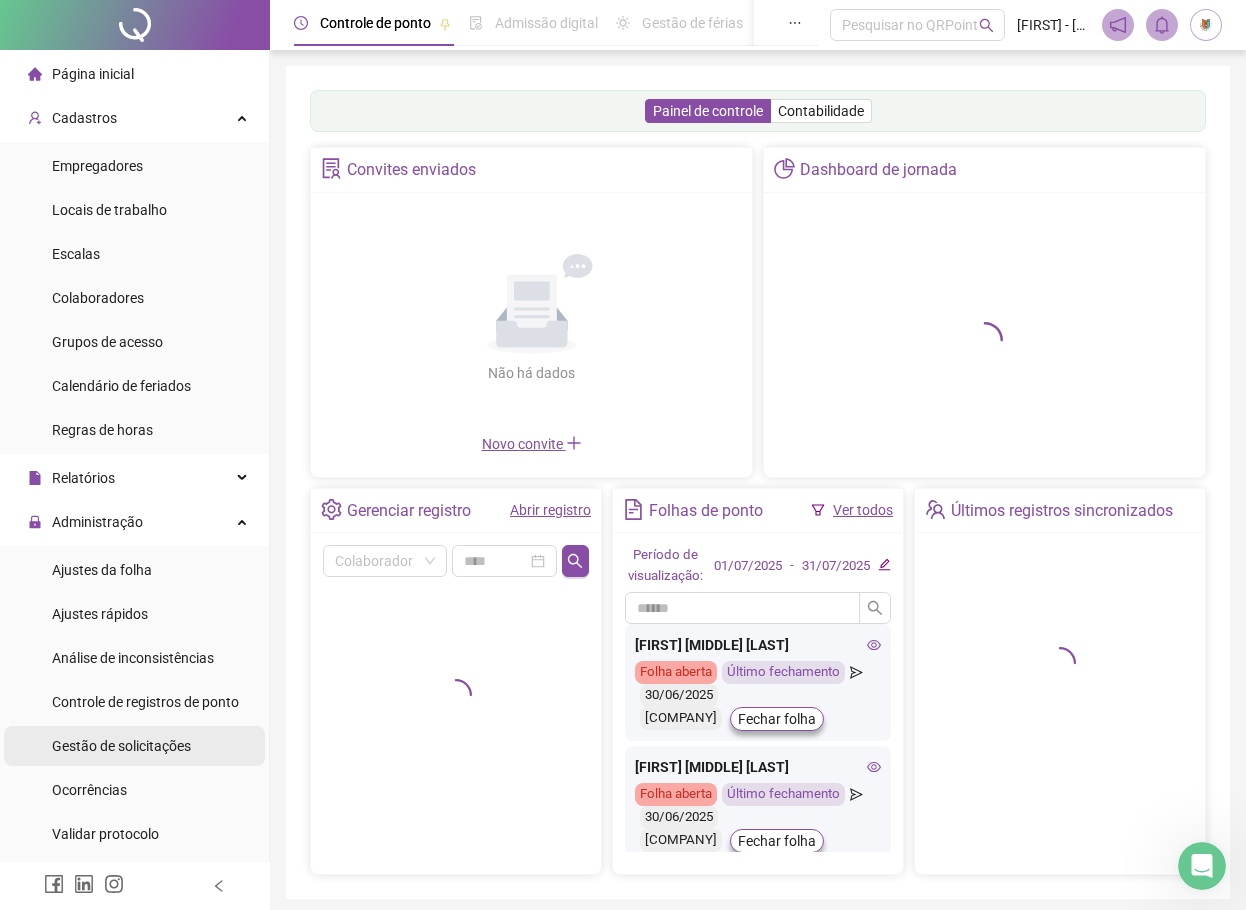 click on "Gestão de solicitações" at bounding box center [121, 746] 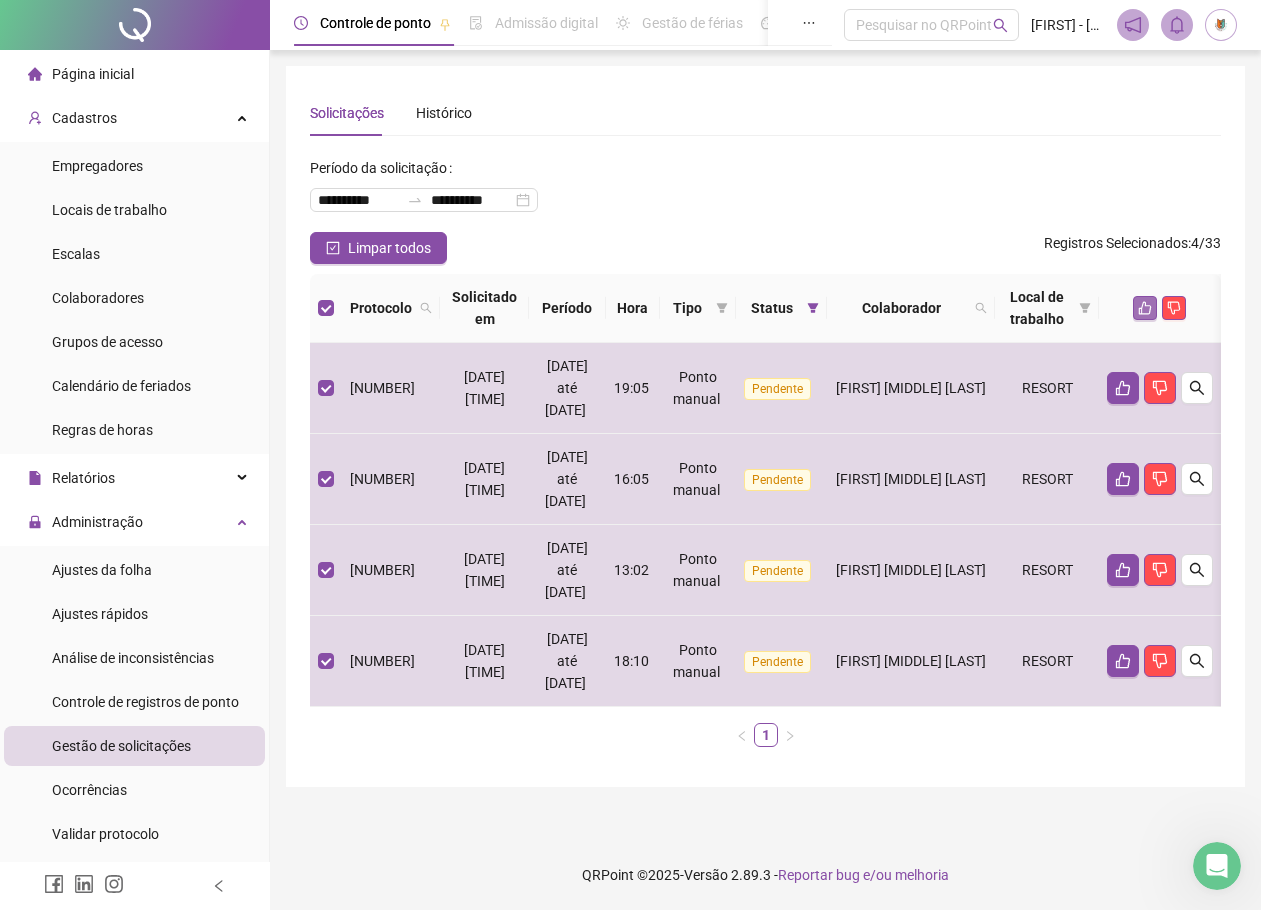 click 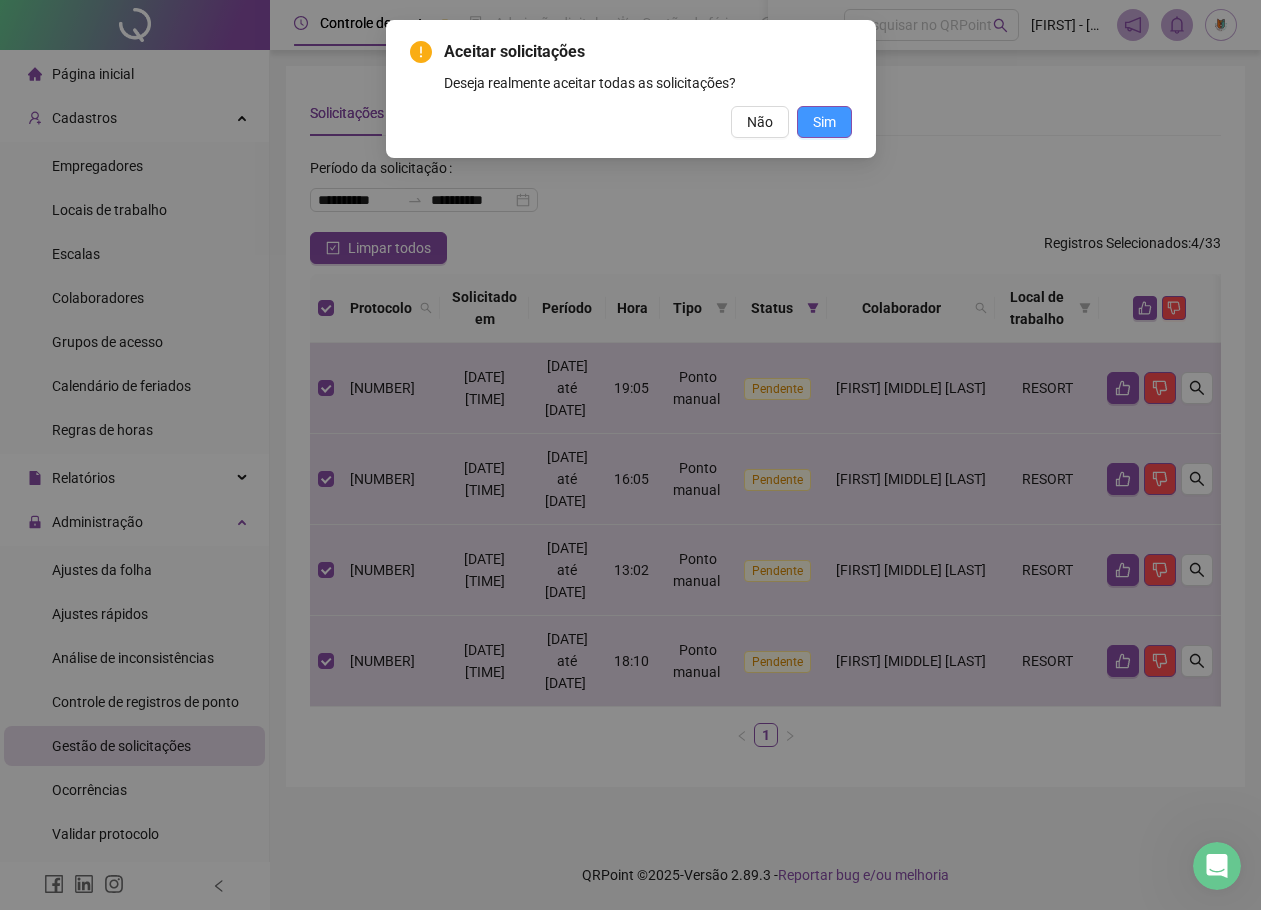 click on "Sim" at bounding box center [824, 122] 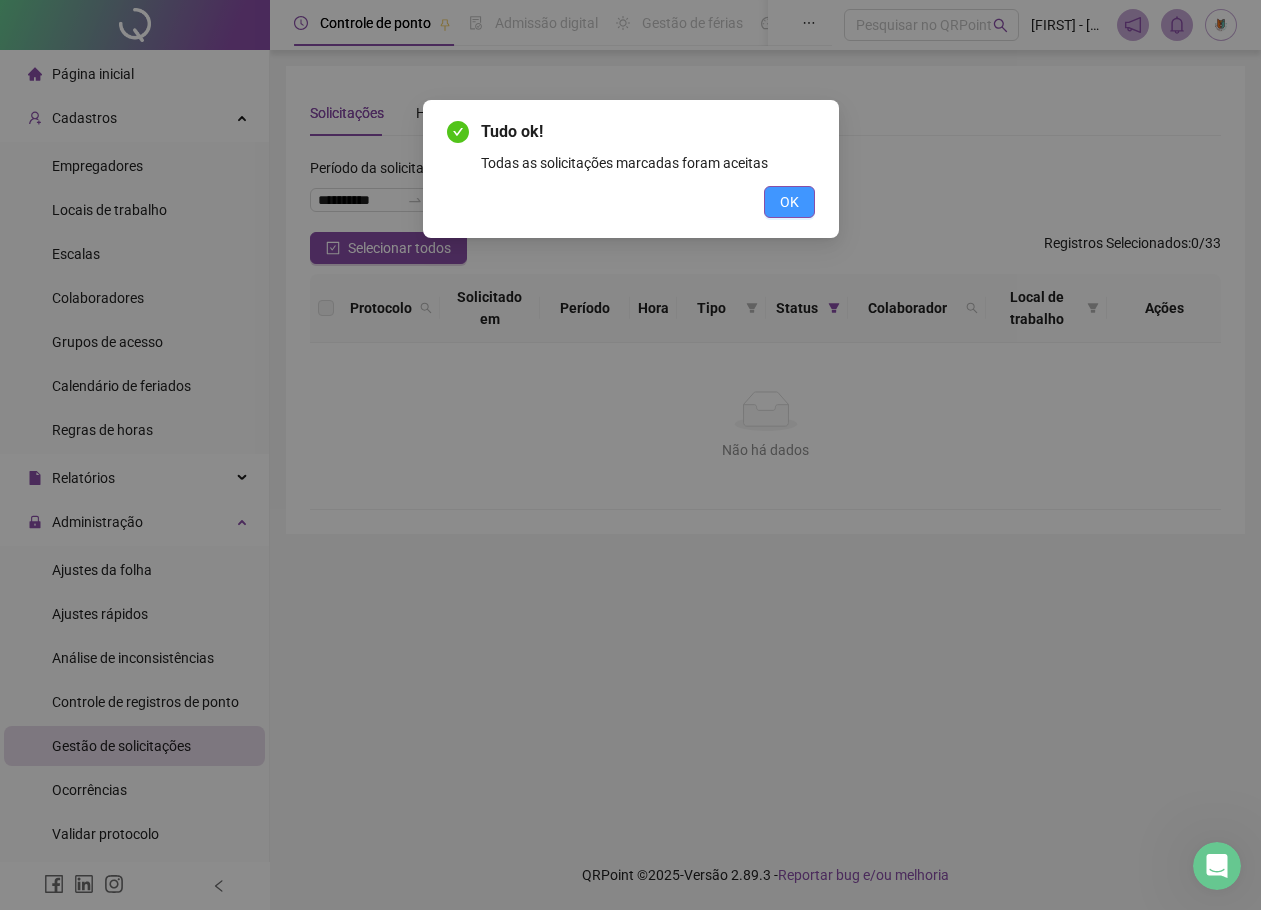 click on "OK" at bounding box center [789, 202] 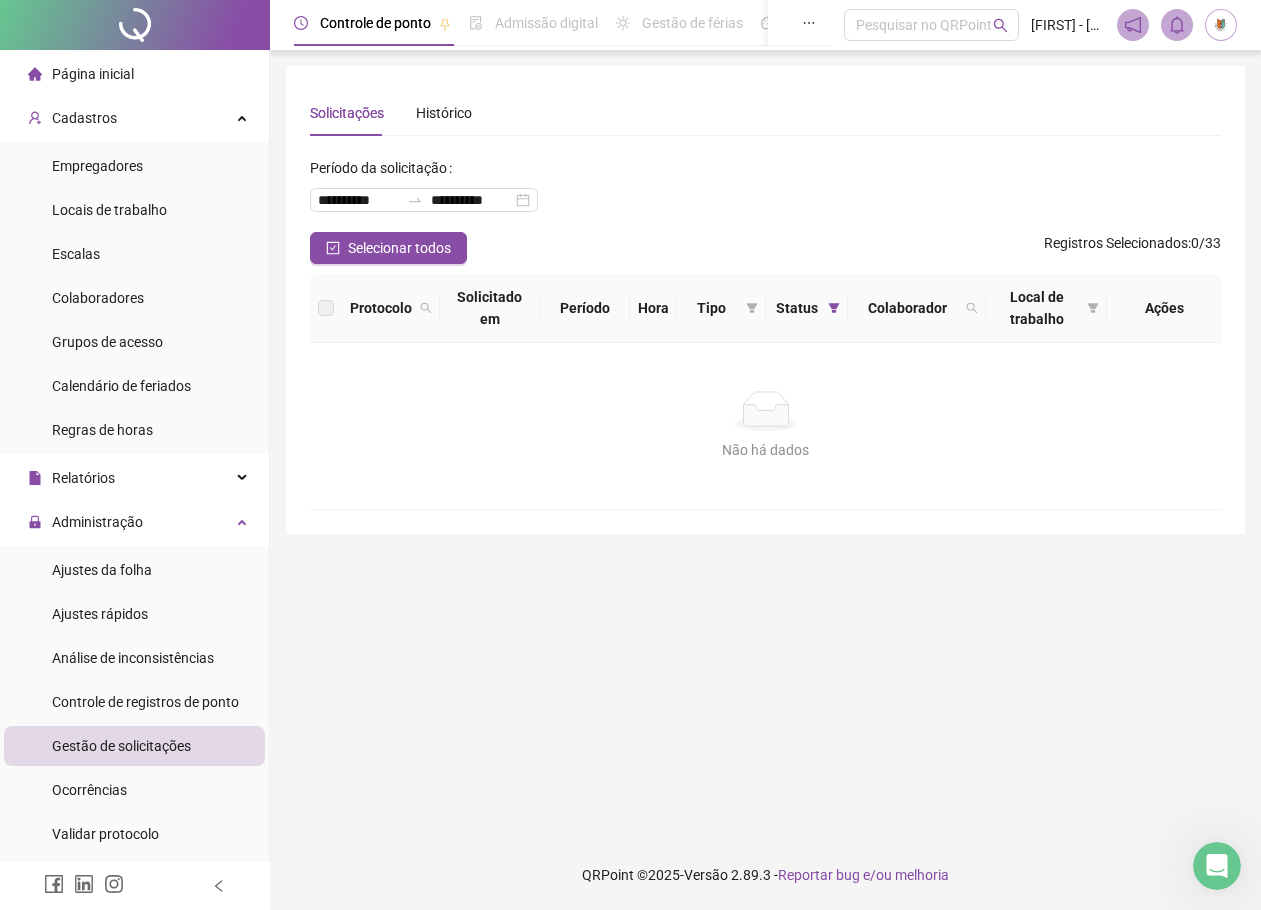 click on "Página inicial" at bounding box center [93, 74] 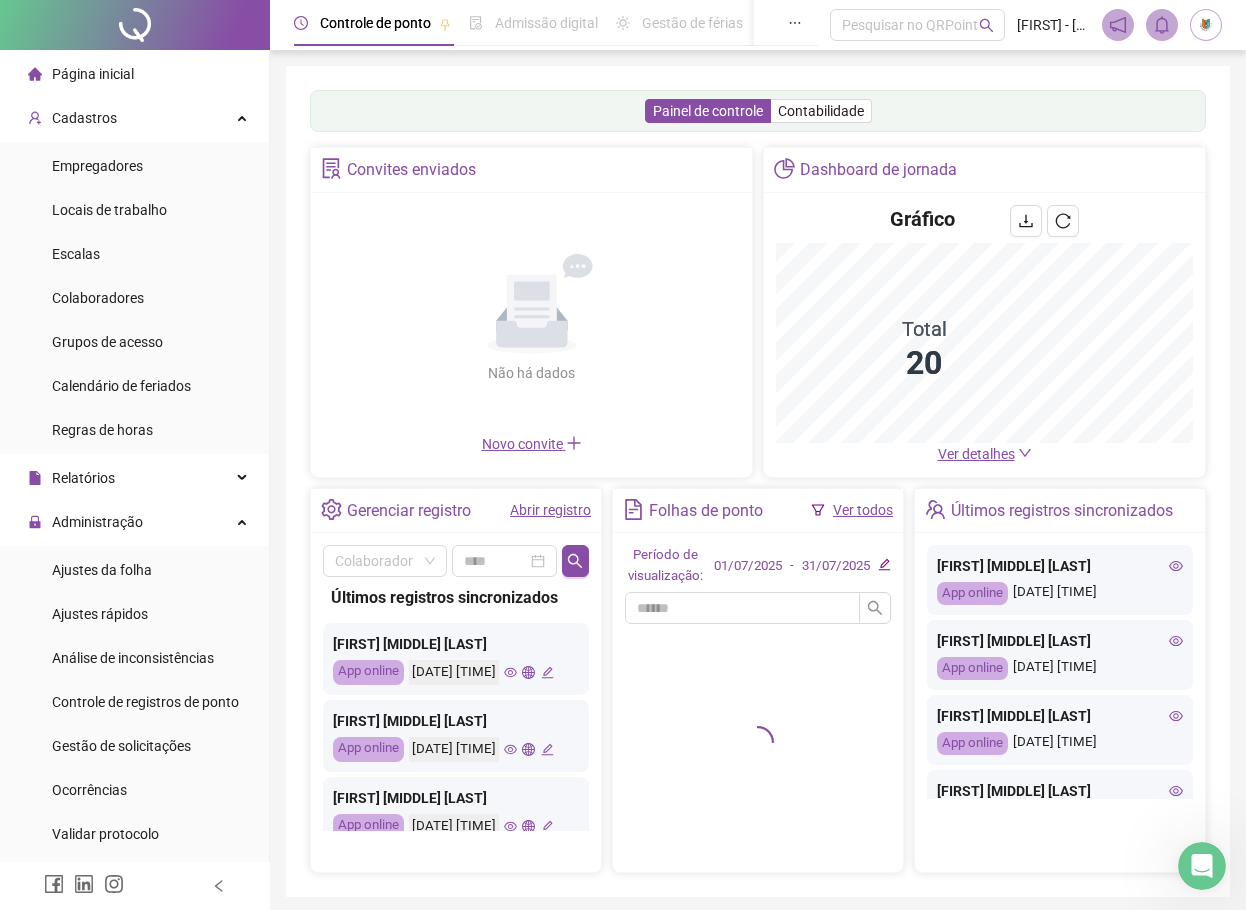 click on "Ver todos" at bounding box center (863, 510) 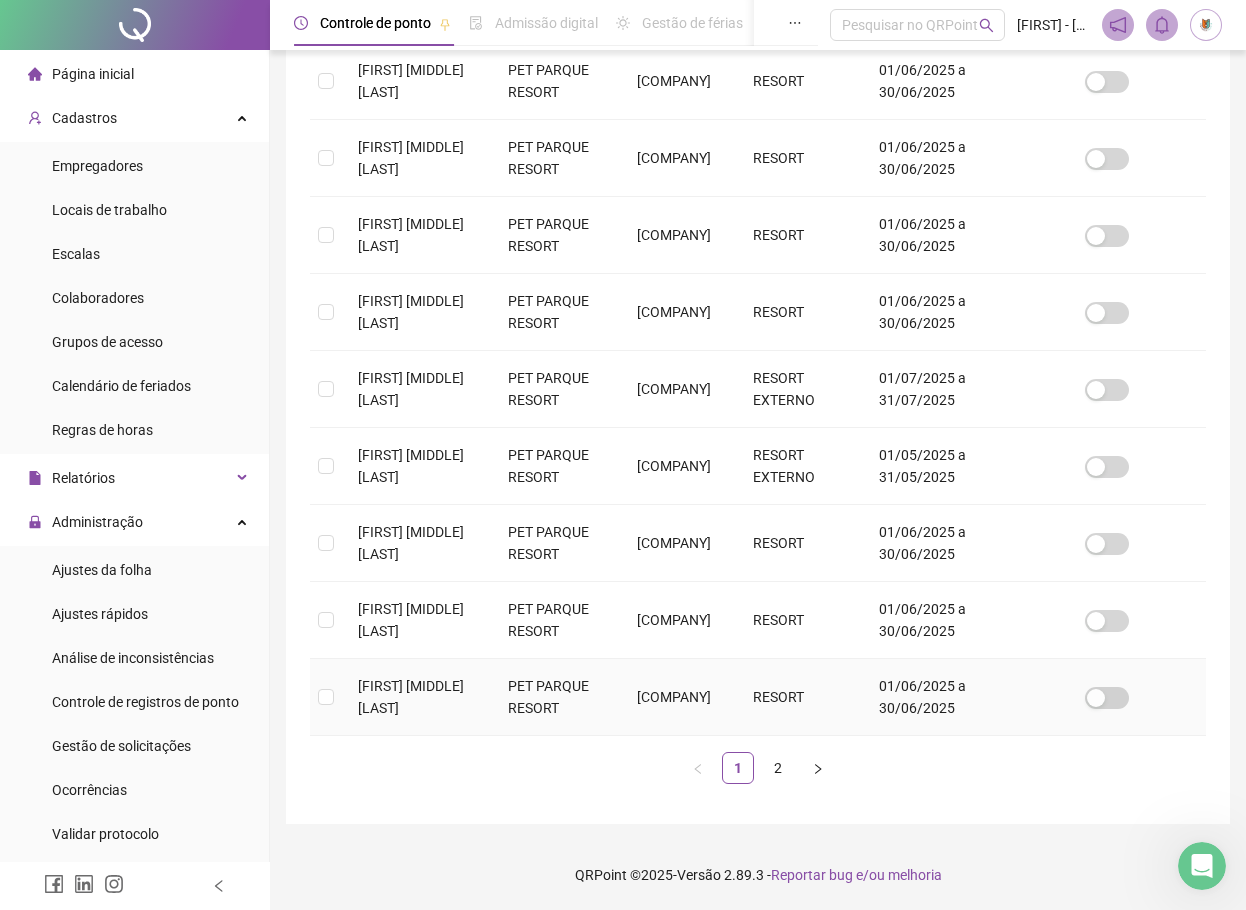 scroll, scrollTop: 702, scrollLeft: 0, axis: vertical 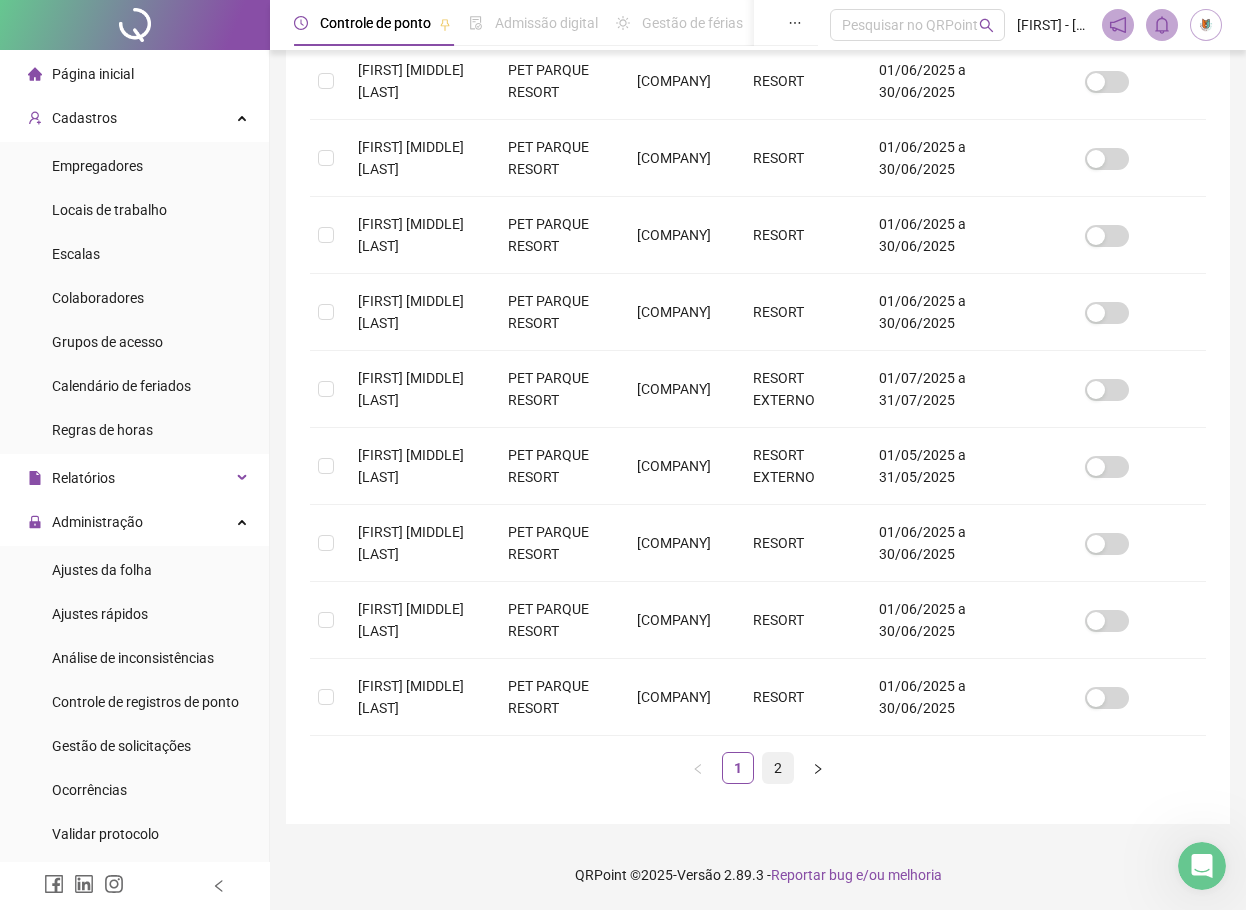 click on "2" at bounding box center [778, 768] 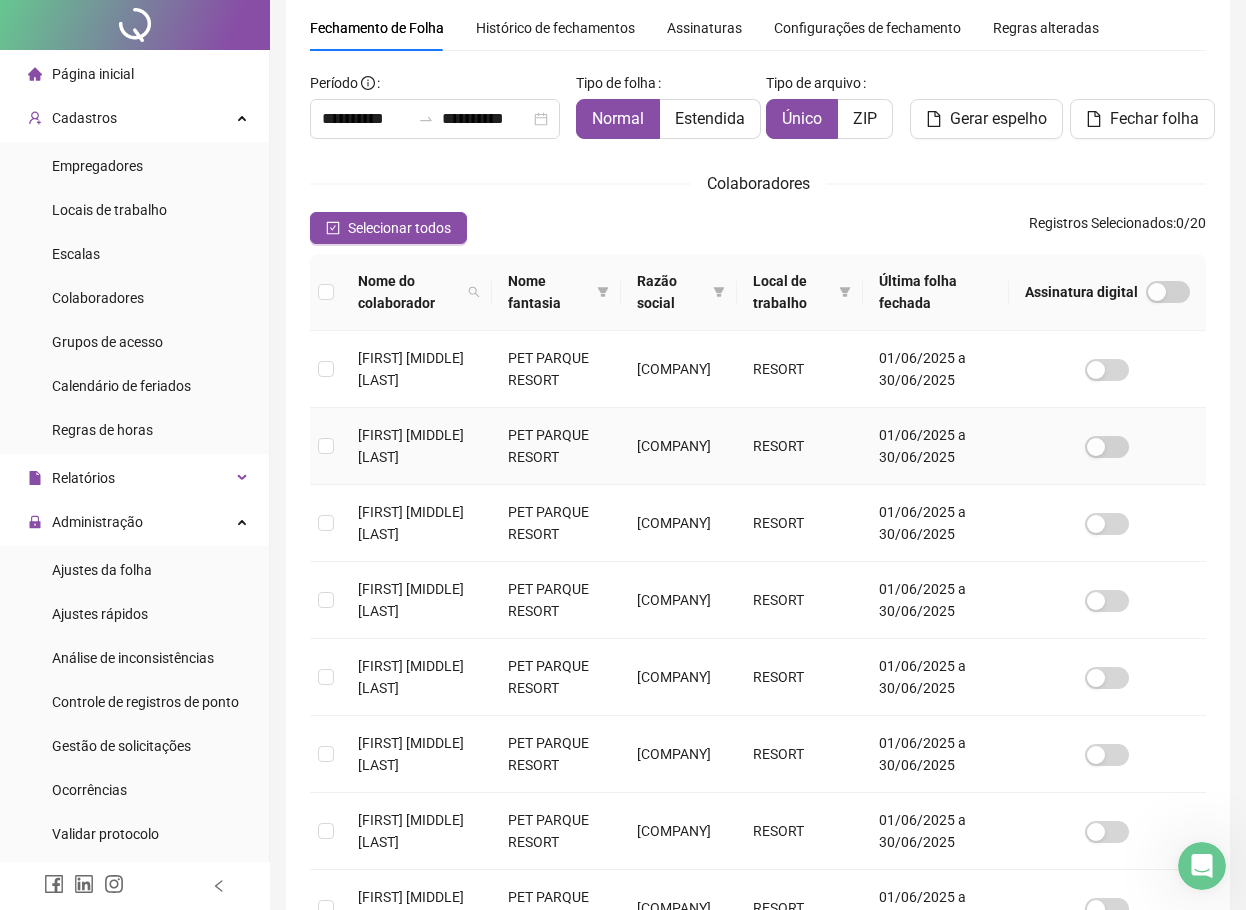 scroll, scrollTop: 300, scrollLeft: 0, axis: vertical 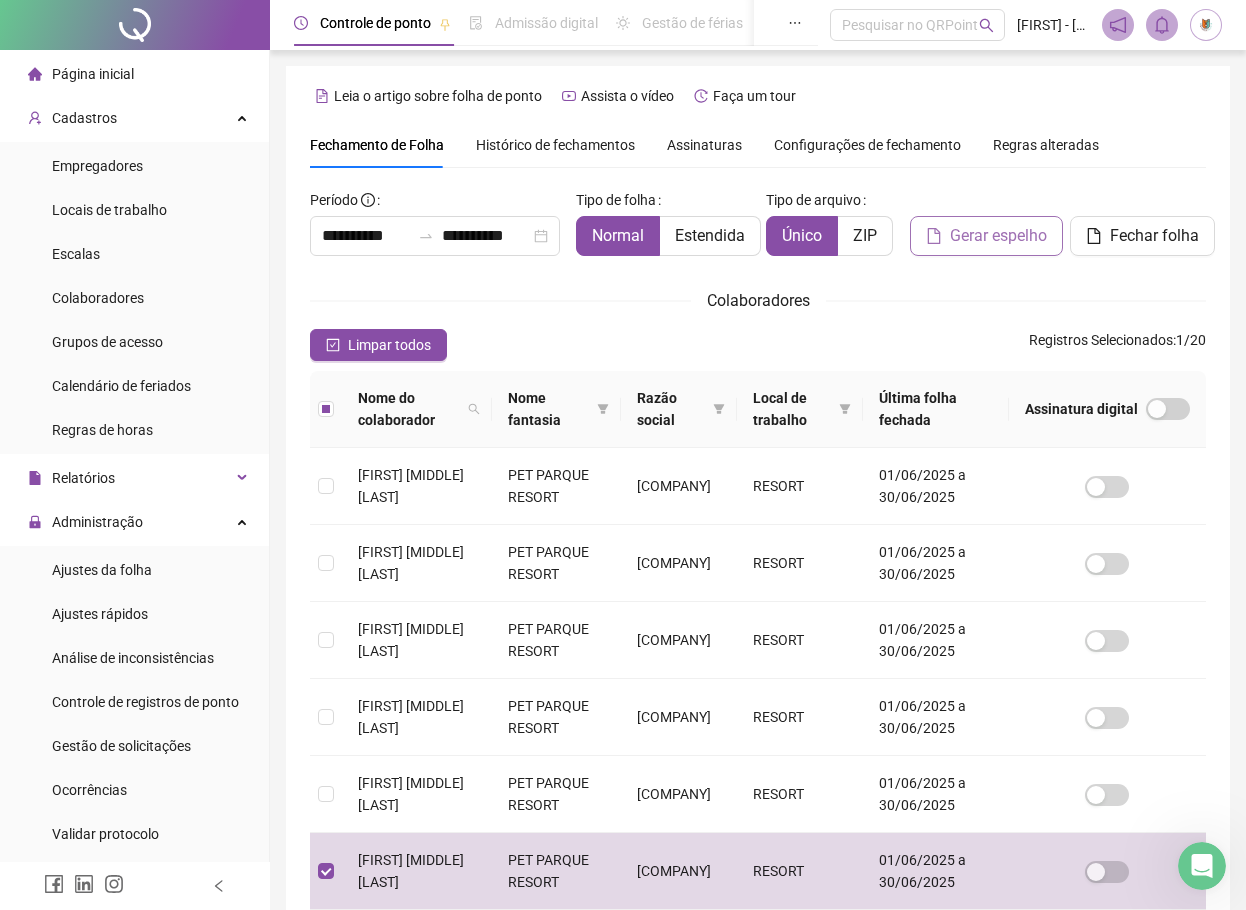 click on "Gerar espelho" at bounding box center [998, 236] 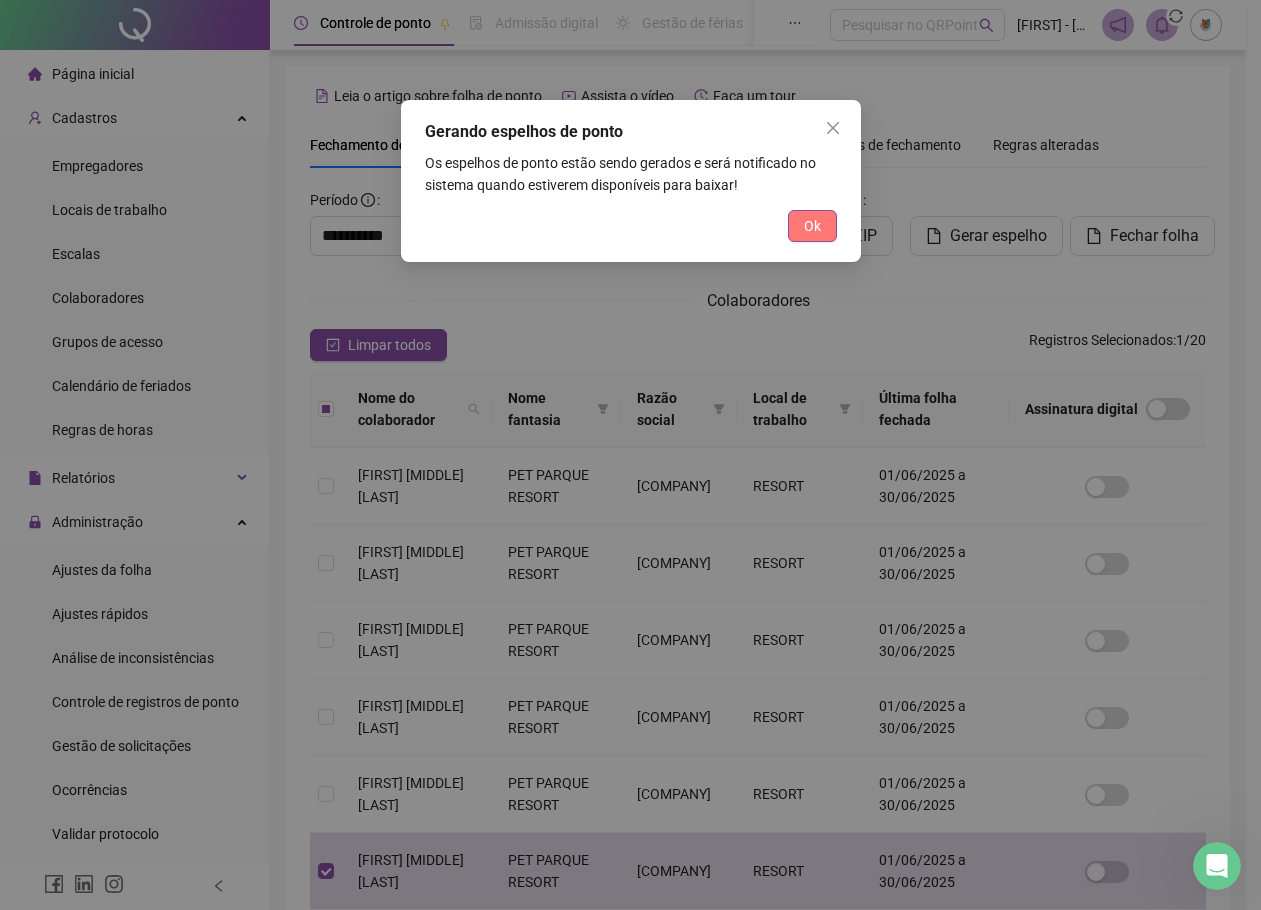 click on "Ok" at bounding box center (812, 226) 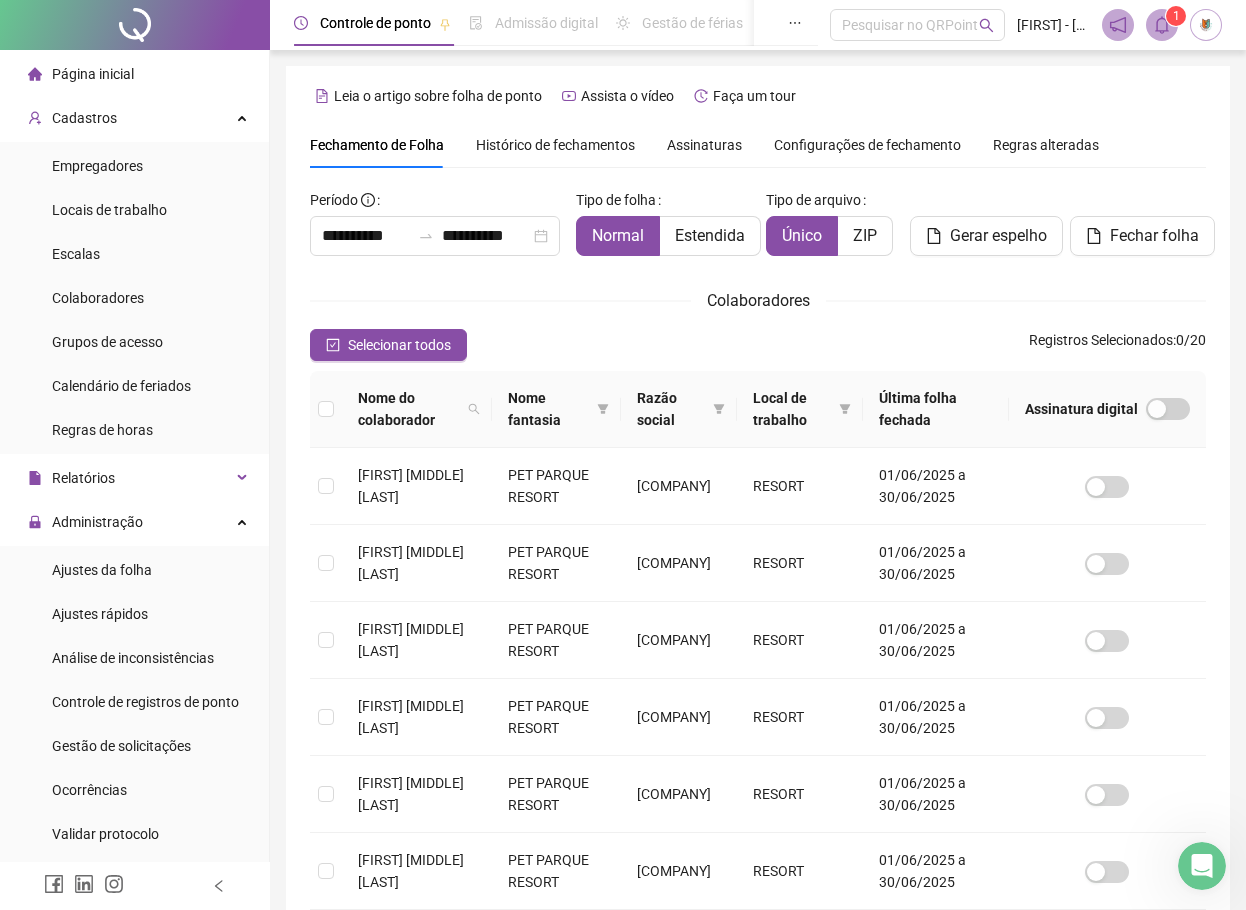 click at bounding box center [1162, 25] 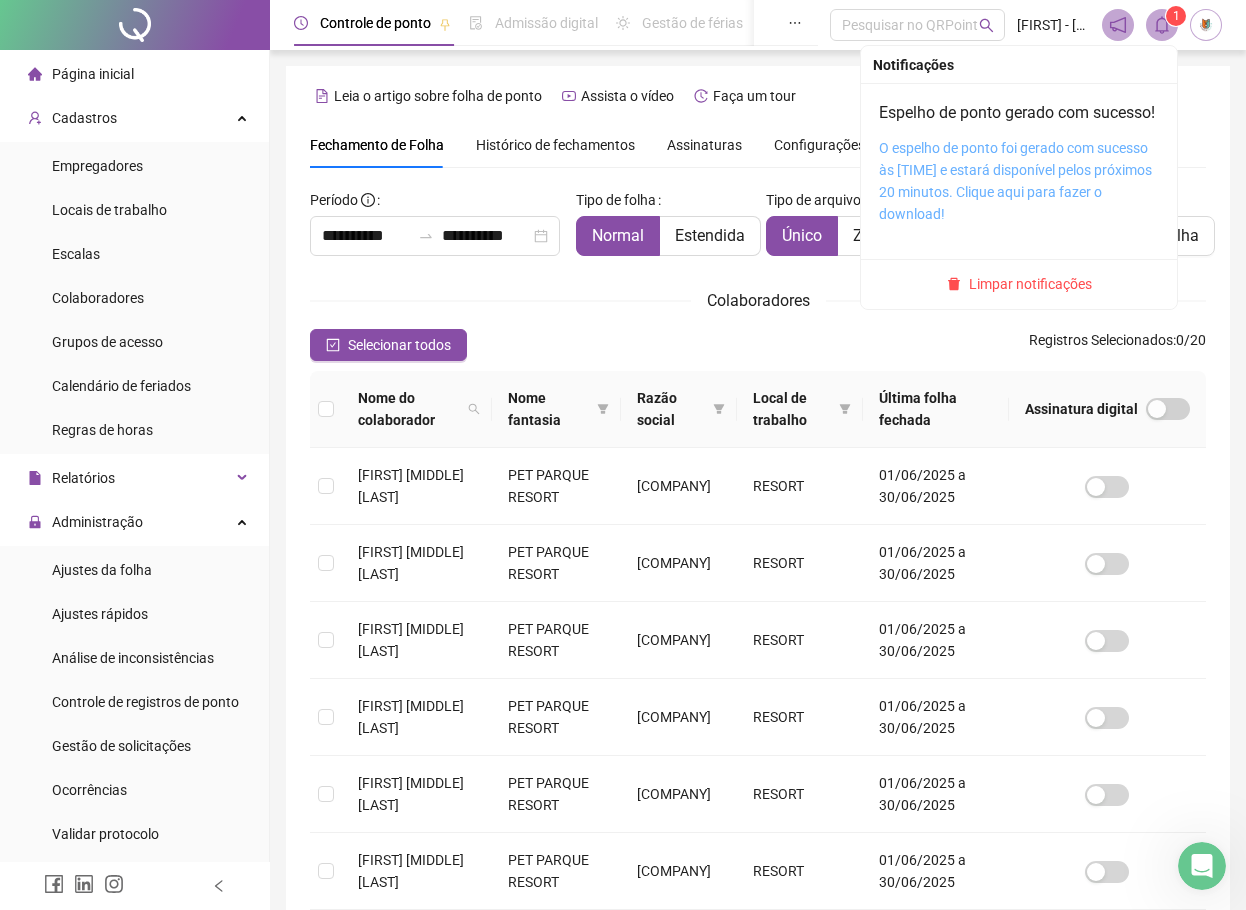 click on "O espelho de ponto foi gerado com sucesso às 18:49:39 e estará disponível pelos próximos 20 minutos.
Clique aqui para fazer o download!" at bounding box center [1015, 181] 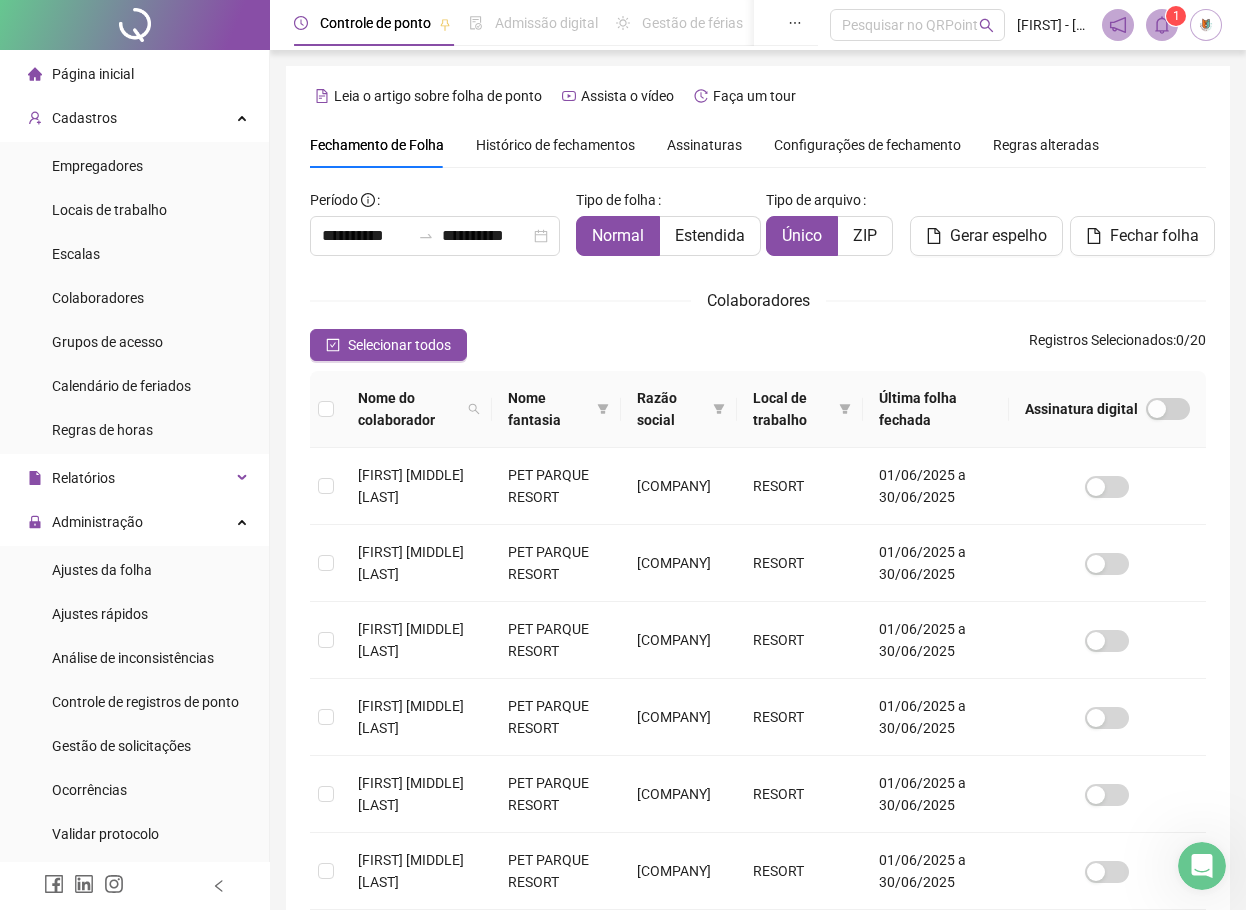 click on "**********" at bounding box center [758, 686] 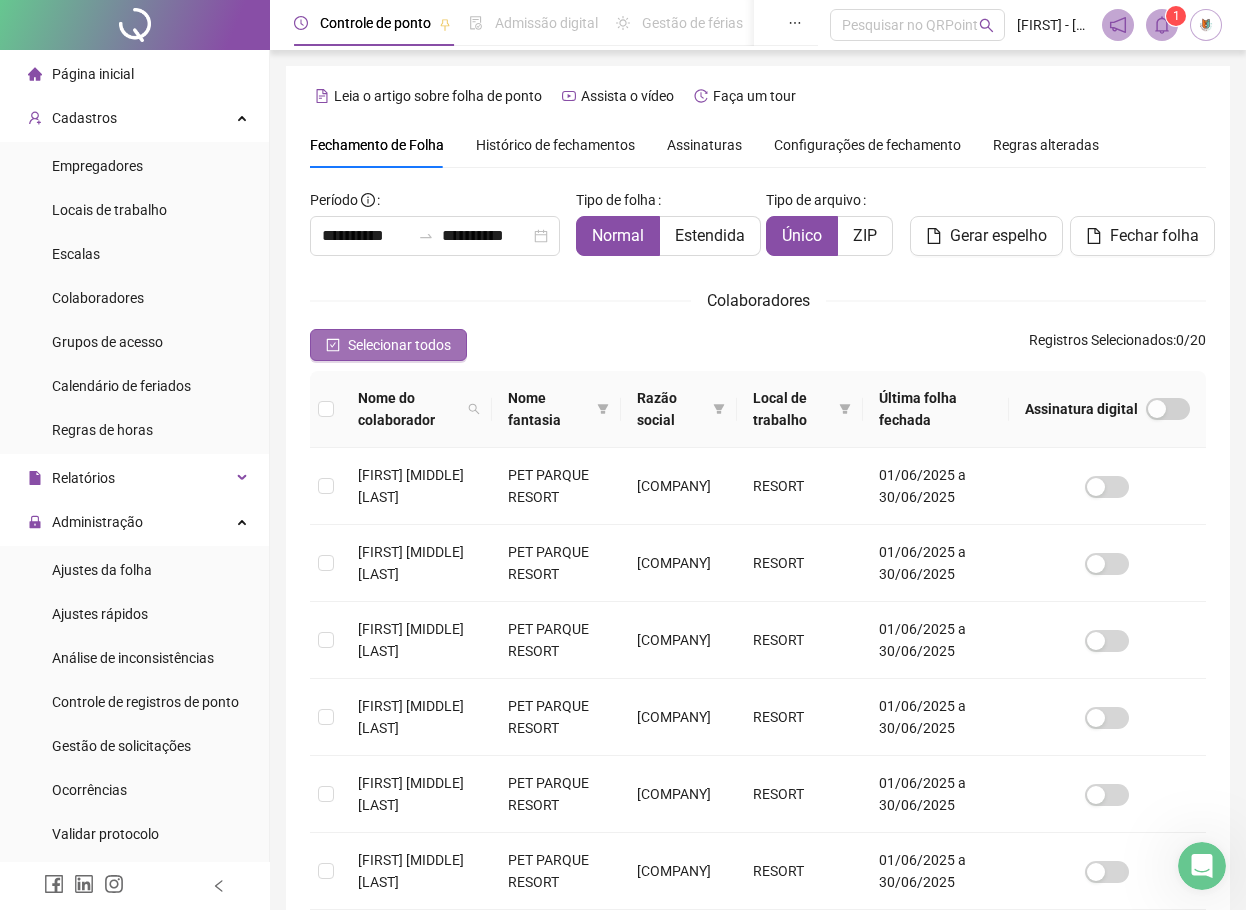 click on "Selecionar todos" at bounding box center [399, 345] 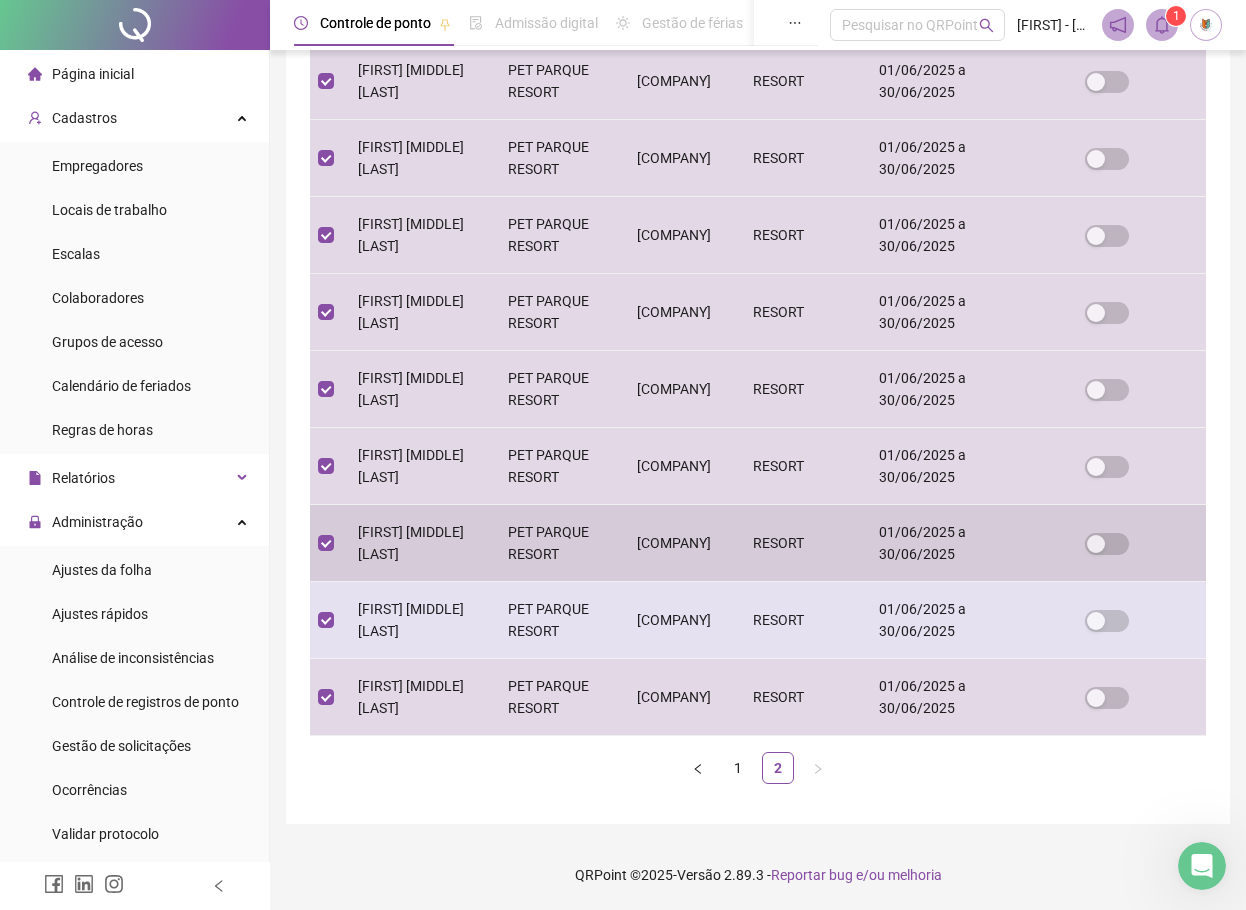 scroll, scrollTop: 600, scrollLeft: 0, axis: vertical 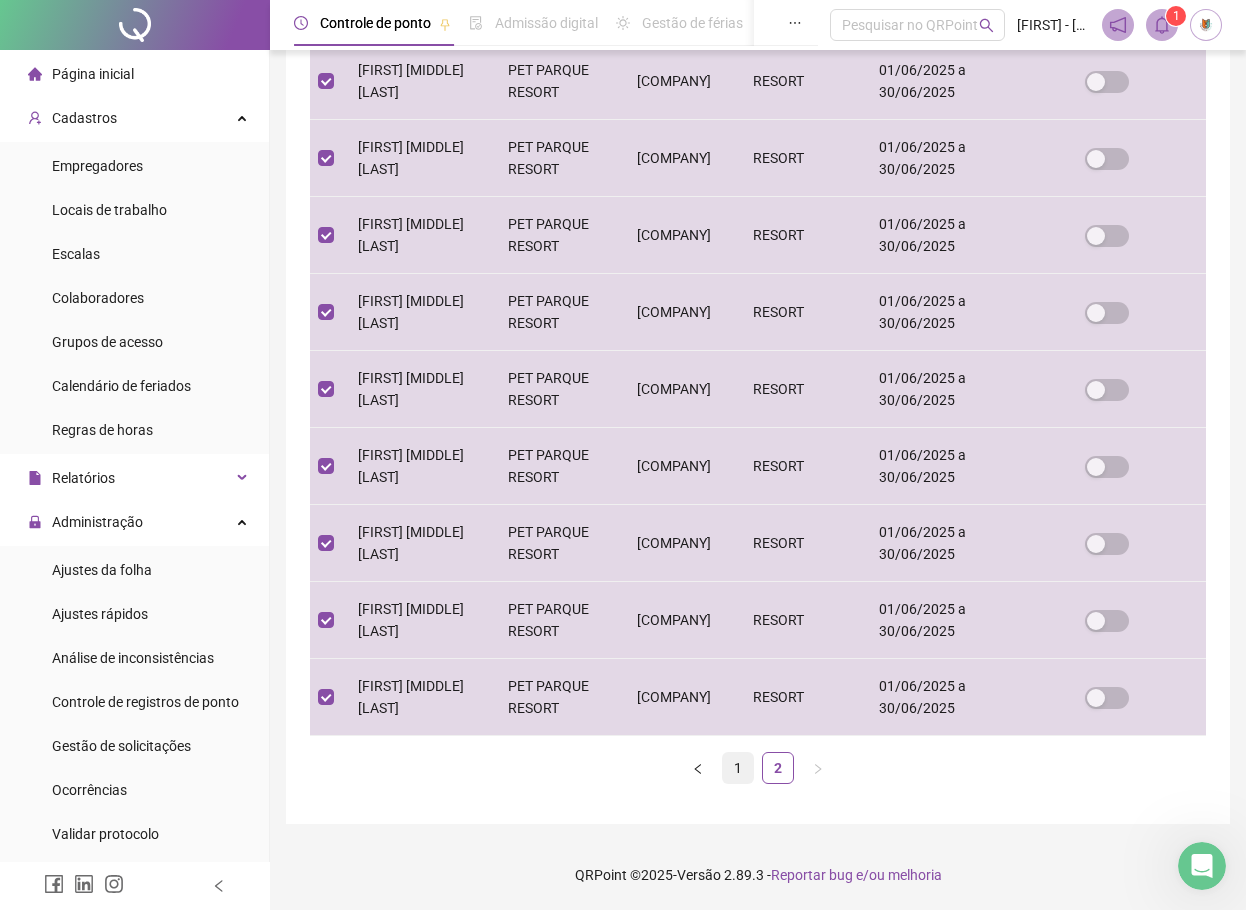 click on "1" at bounding box center (738, 768) 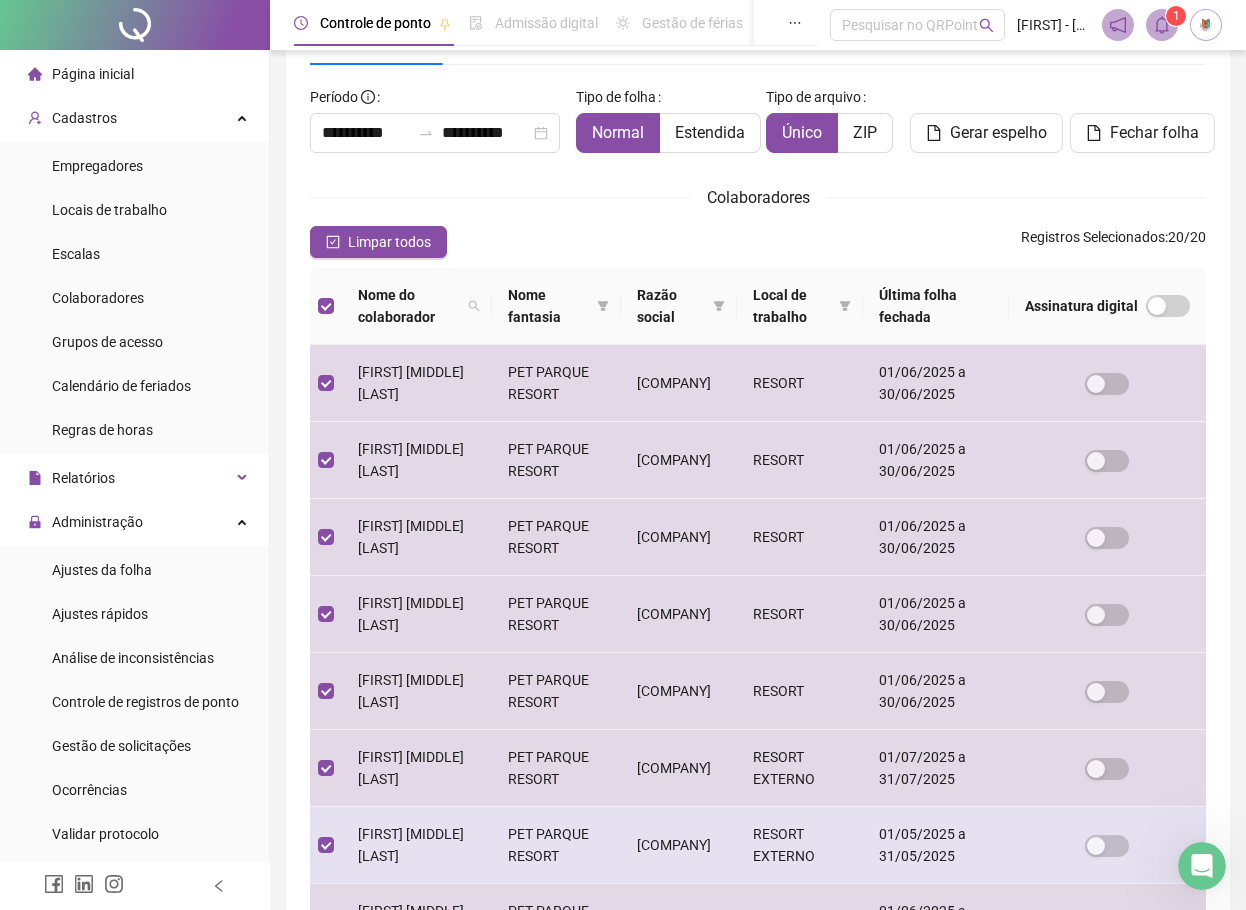 scroll, scrollTop: 100, scrollLeft: 0, axis: vertical 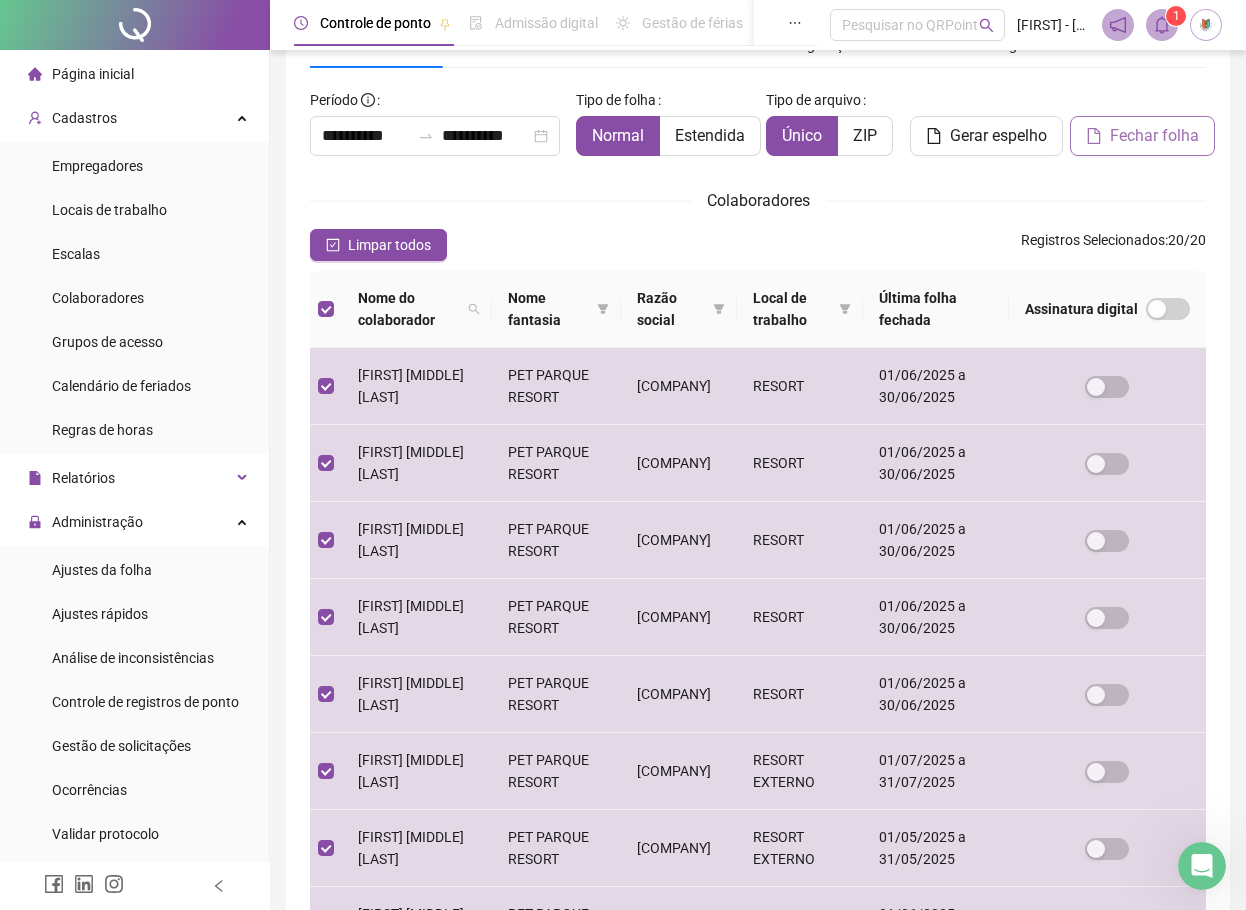 click on "Fechar folha" at bounding box center [1154, 136] 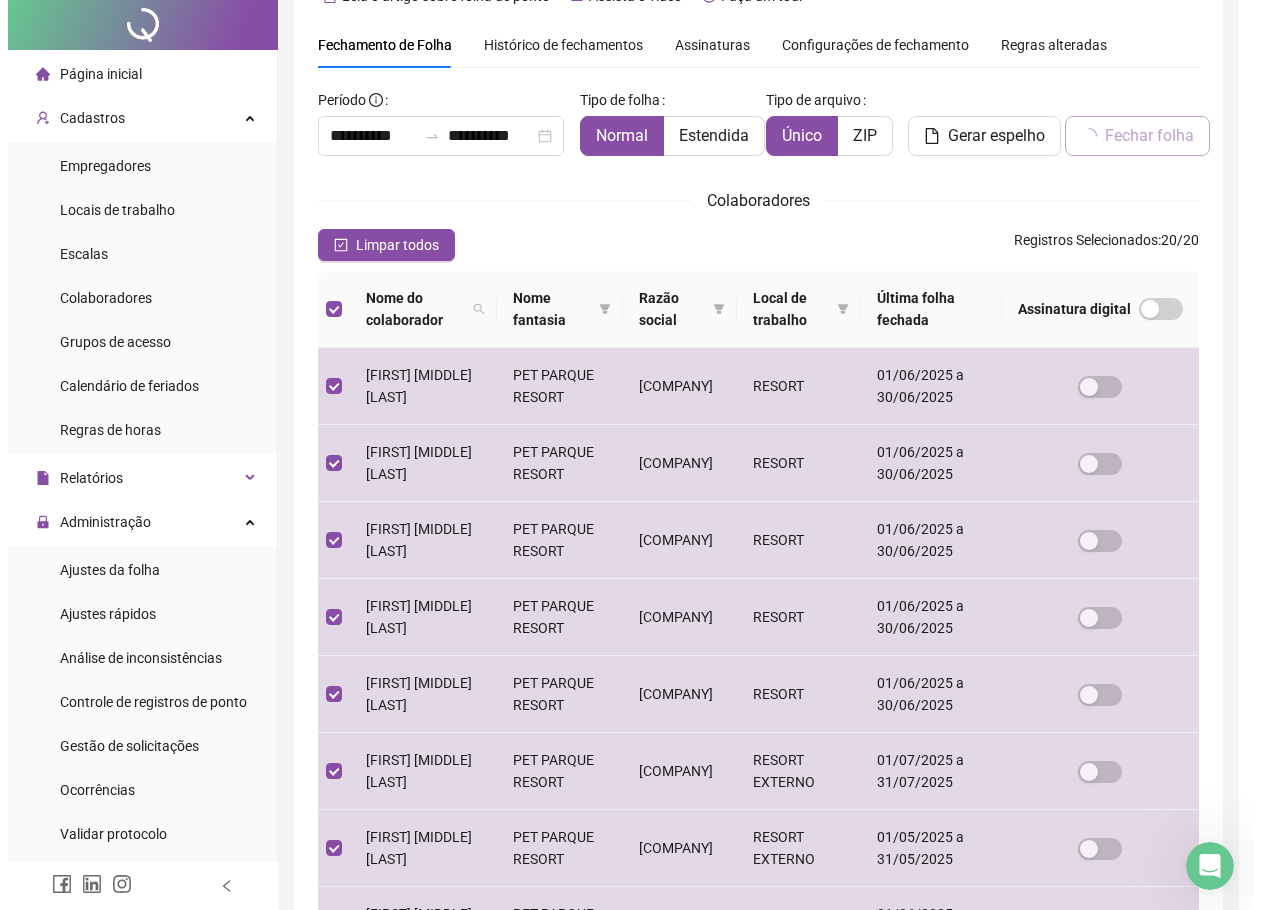 scroll, scrollTop: 0, scrollLeft: 0, axis: both 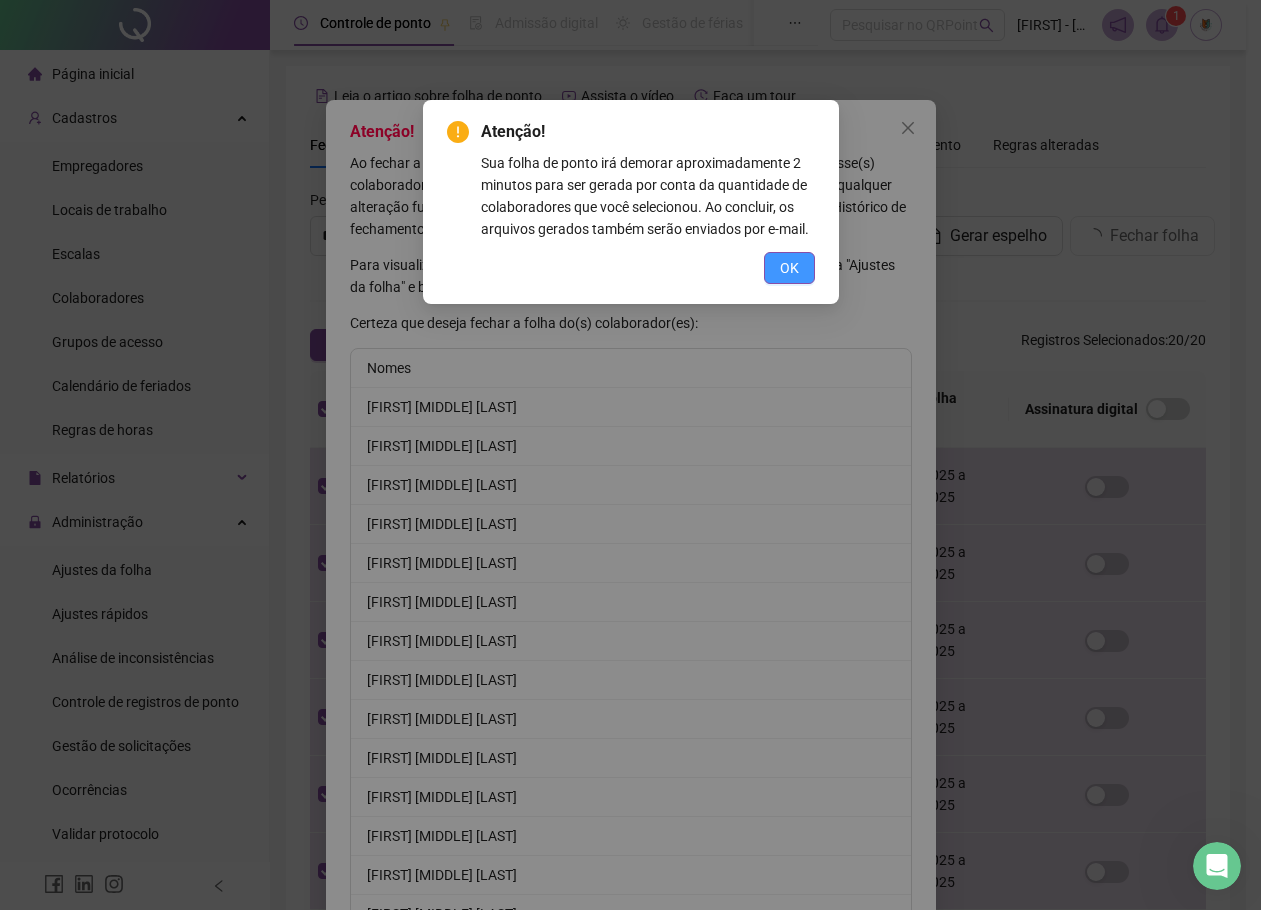 click on "OK" at bounding box center (789, 268) 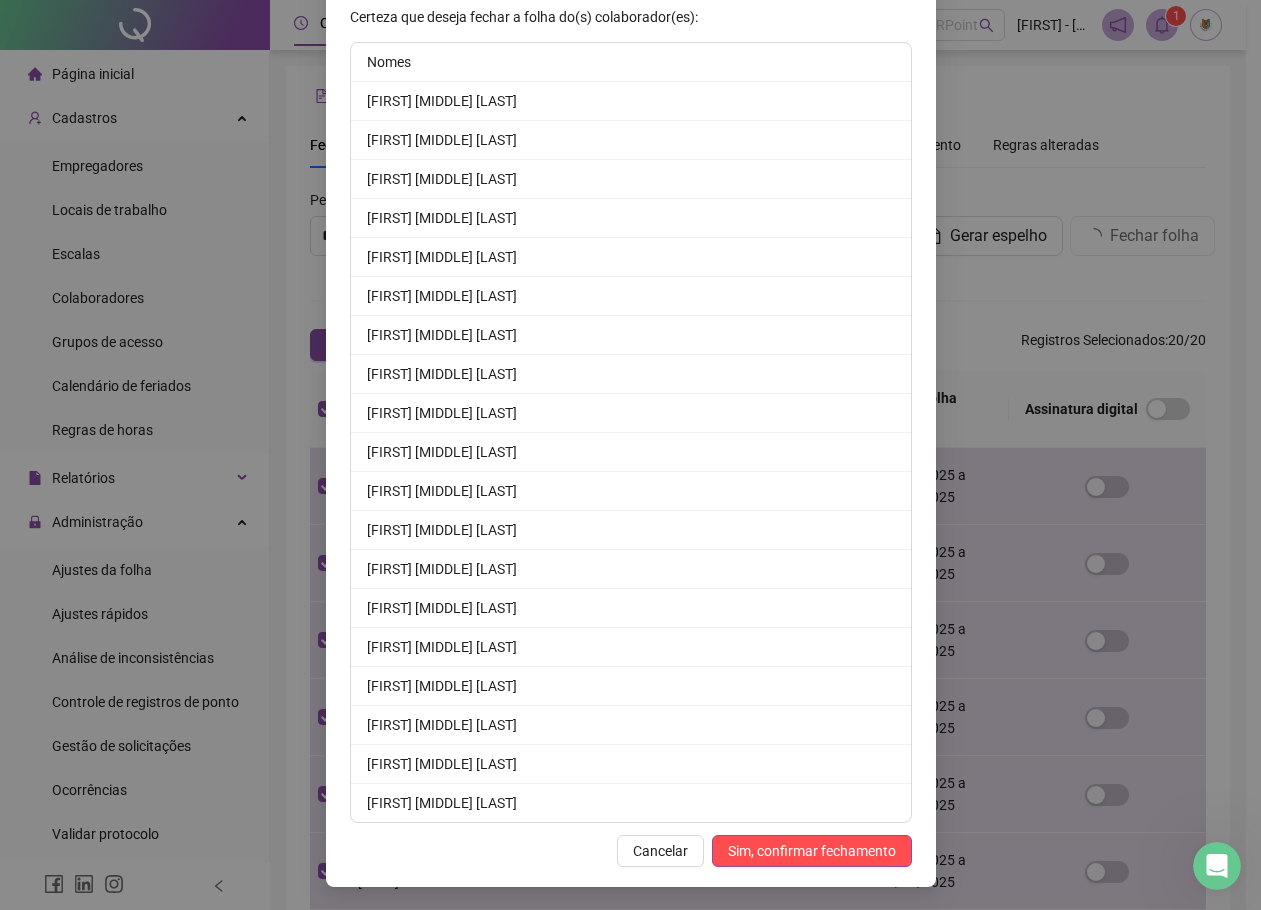 scroll, scrollTop: 307, scrollLeft: 0, axis: vertical 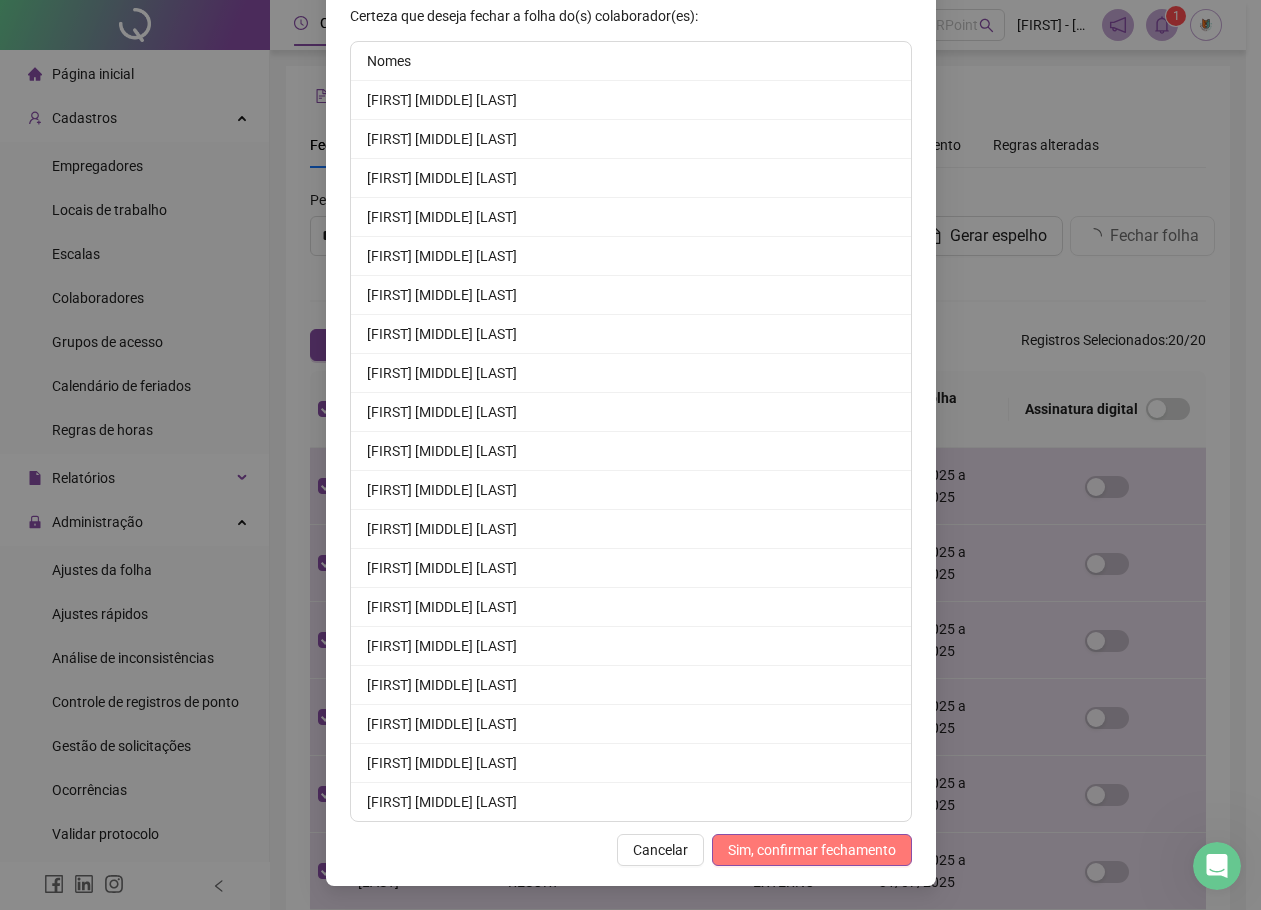 click on "Sim, confirmar fechamento" at bounding box center (812, 850) 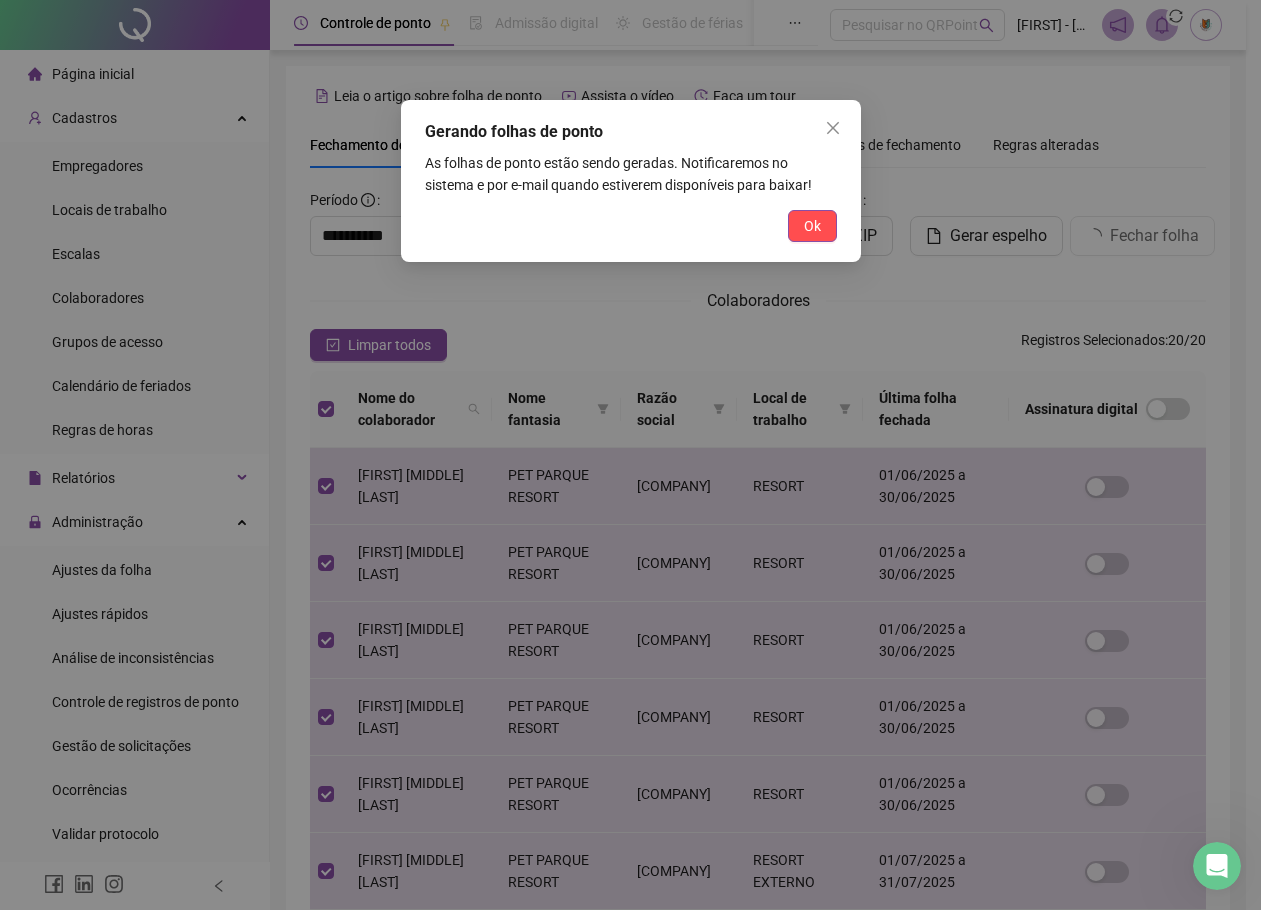 scroll, scrollTop: 209, scrollLeft: 0, axis: vertical 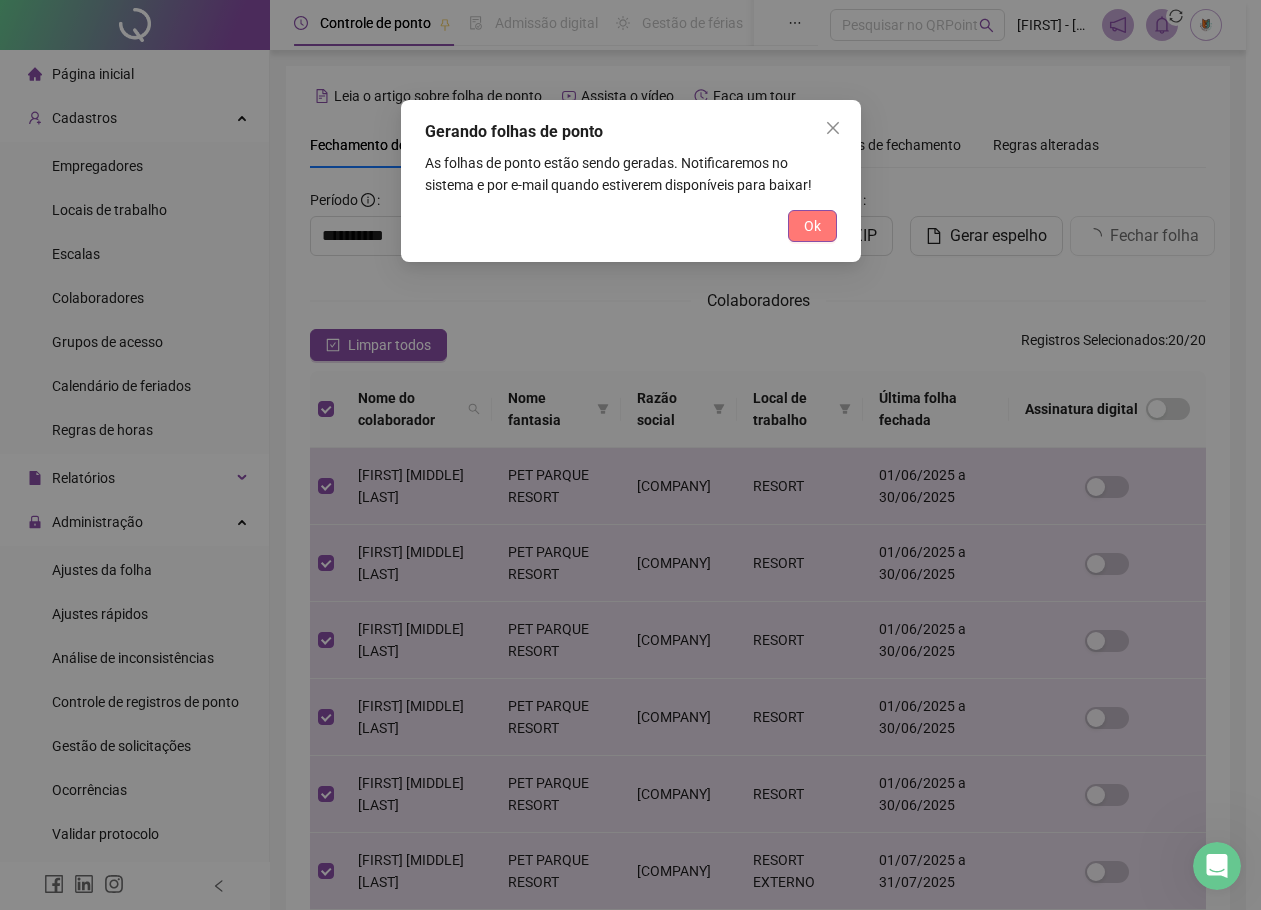 click on "Ok" at bounding box center [812, 226] 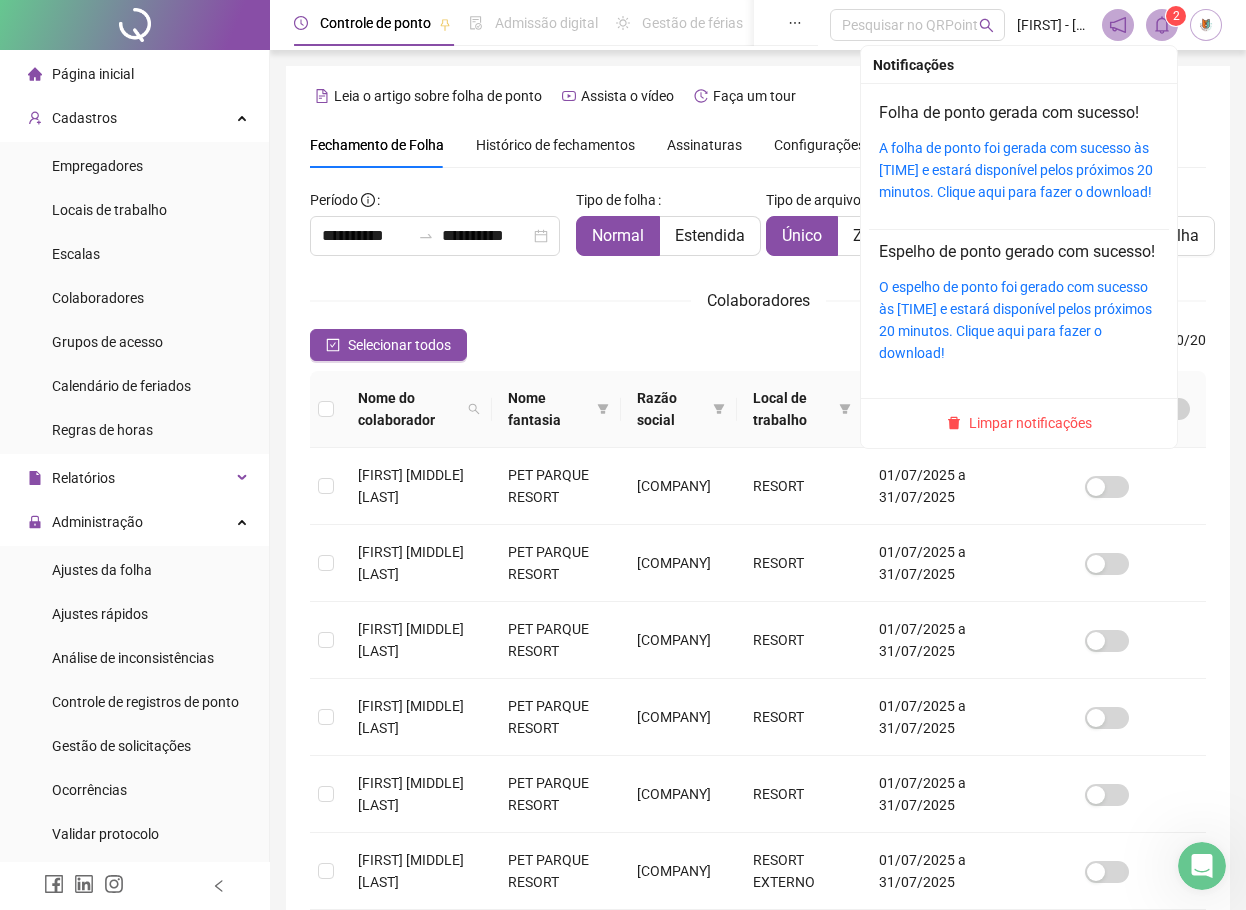 click at bounding box center (1162, 25) 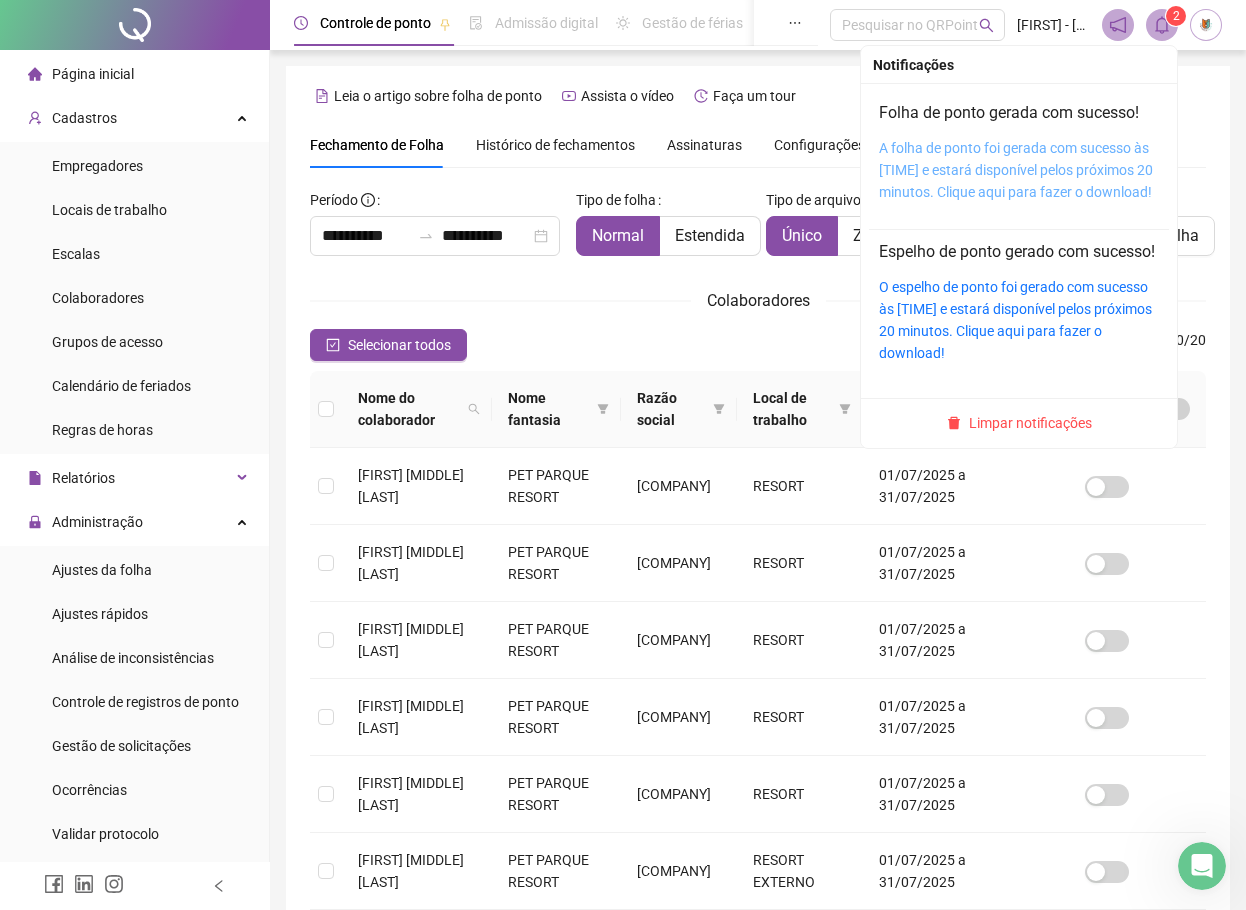 click on "A folha de ponto foi gerada com sucesso às [TIME] e estará disponível pelos próximos 20 minutos.
Clique aqui para fazer o download!" at bounding box center (1016, 170) 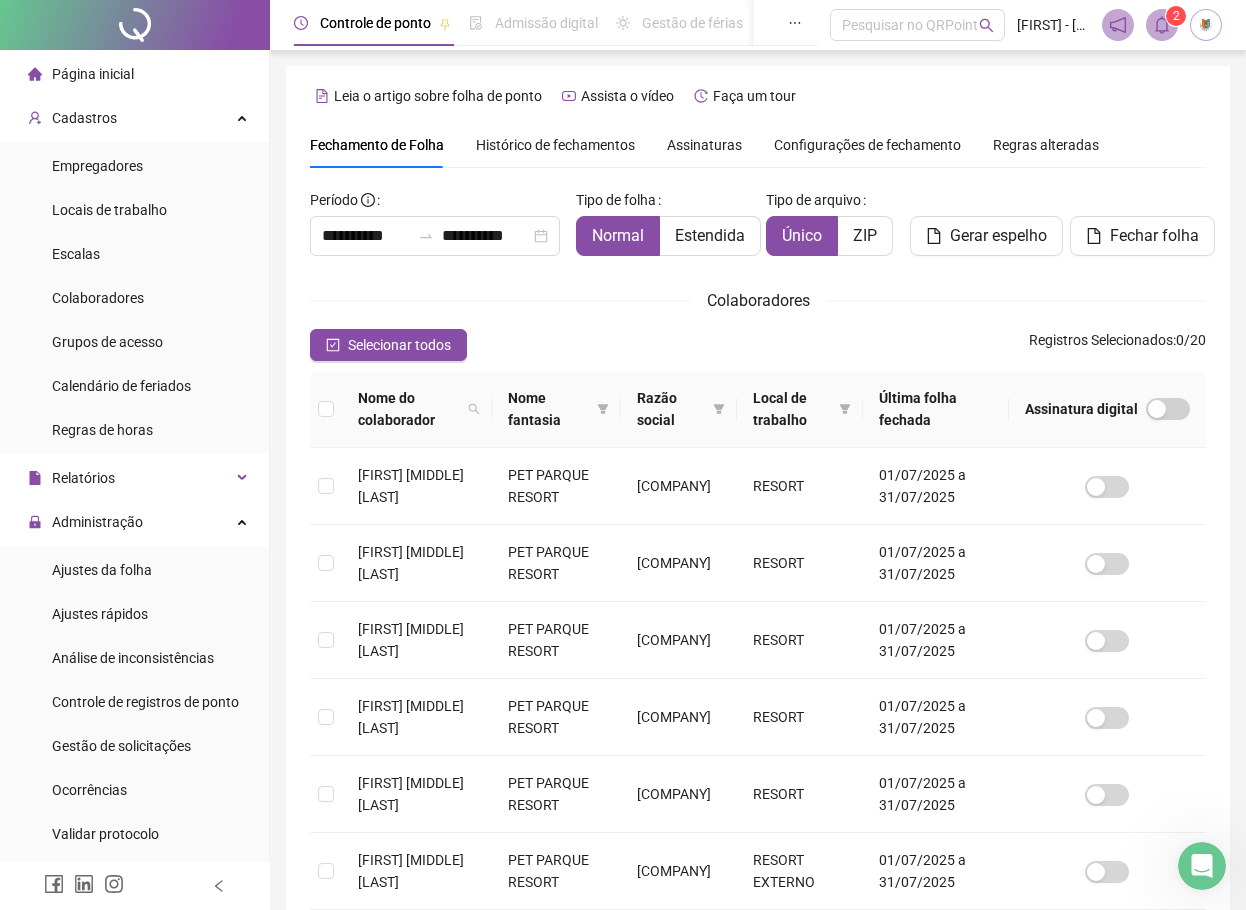 click on "Histórico de fechamentos" at bounding box center (555, 145) 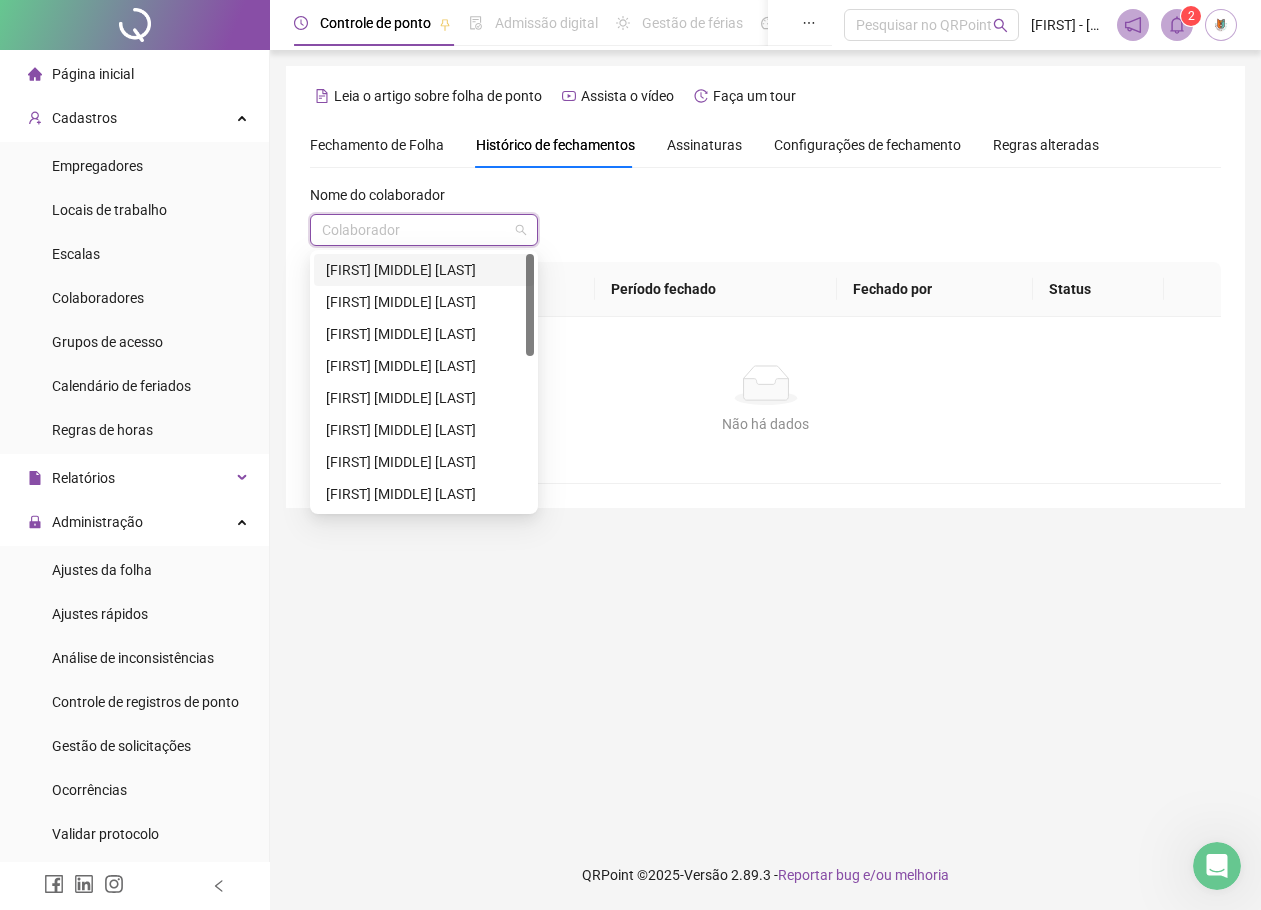 click at bounding box center (415, 230) 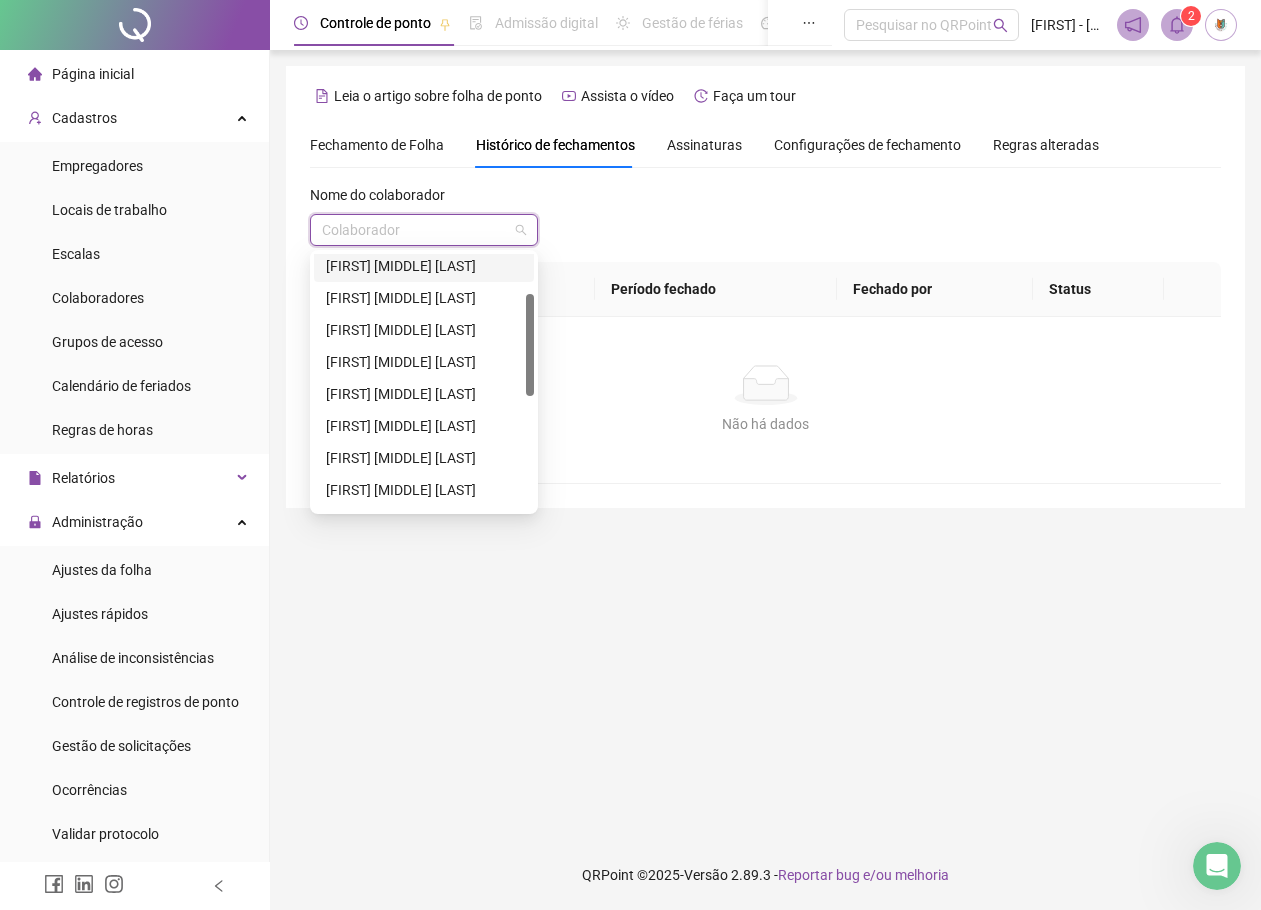 scroll, scrollTop: 200, scrollLeft: 0, axis: vertical 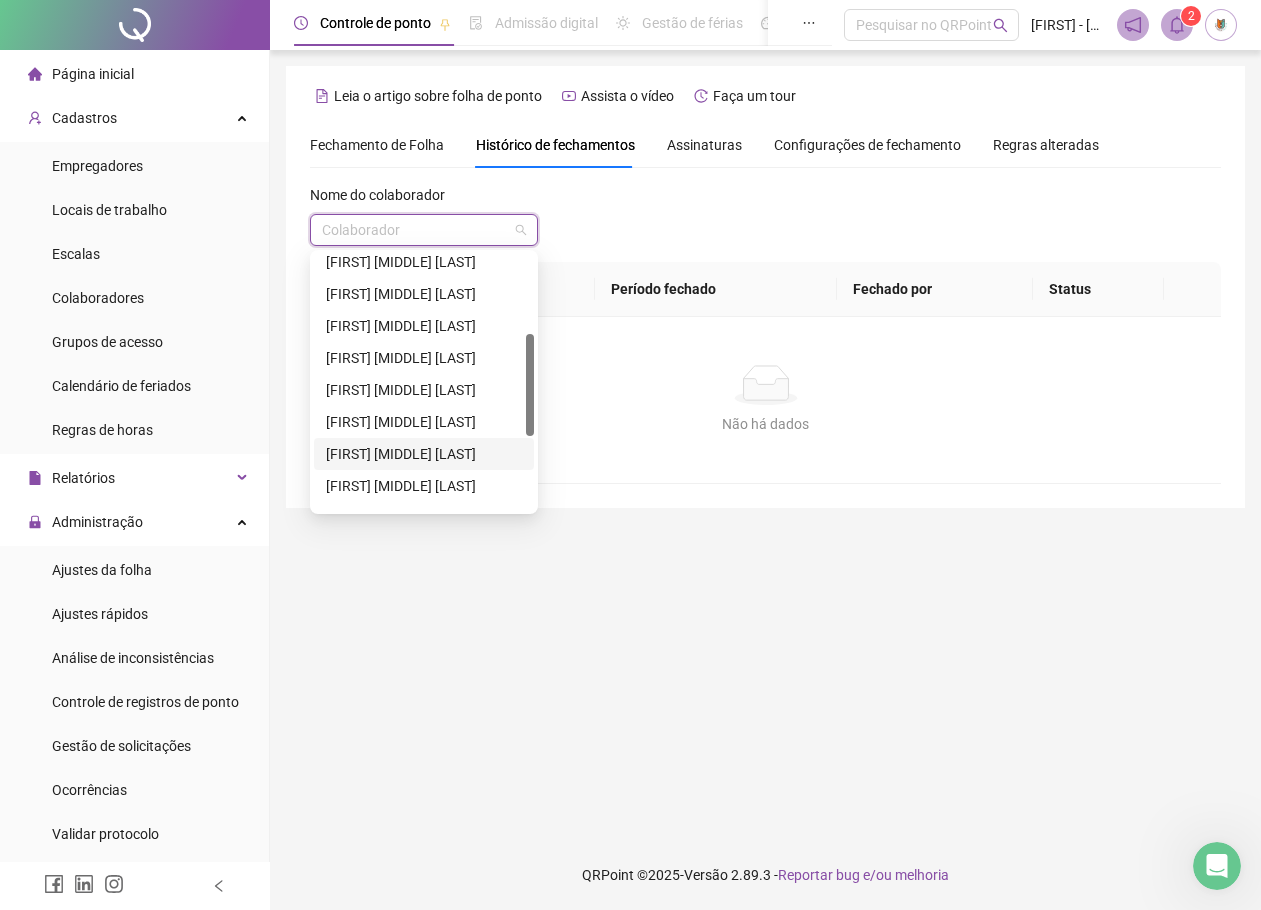 click on "[FIRST] [LAST] [LAST]" at bounding box center (424, 454) 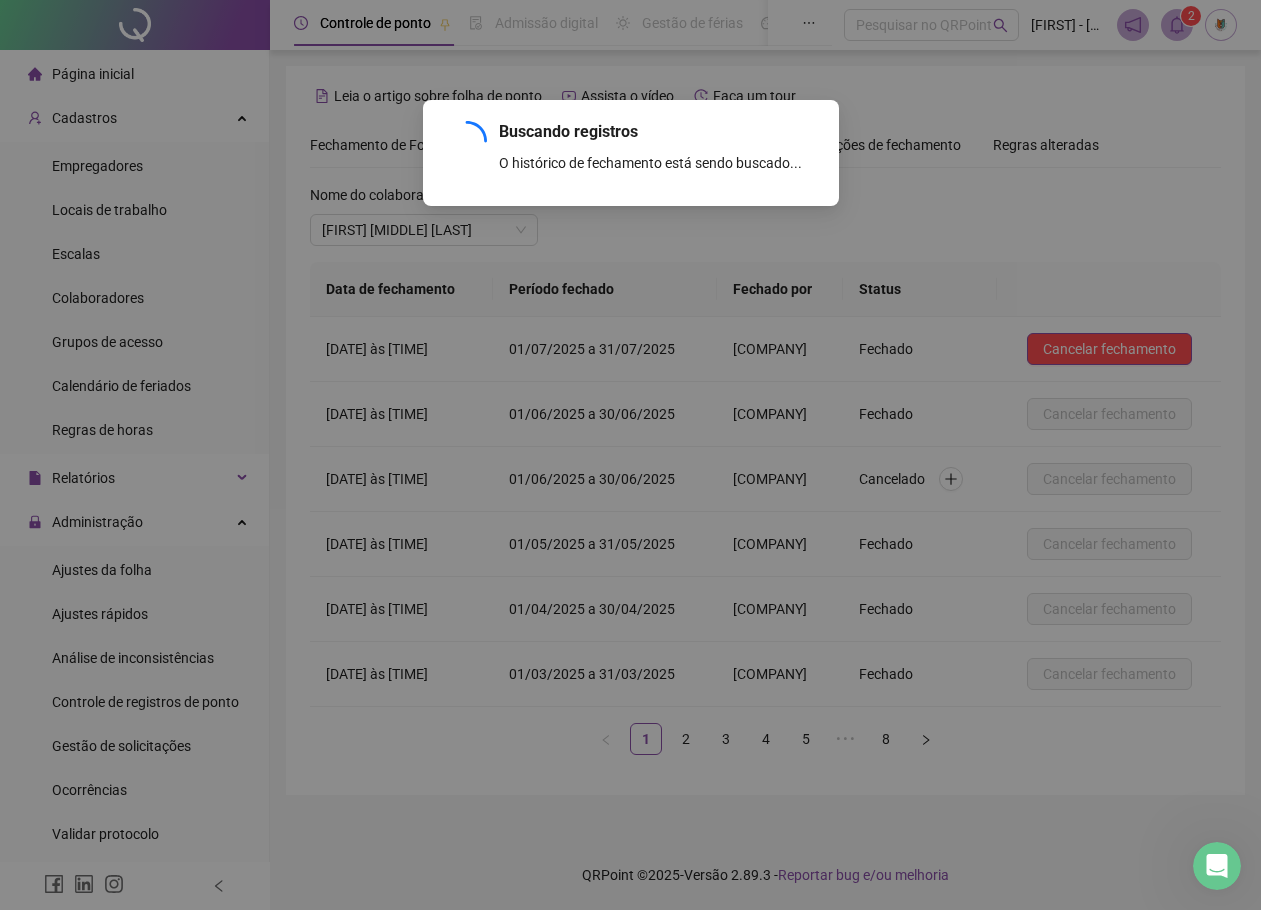 scroll, scrollTop: 65, scrollLeft: 0, axis: vertical 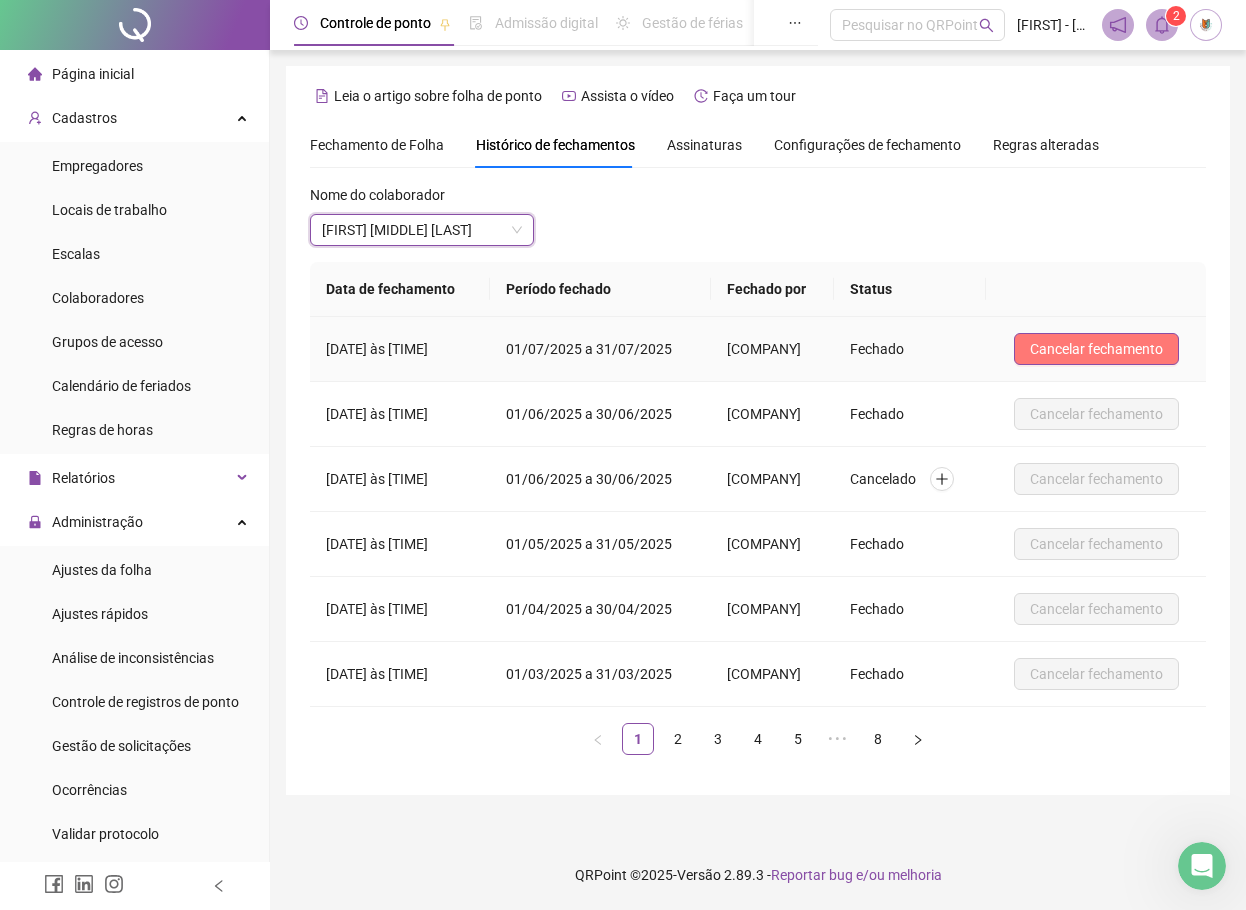 click on "Cancelar fechamento" at bounding box center [1096, 349] 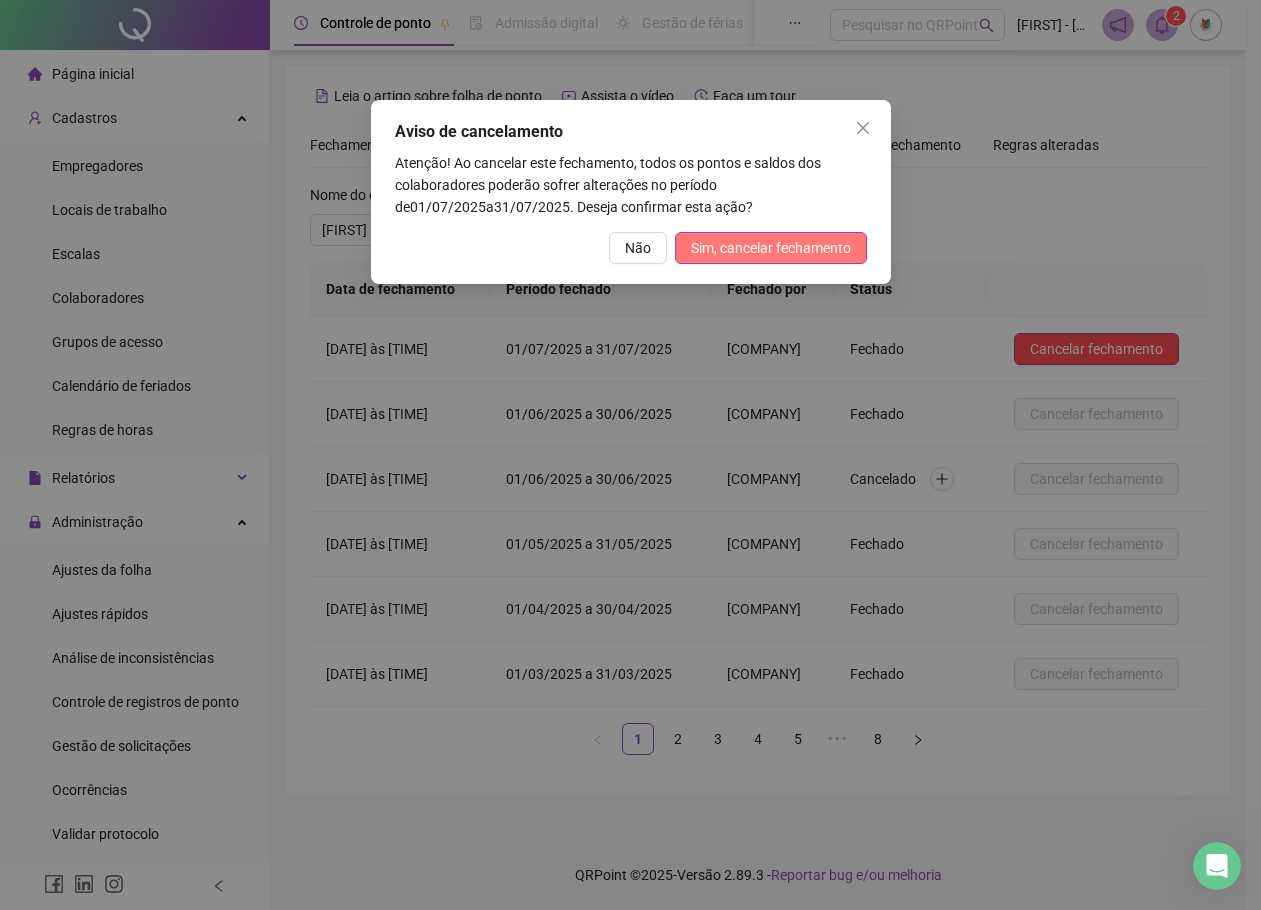 click on "Sim, cancelar fechamento" at bounding box center (771, 248) 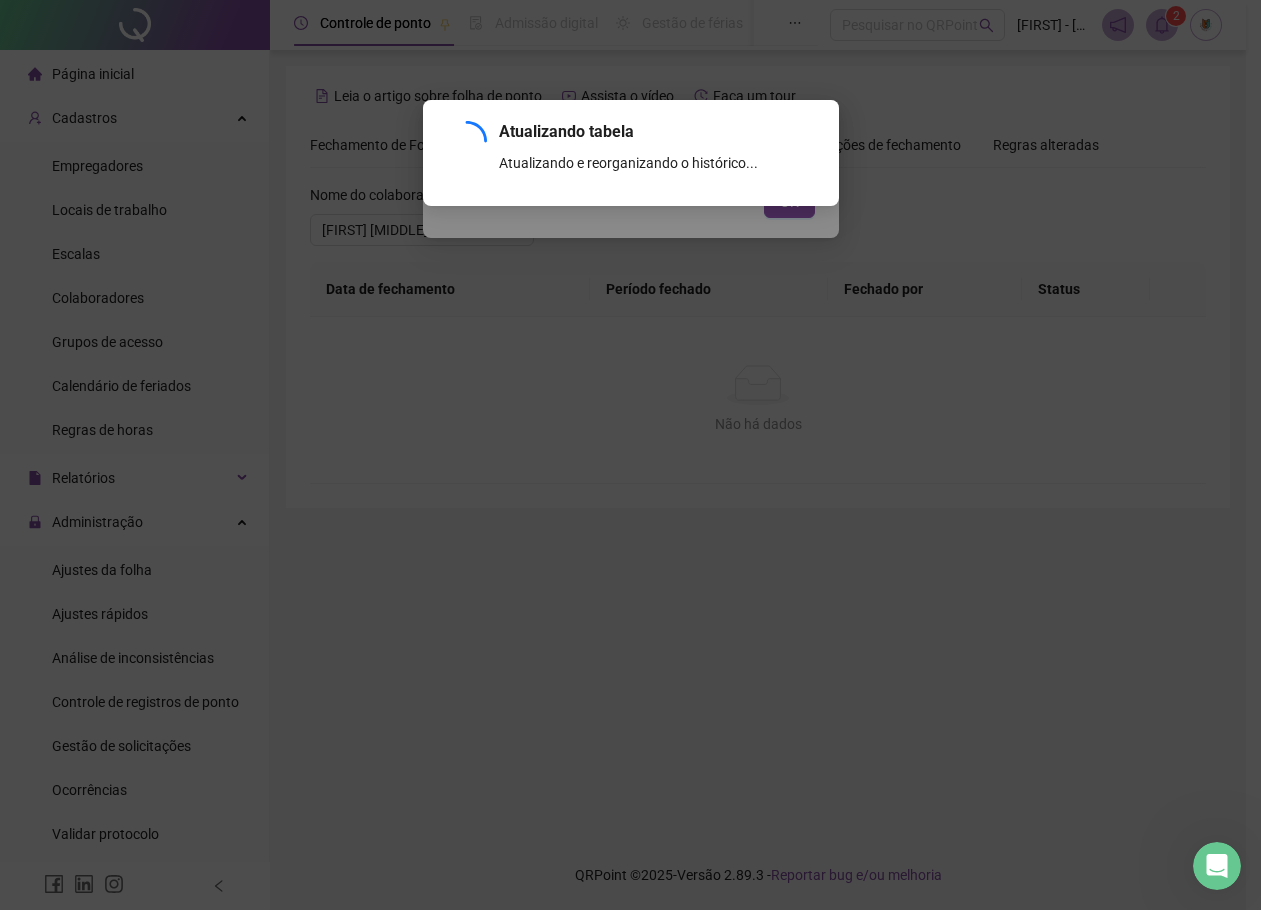 scroll, scrollTop: 0, scrollLeft: 0, axis: both 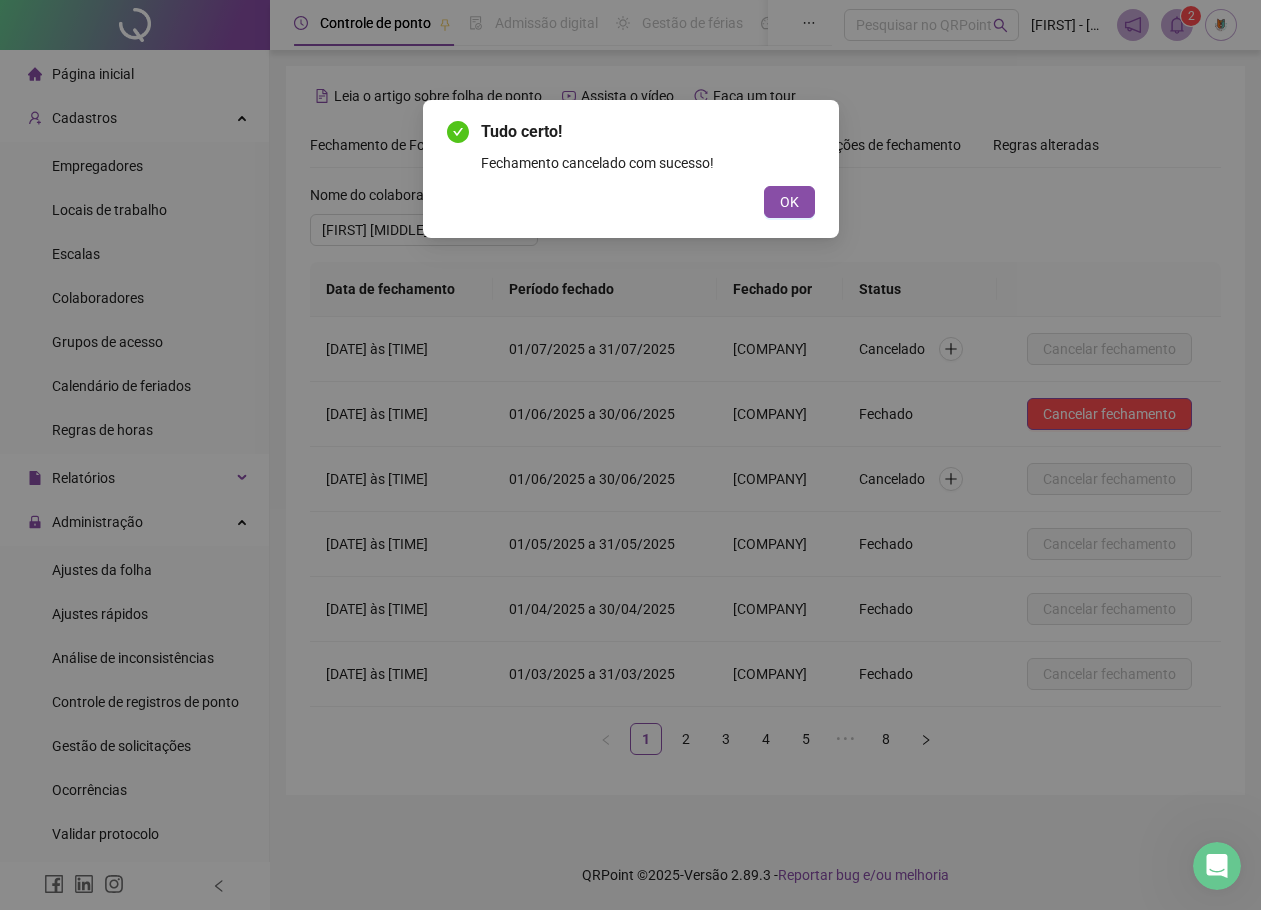 click on "Tudo certo! Fechamento cancelado com sucesso! OK" at bounding box center [630, 455] 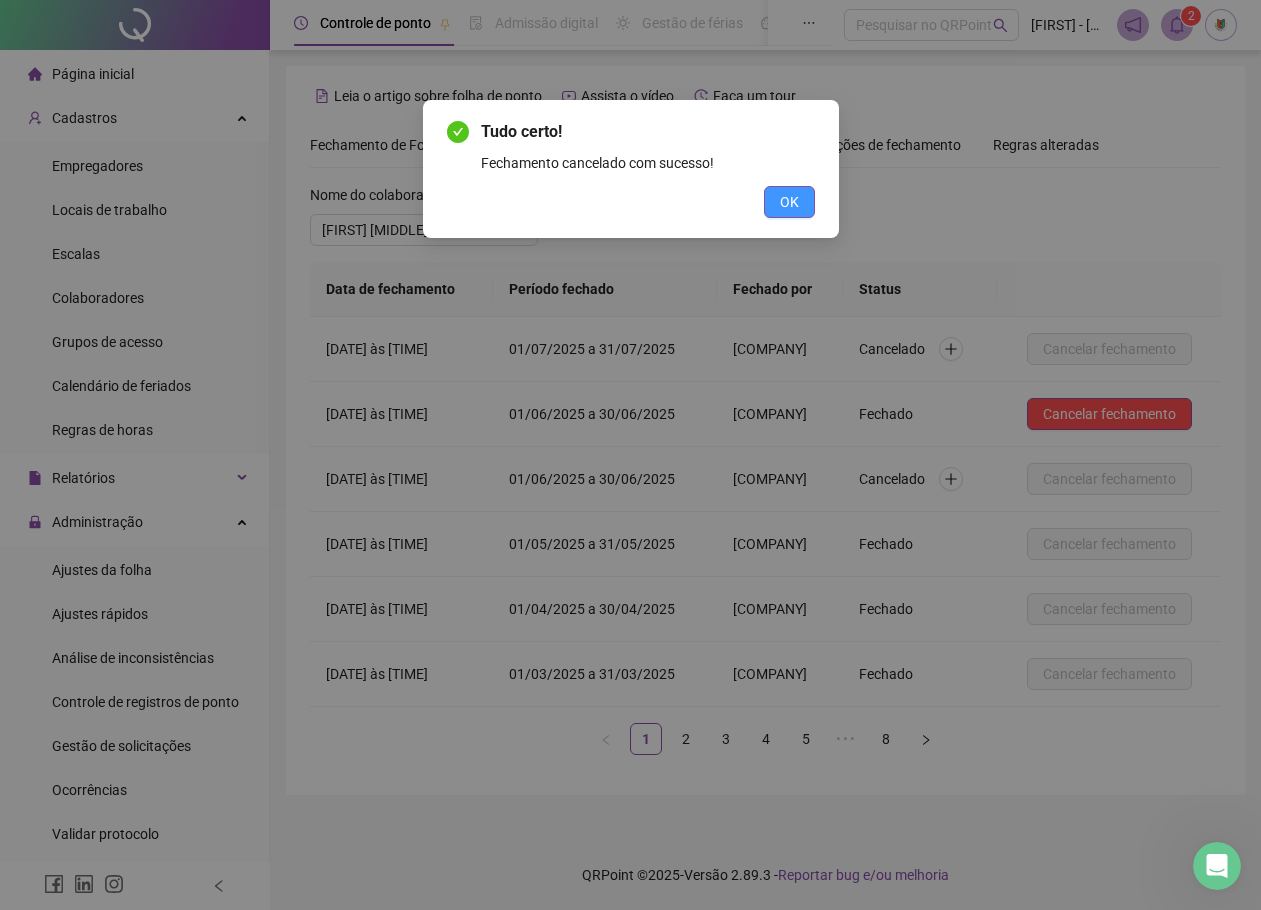 click on "OK" at bounding box center (789, 202) 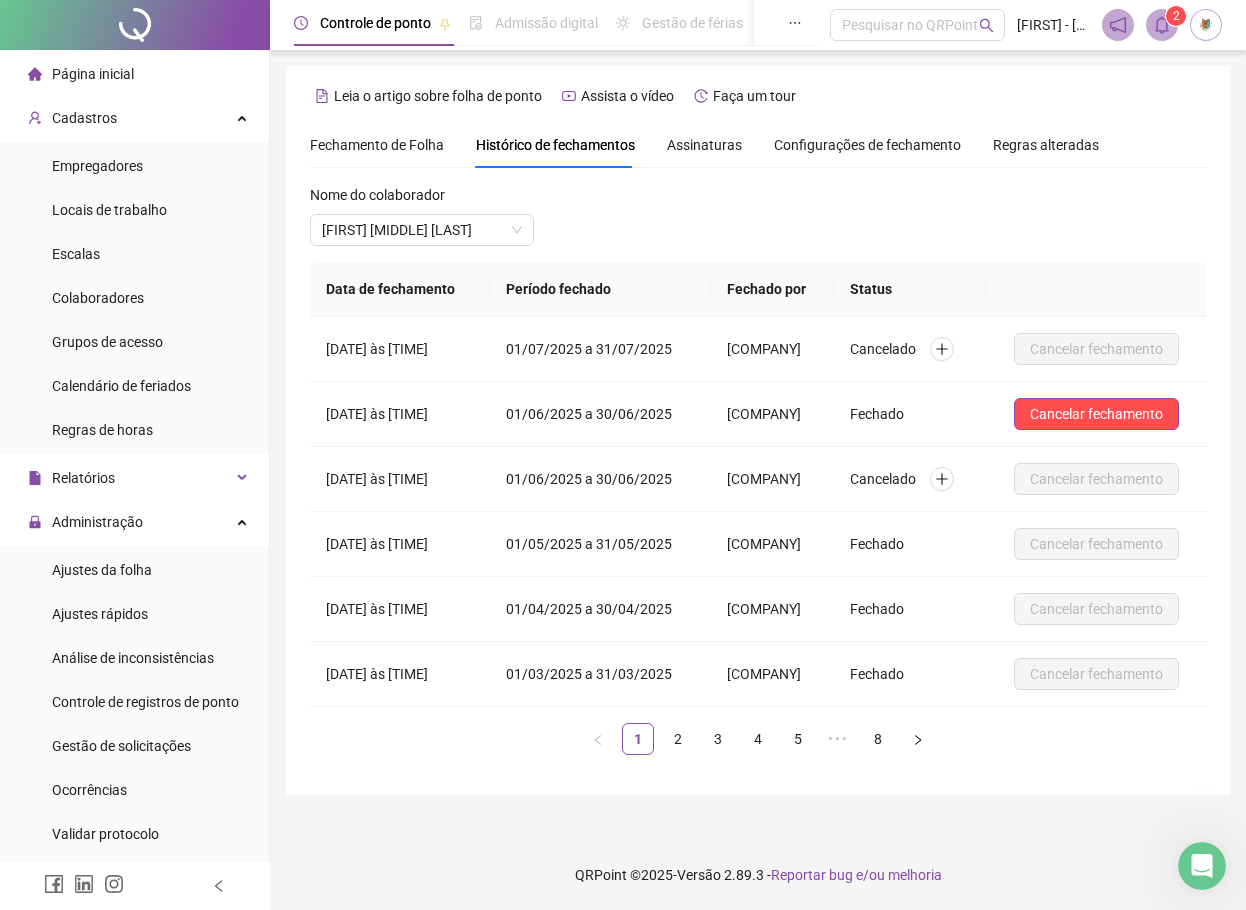 click on "Página inicial" at bounding box center [134, 74] 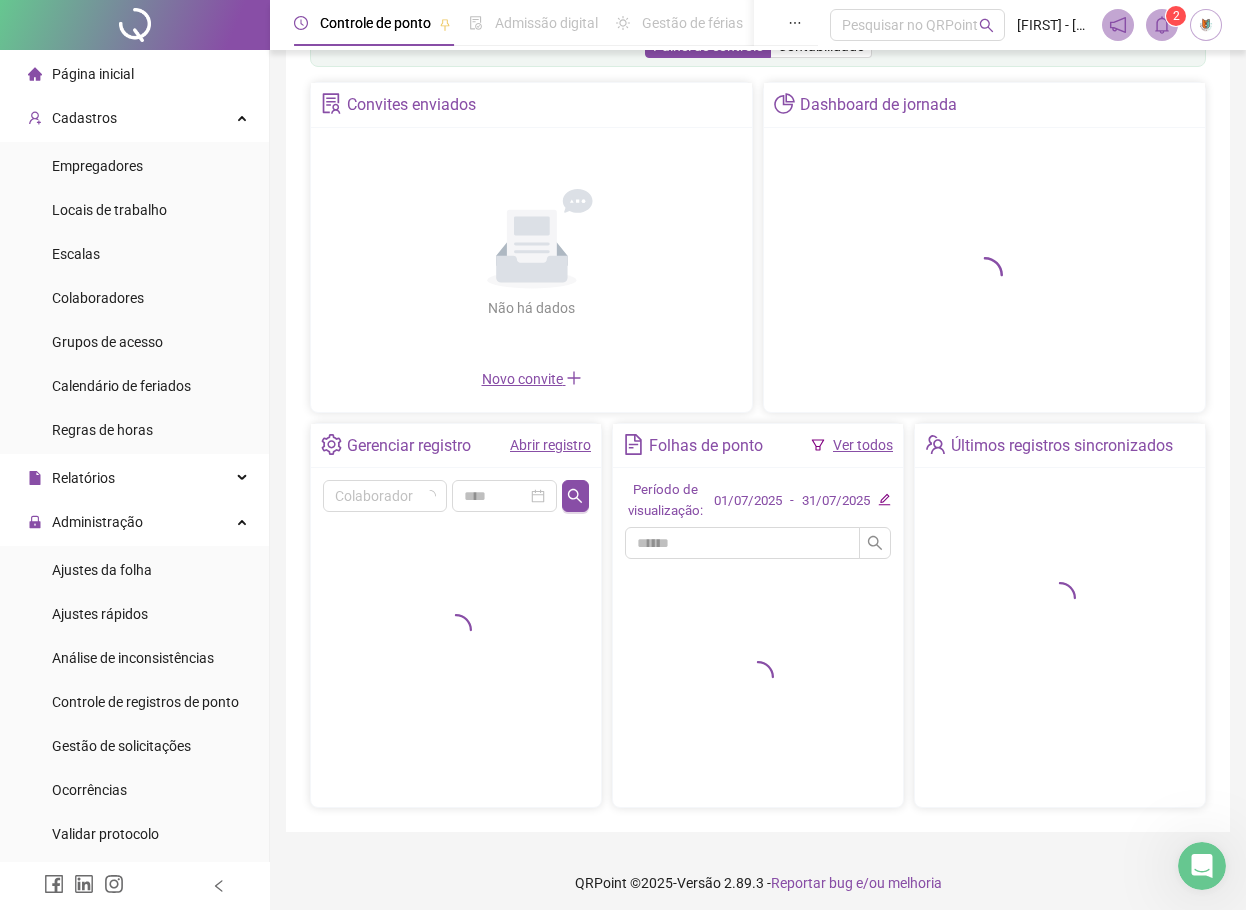 click on "Abrir registro" at bounding box center [550, 445] 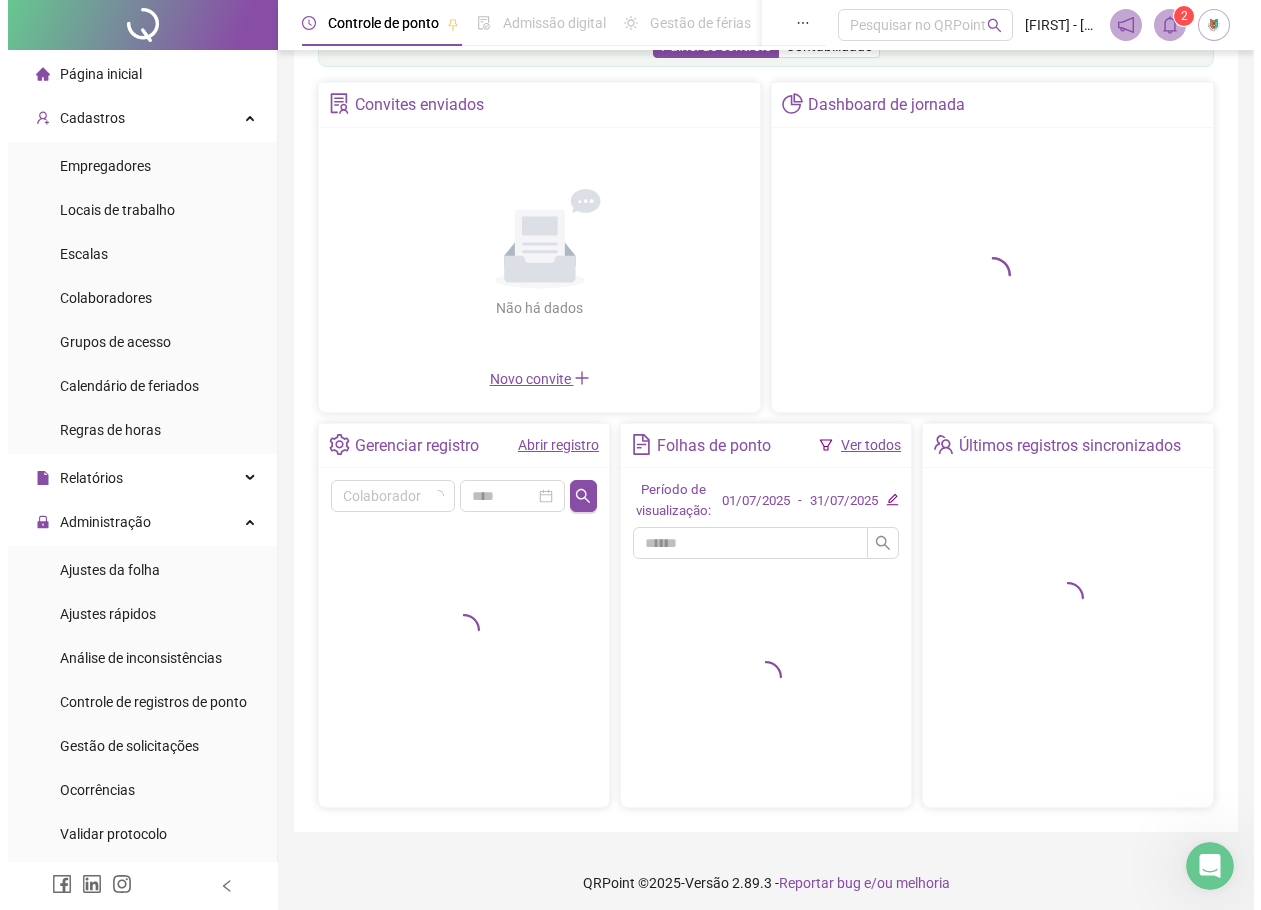 scroll, scrollTop: 0, scrollLeft: 0, axis: both 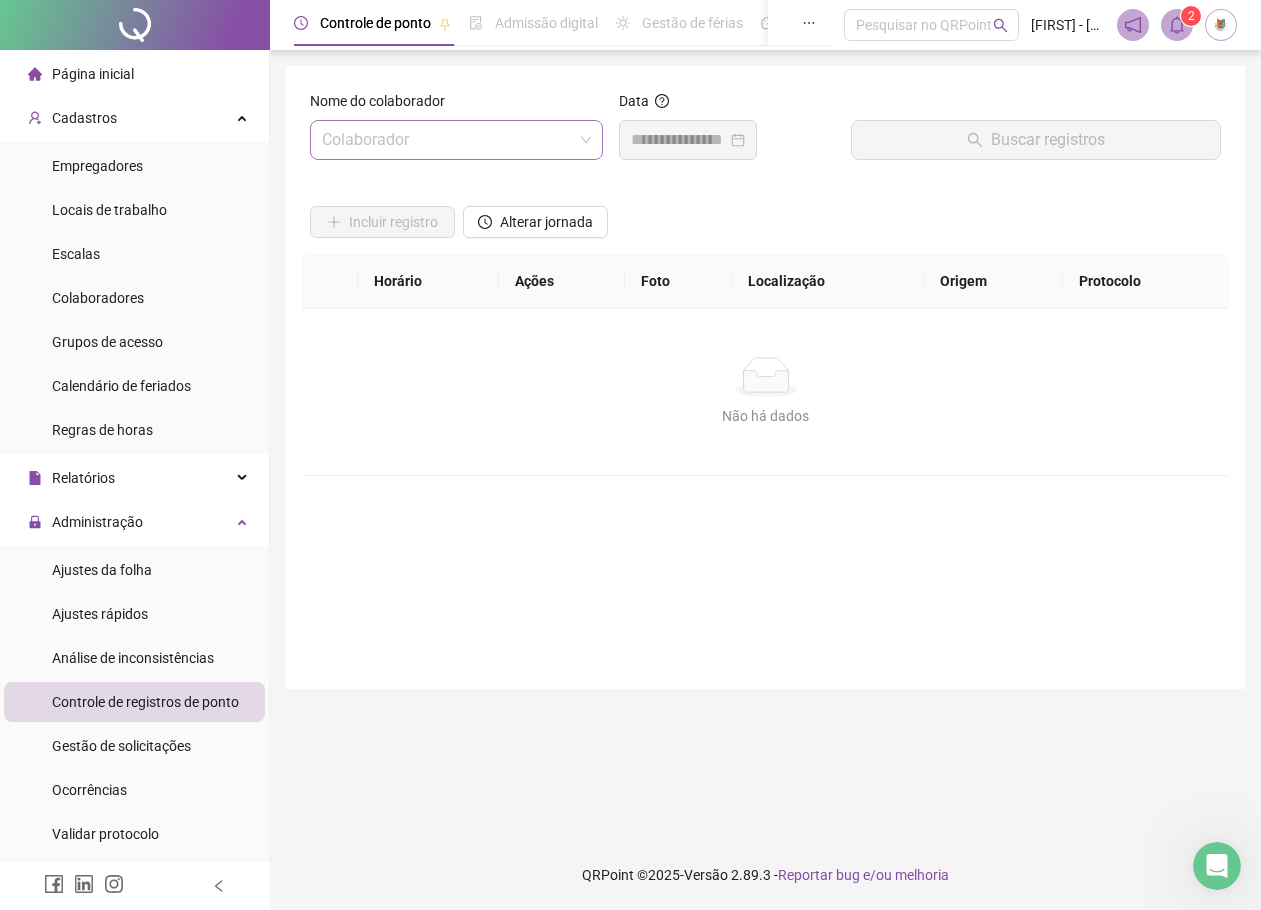 click at bounding box center [447, 140] 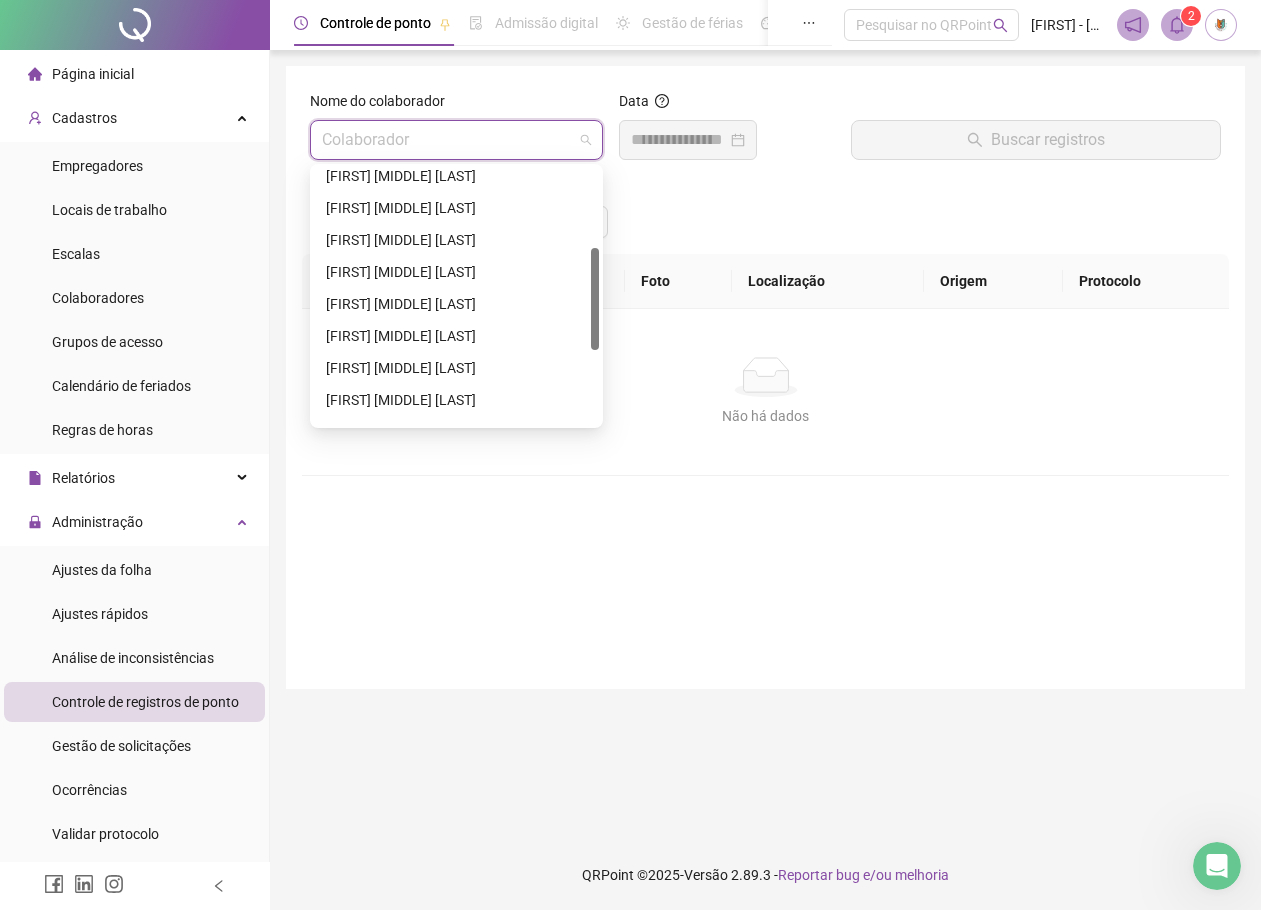 scroll, scrollTop: 300, scrollLeft: 0, axis: vertical 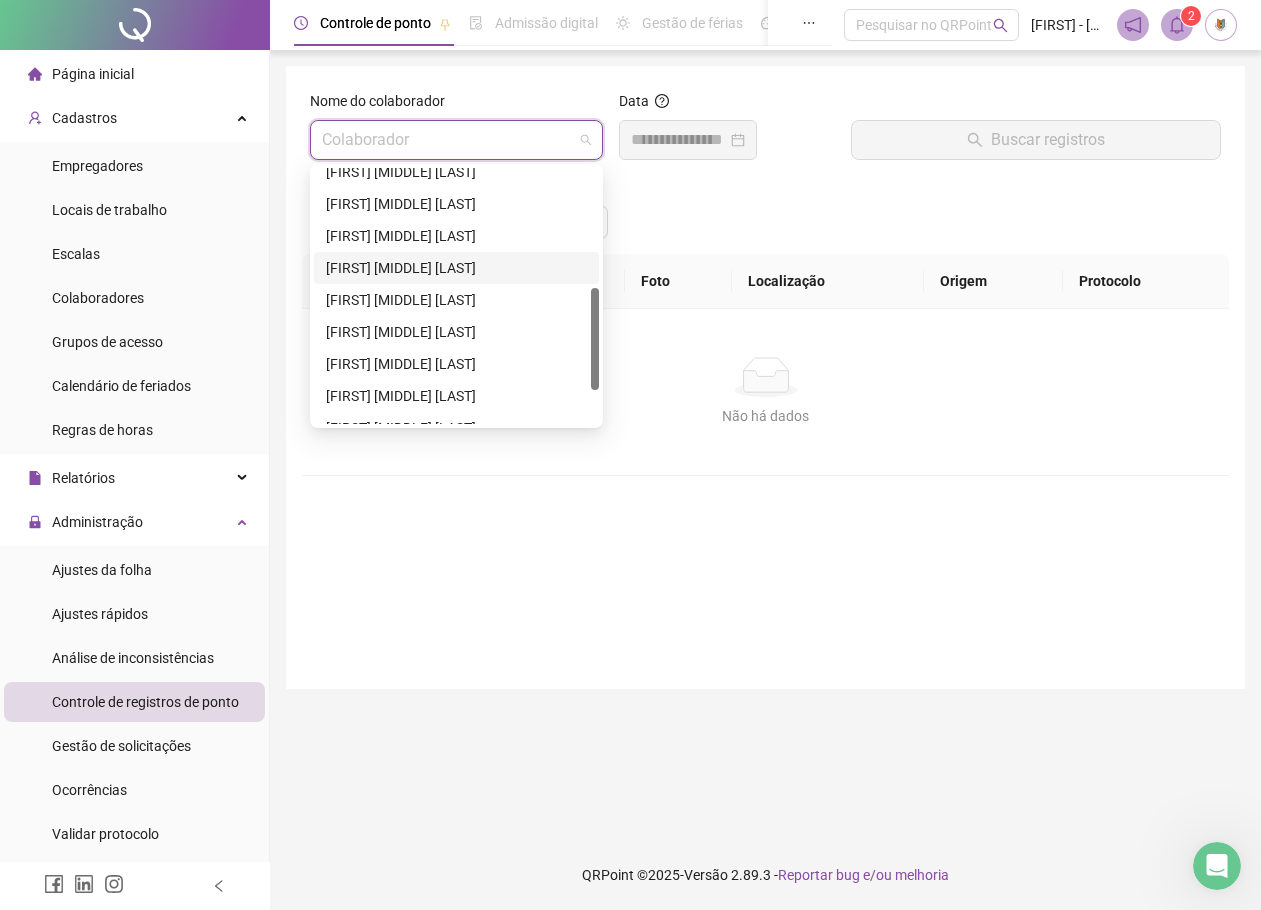 click on "[FIRST] [LAST] [LAST]" at bounding box center (456, 268) 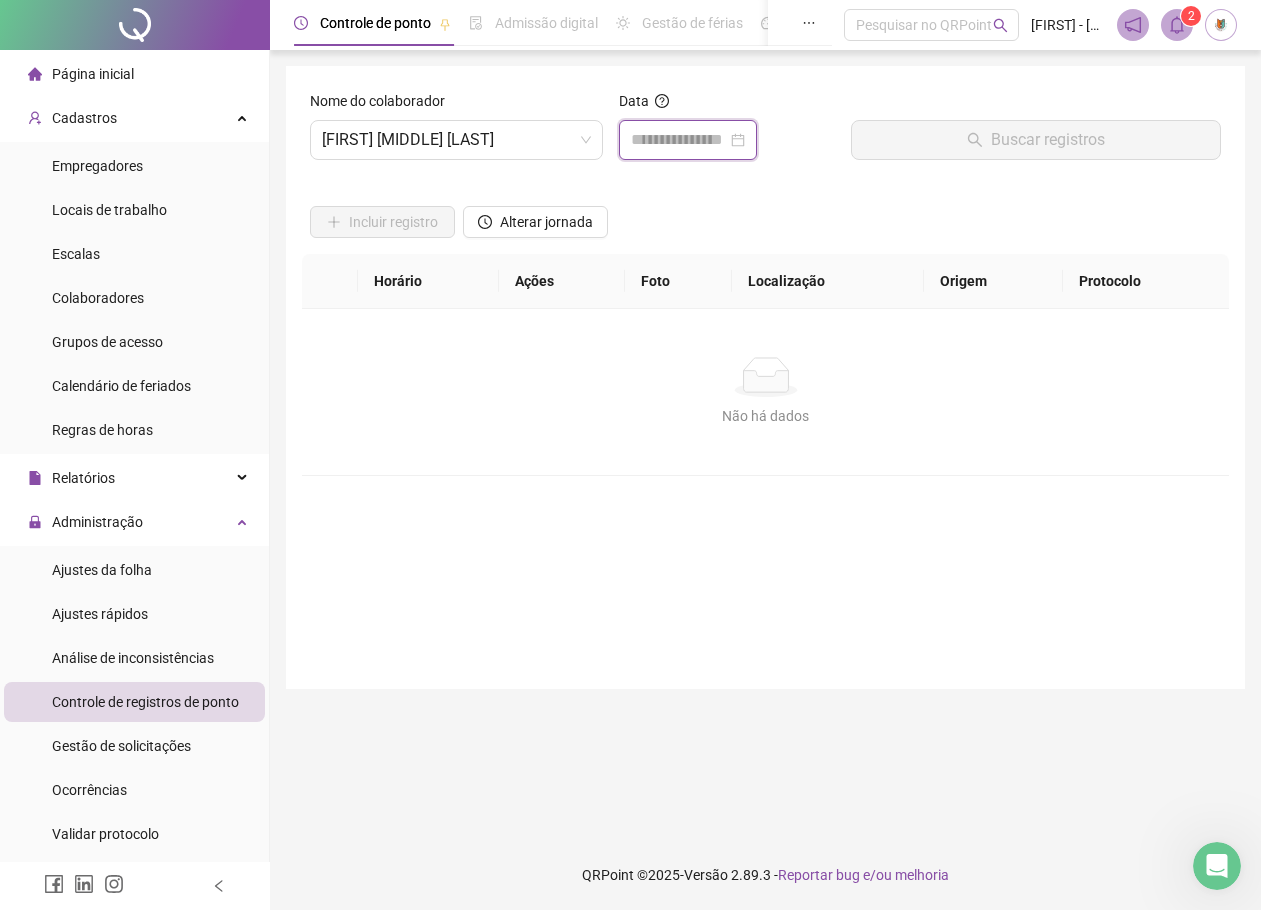 click at bounding box center (679, 140) 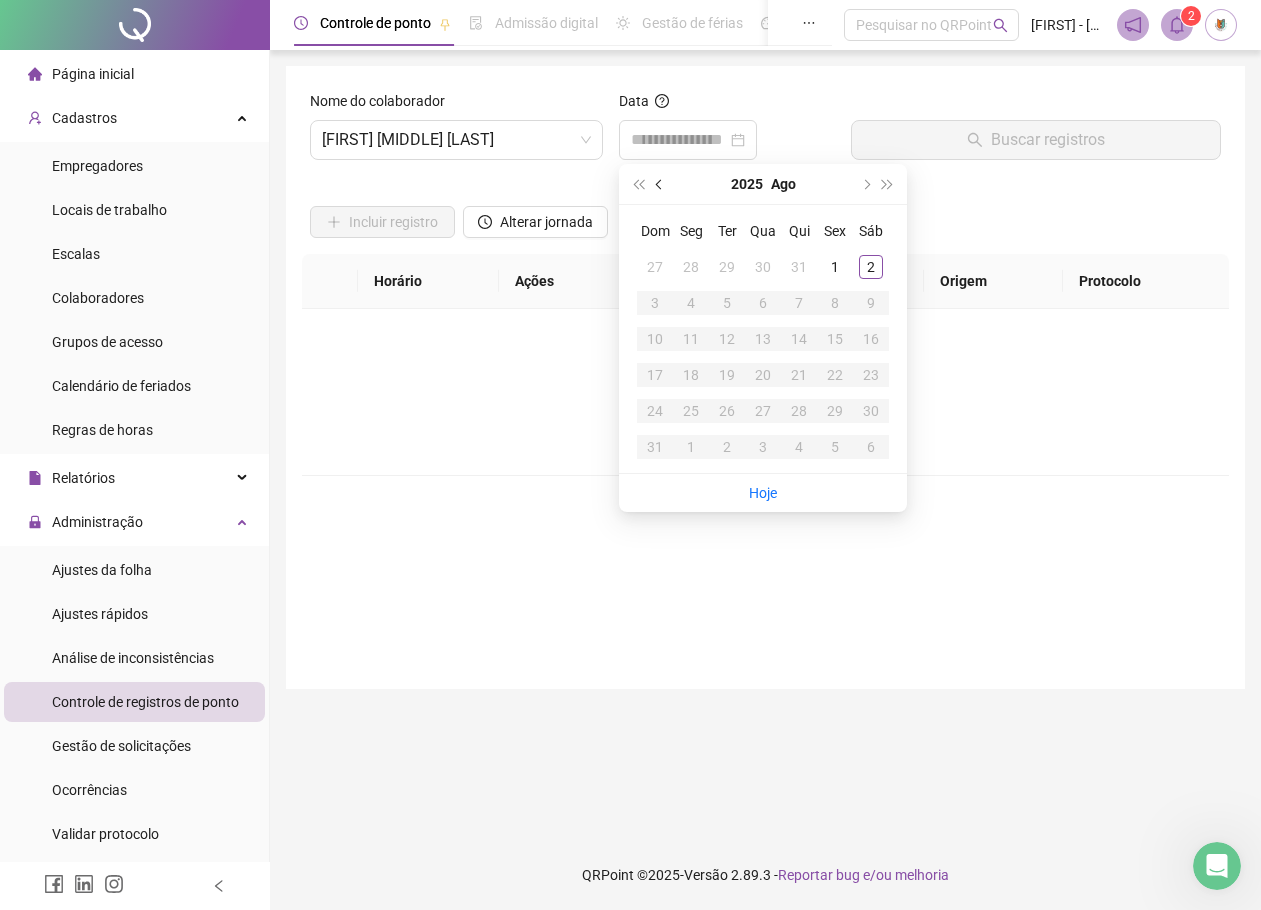 click at bounding box center (661, 184) 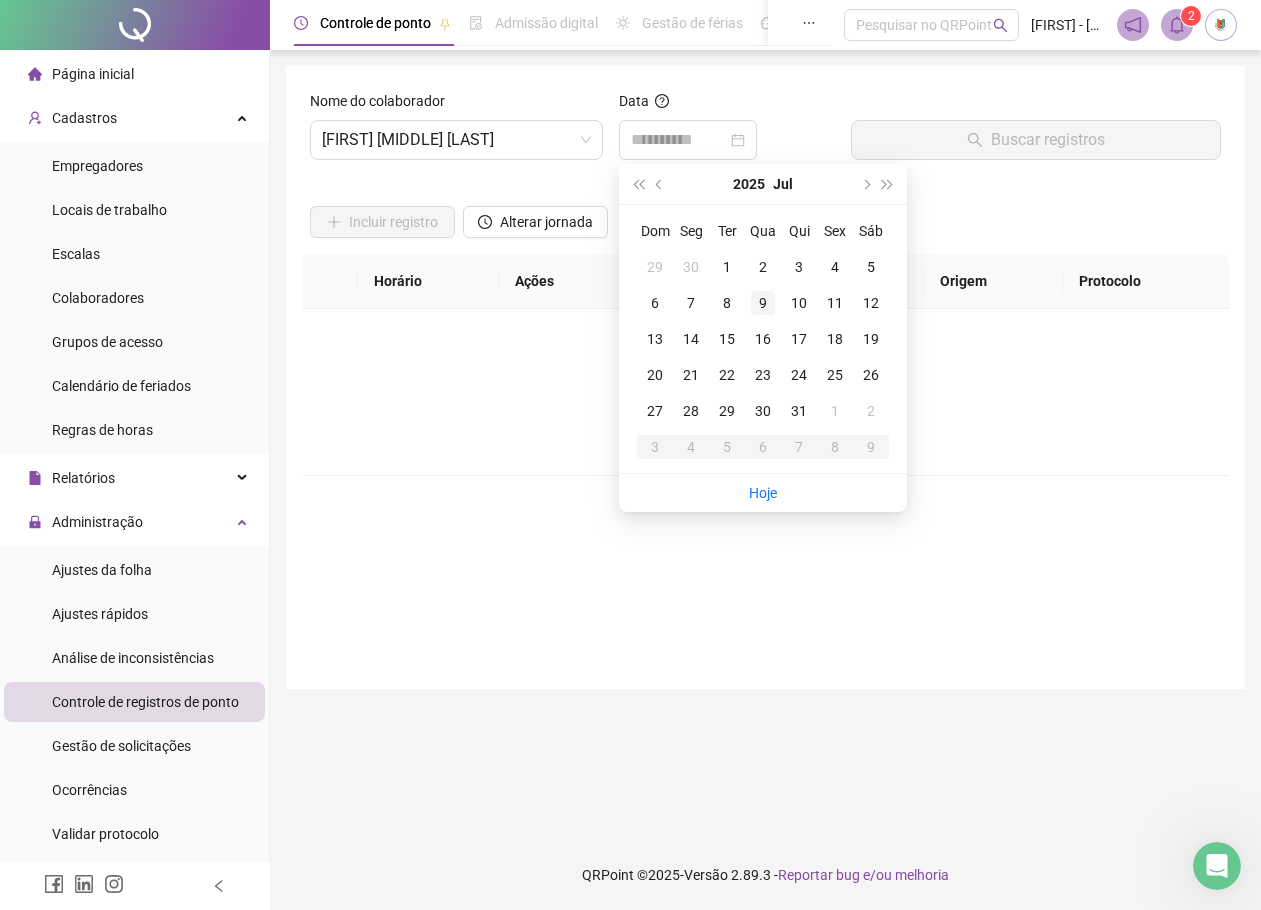type on "**********" 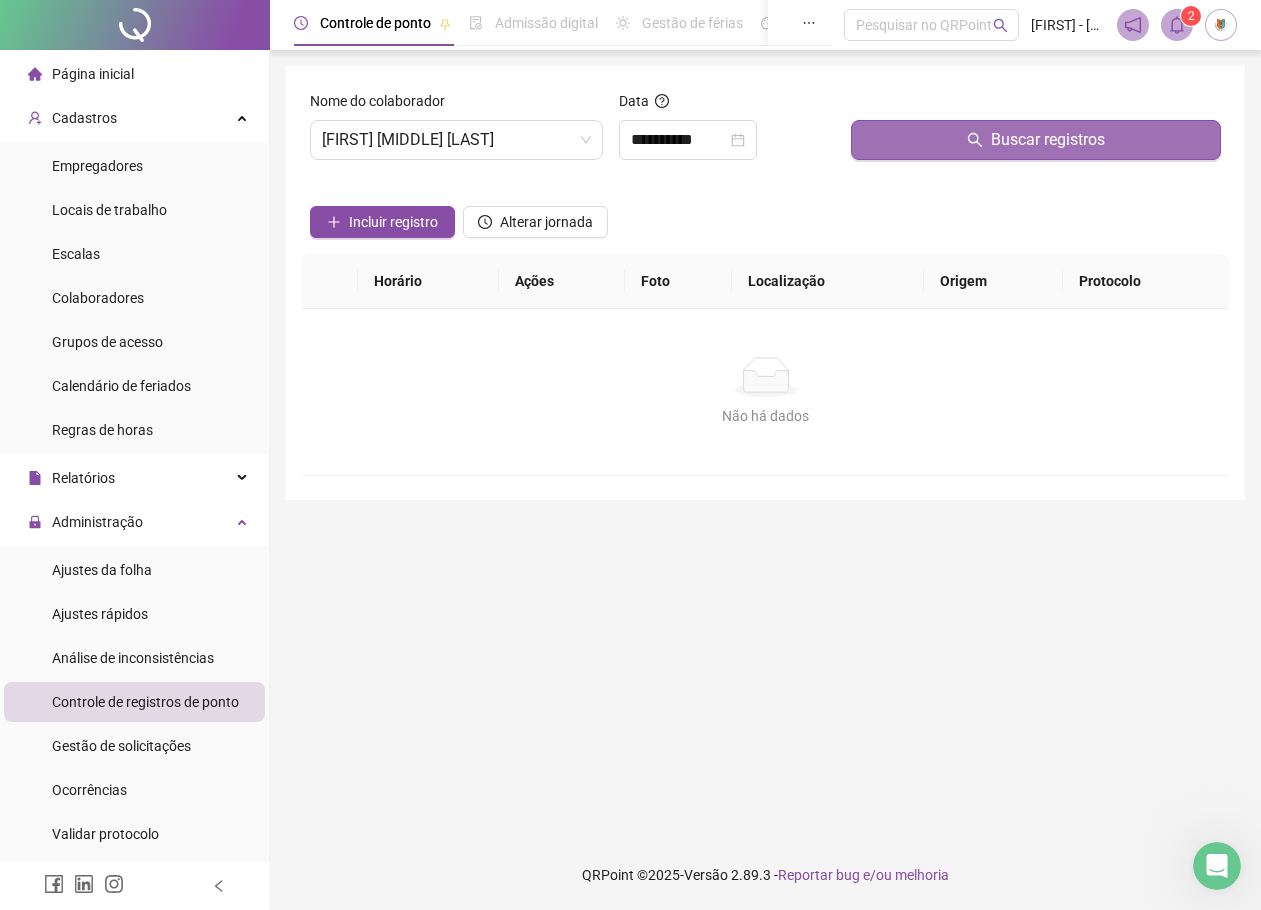 click on "Buscar registros" at bounding box center [1036, 140] 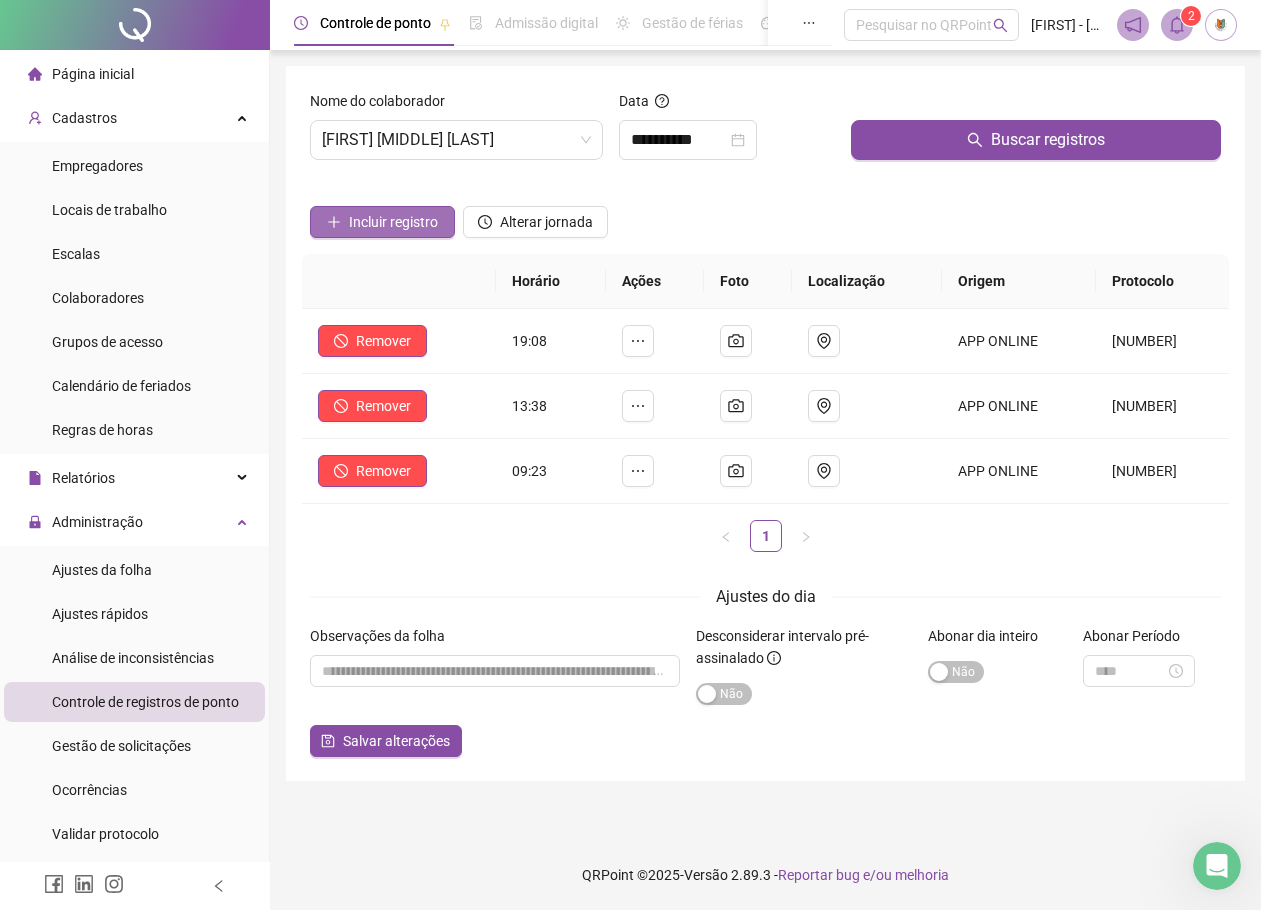 click on "Incluir registro" at bounding box center [393, 222] 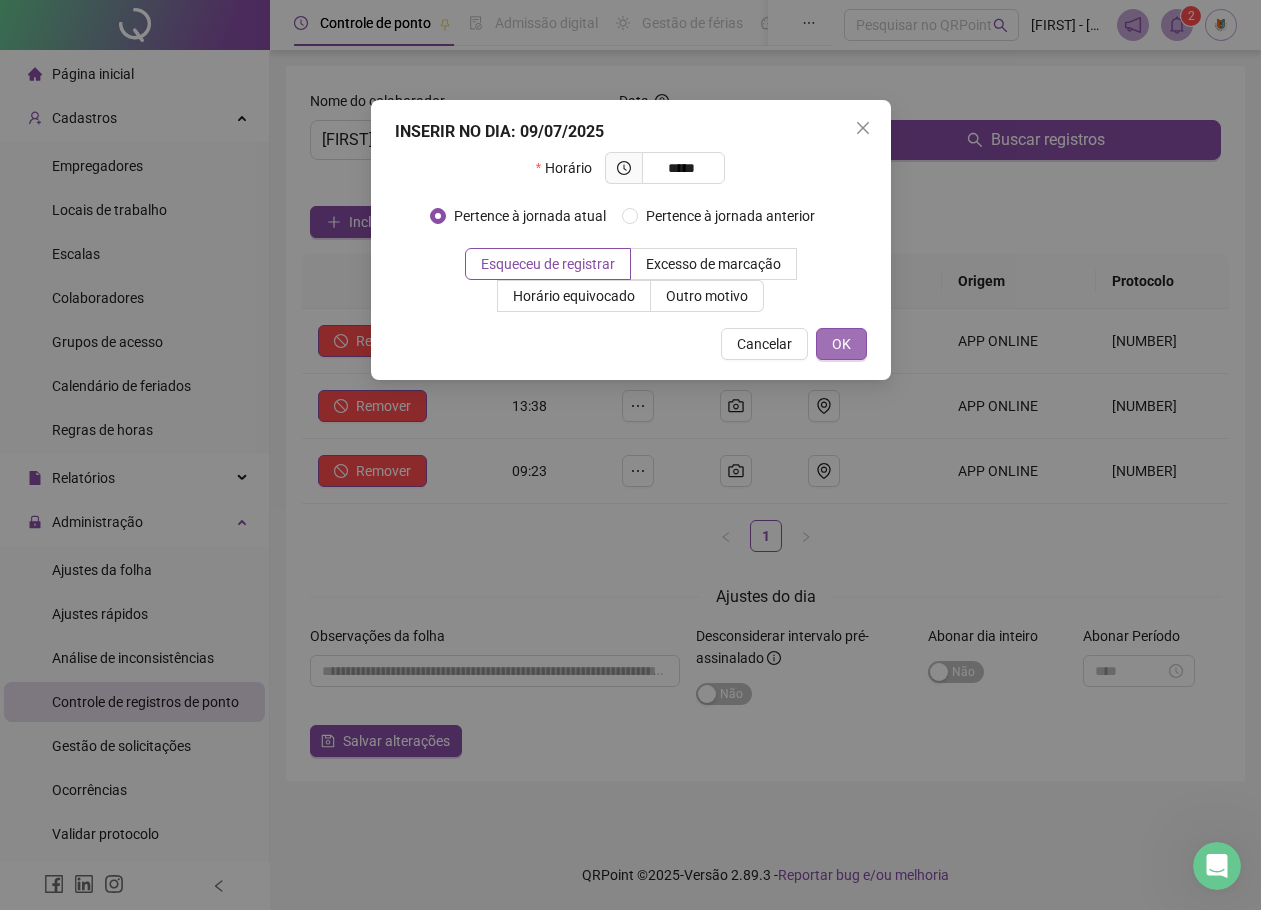 type on "*****" 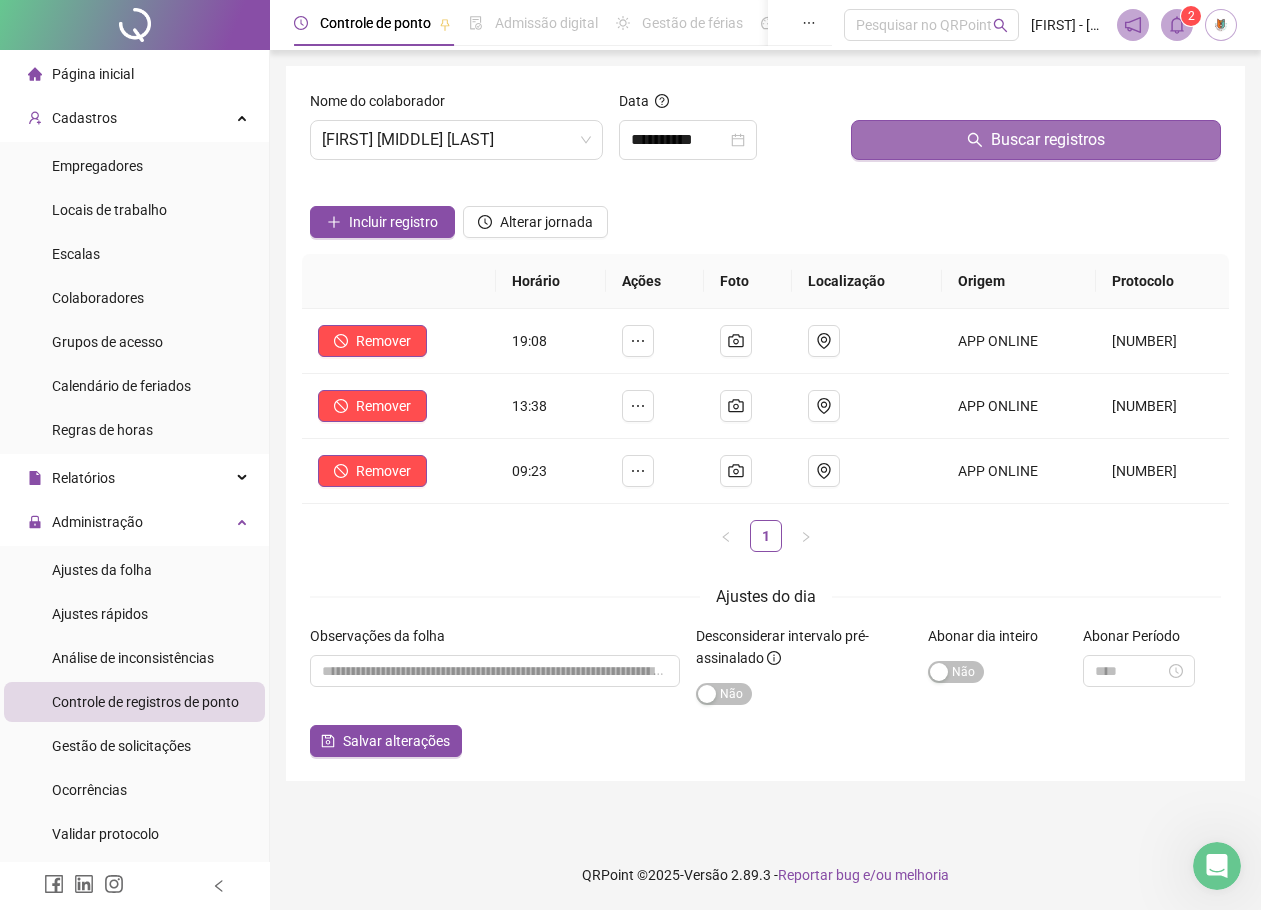 click on "Buscar registros" at bounding box center (1036, 140) 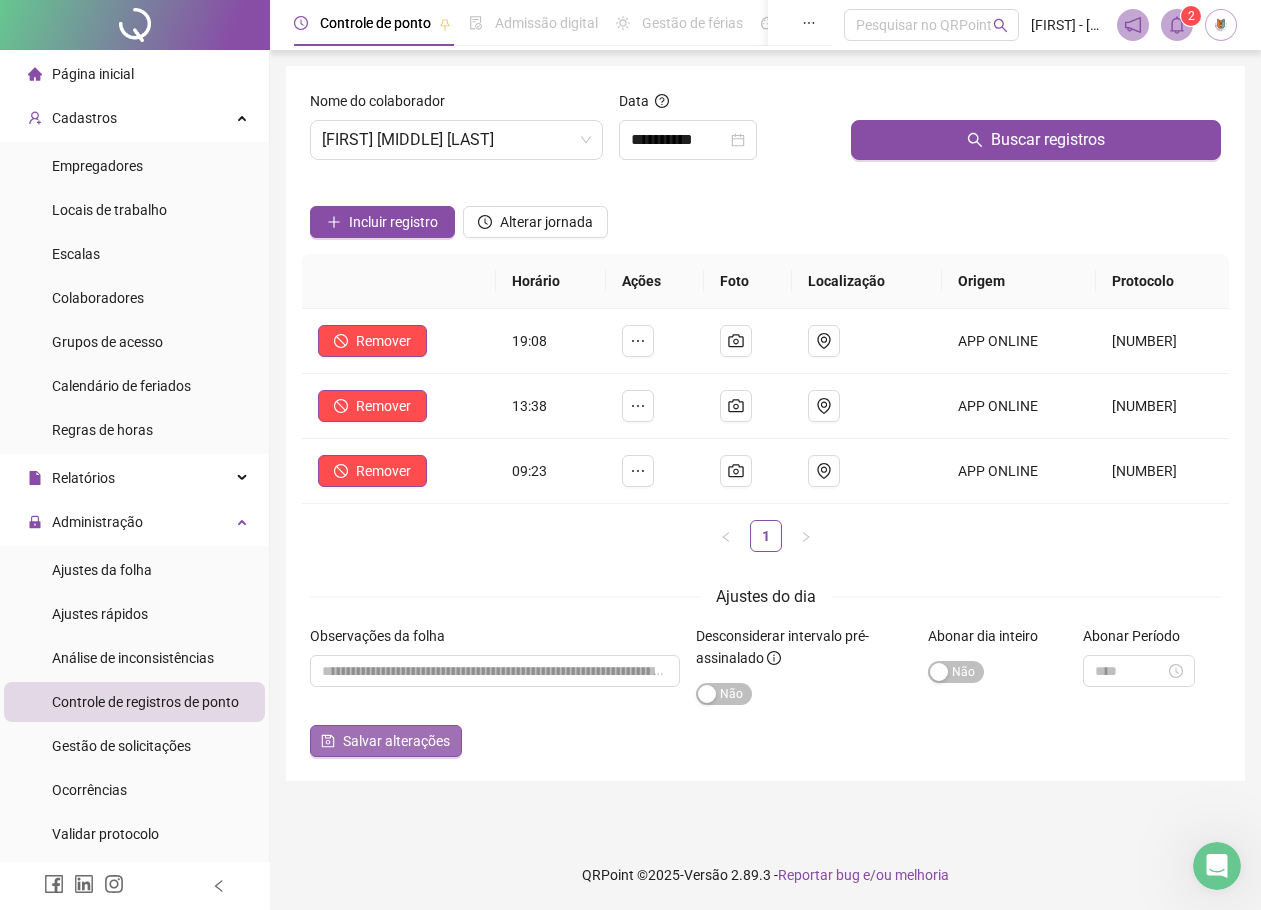 click on "Salvar alterações" at bounding box center (396, 741) 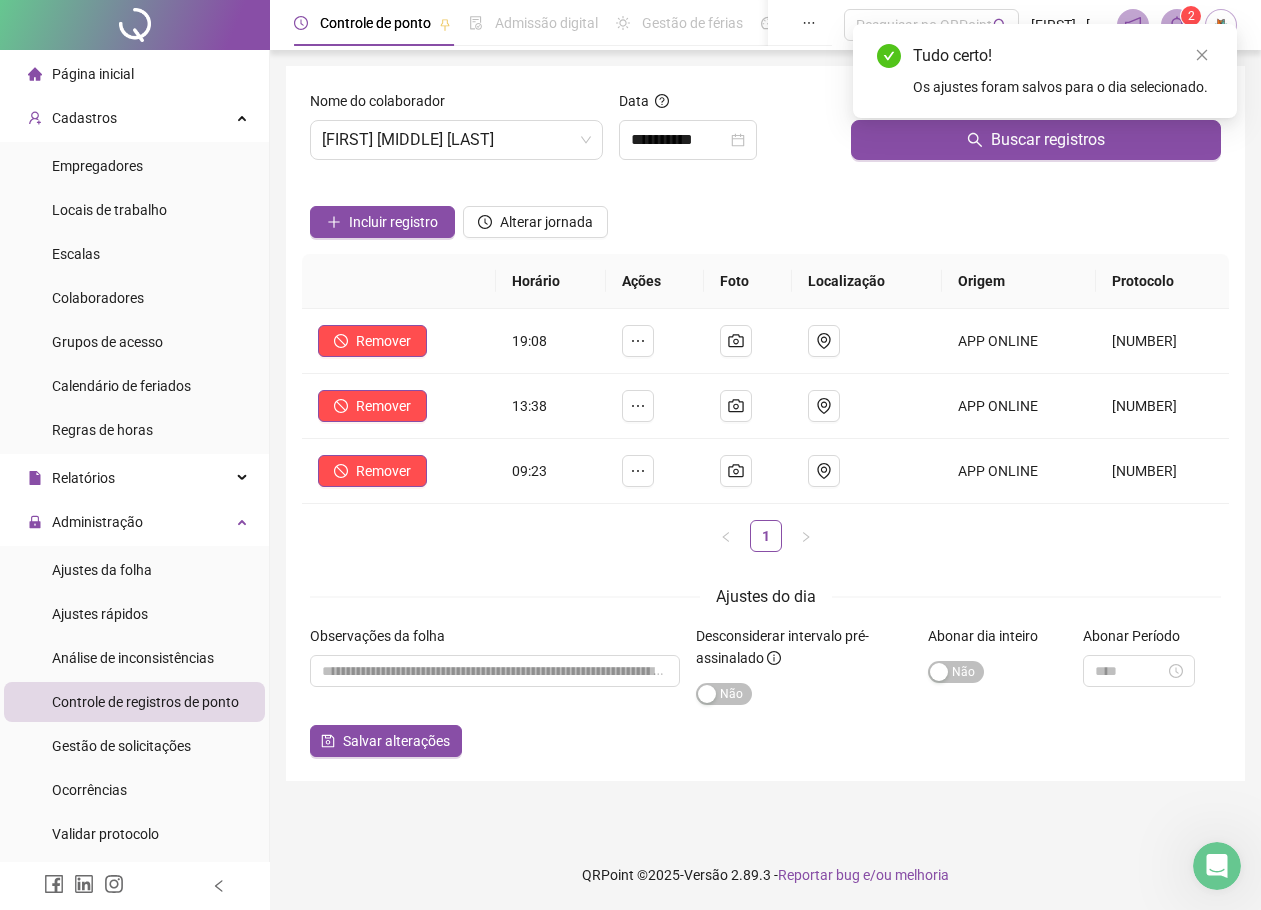 click on "Página inicial" at bounding box center [81, 74] 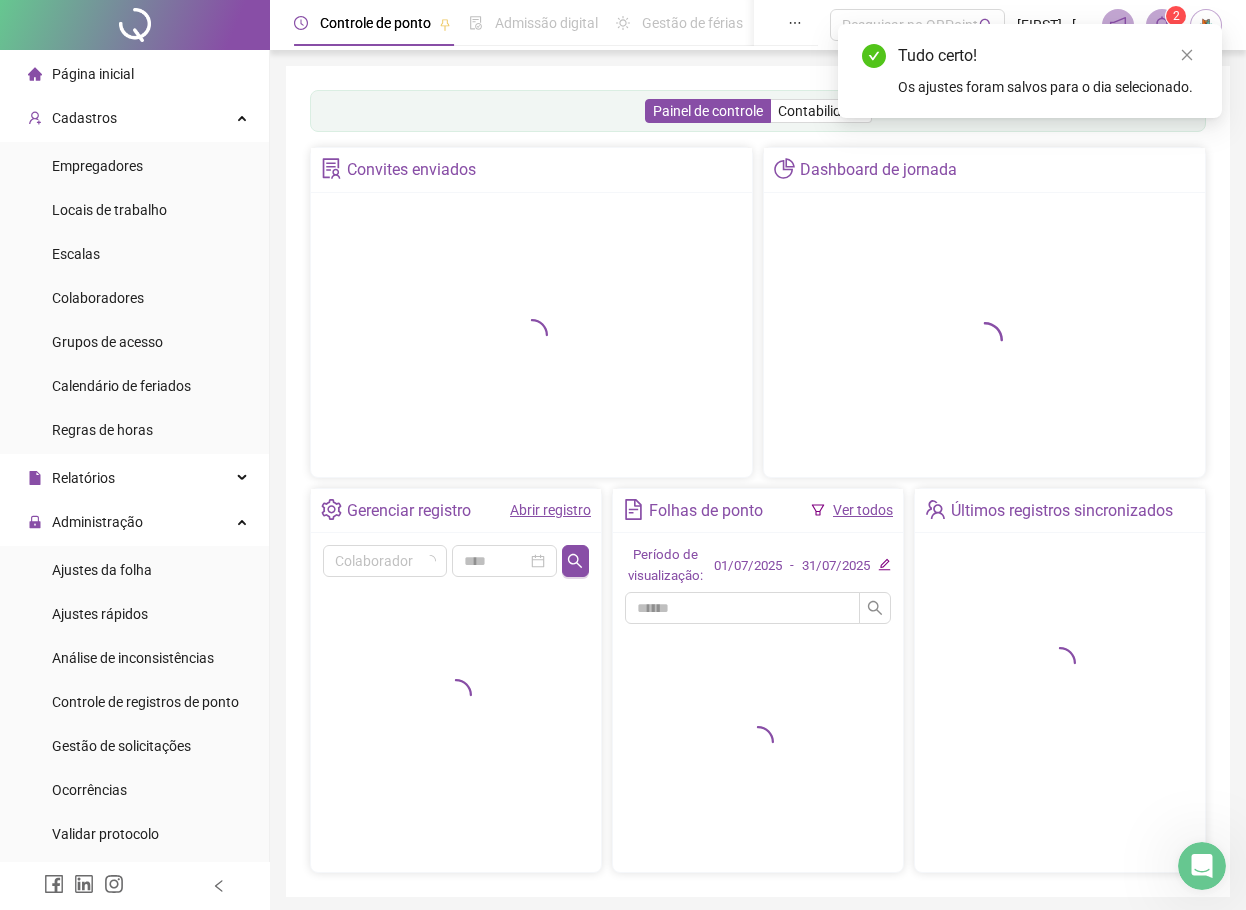 click on "Abrir registro" at bounding box center [550, 510] 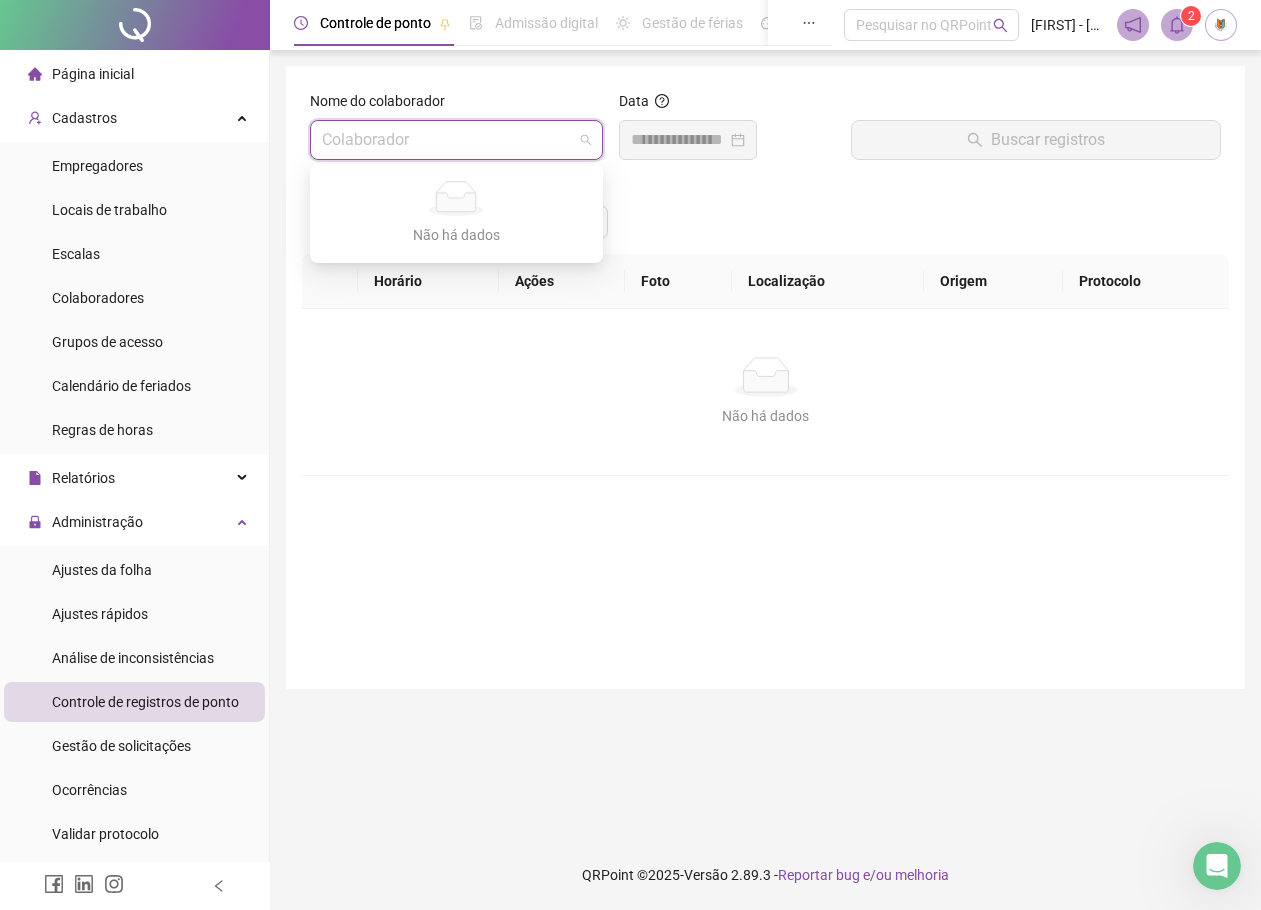 click at bounding box center [447, 140] 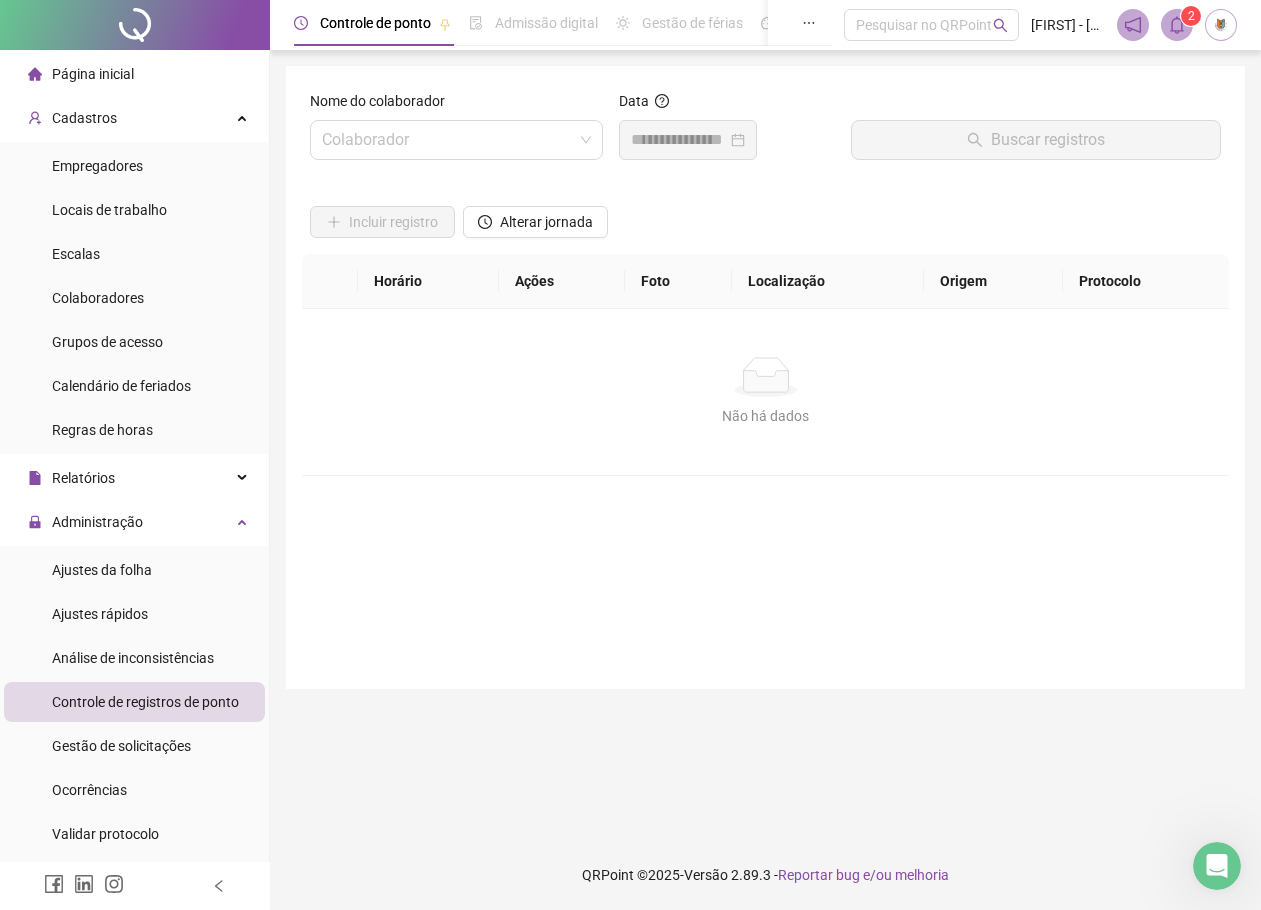 click on "Incluir registro   Alterar jornada" at bounding box center [765, 215] 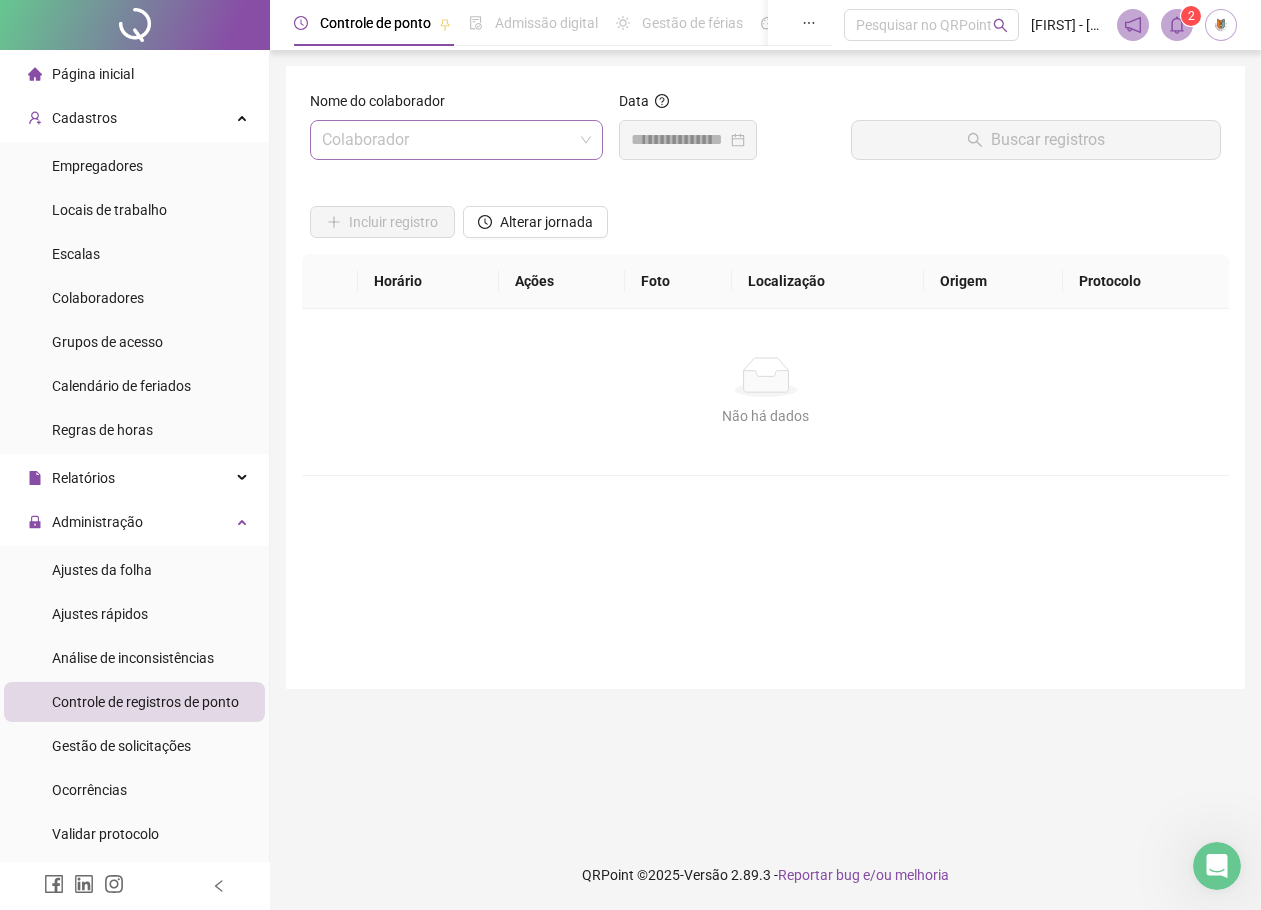click at bounding box center [447, 140] 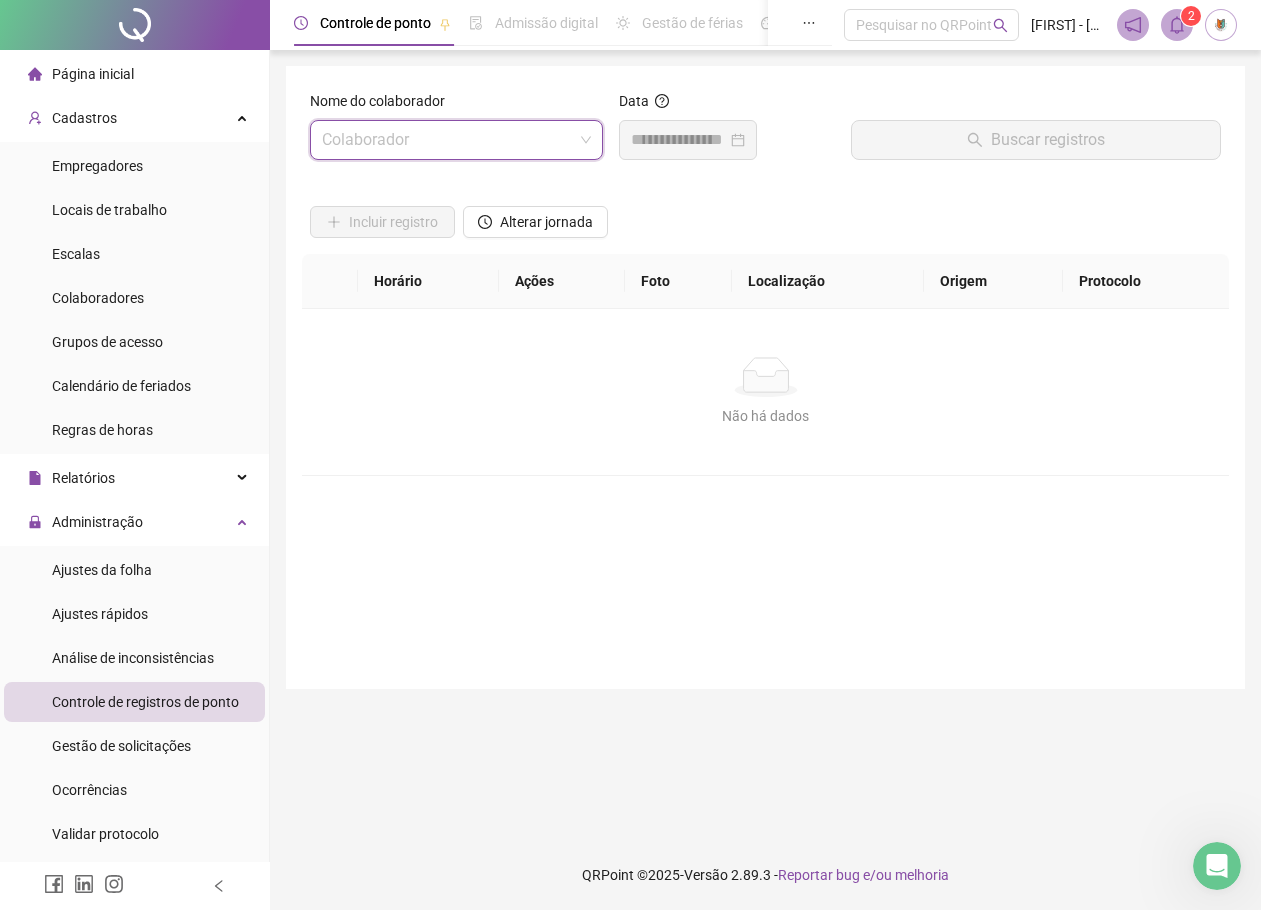 click on "Página inicial" at bounding box center [93, 74] 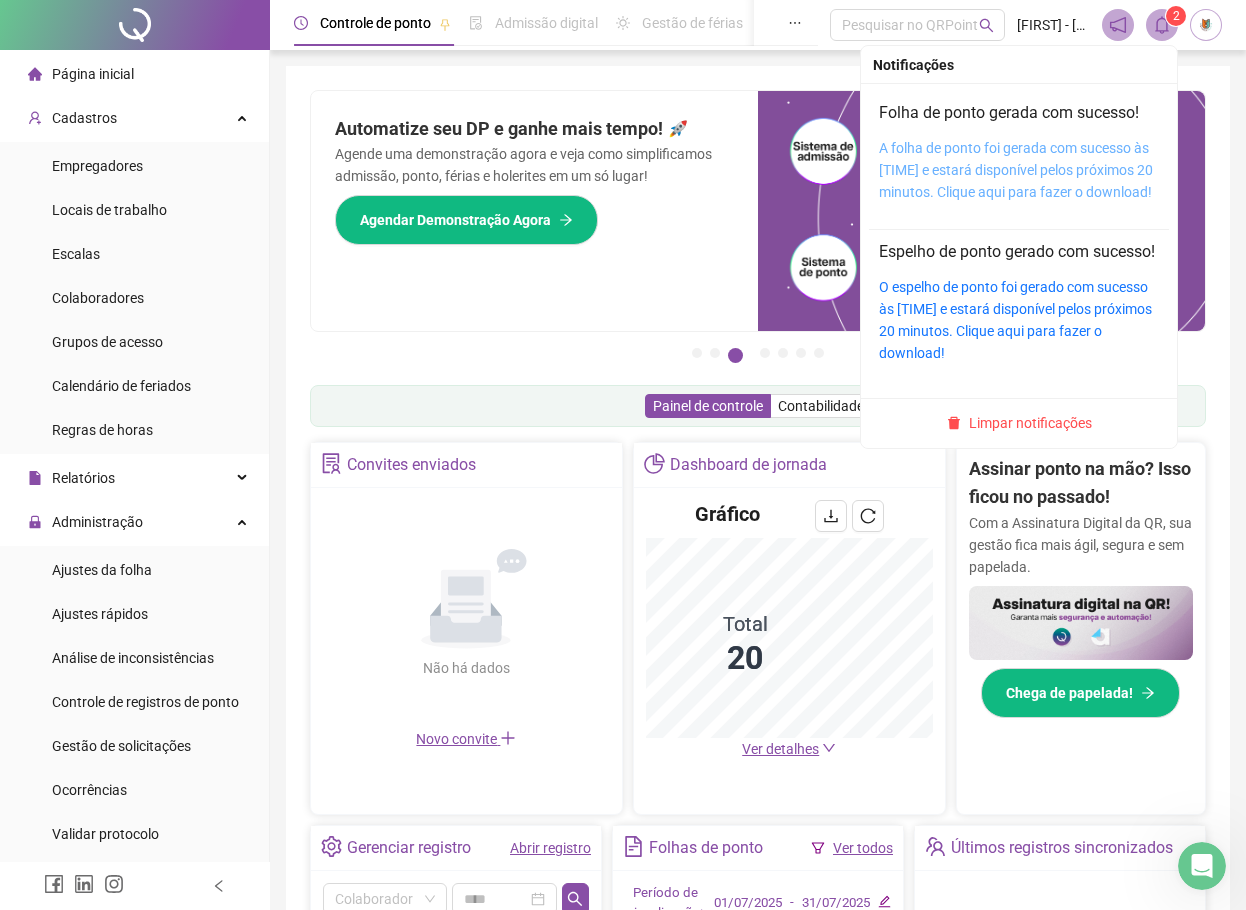 click on "A folha de ponto foi gerada com sucesso às [TIME] e estará disponível pelos próximos 20 minutos.
Clique aqui para fazer o download!" at bounding box center (1016, 170) 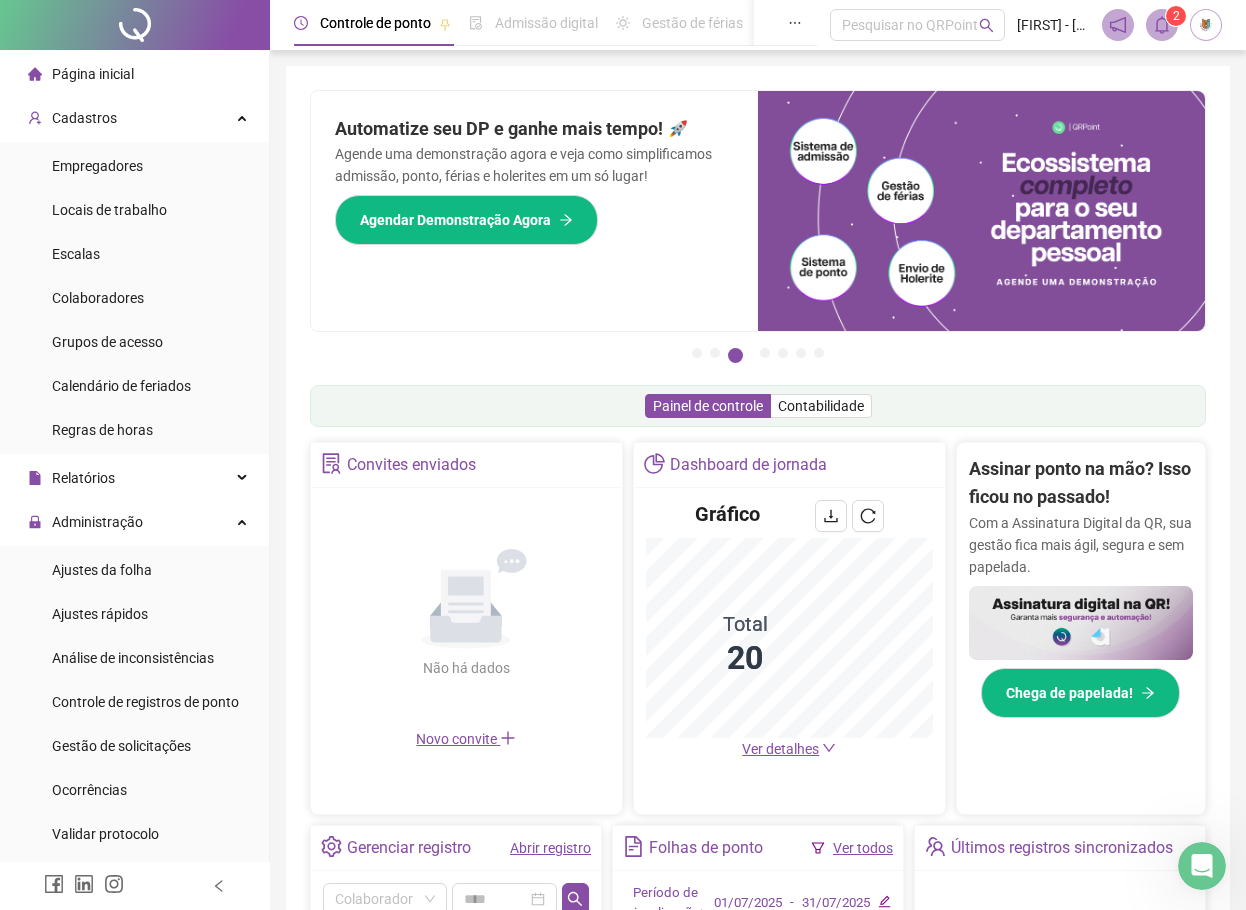 click on "Ver todos" at bounding box center [863, 848] 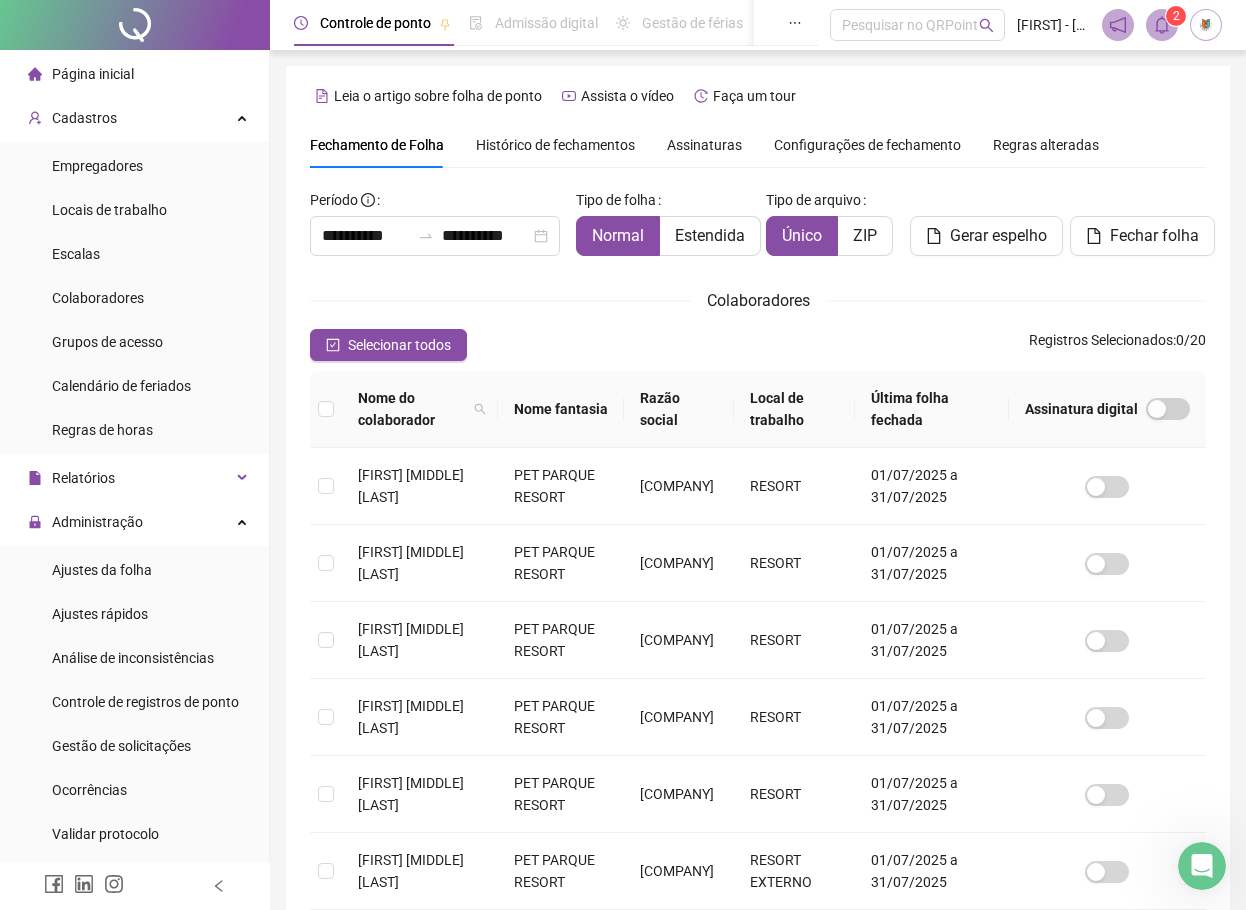 click on "Página inicial" at bounding box center [93, 74] 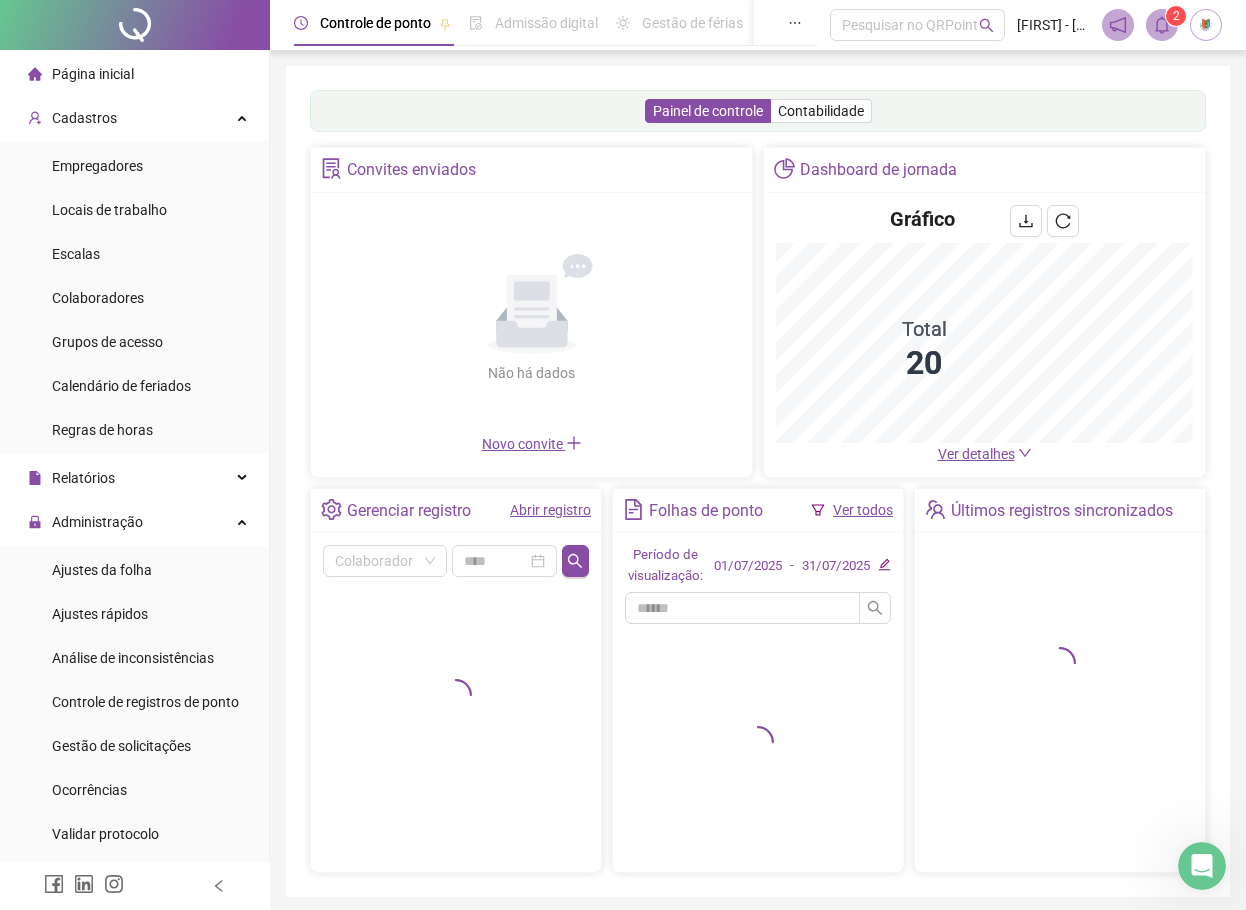 click on "Abrir registro" at bounding box center (550, 510) 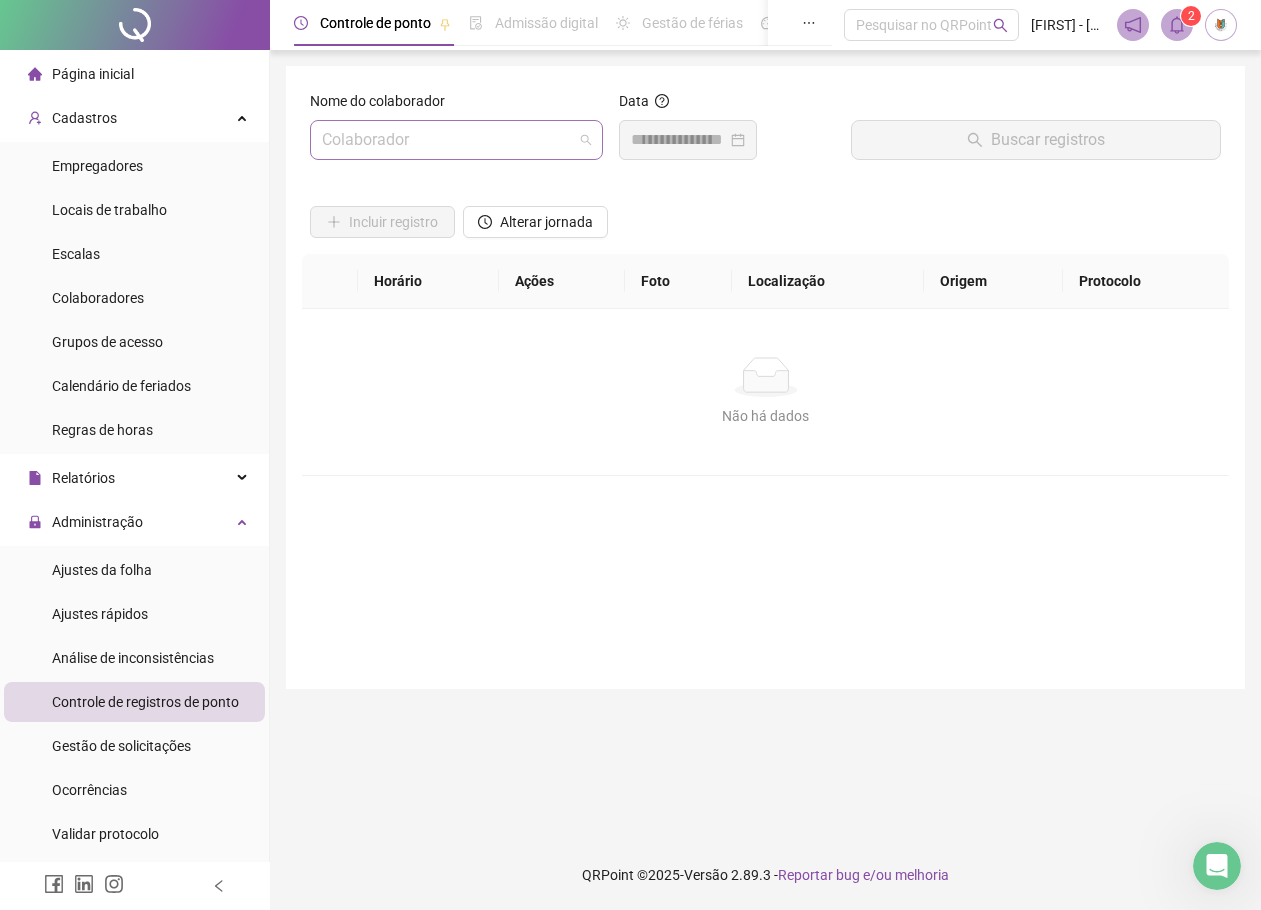 click at bounding box center (447, 140) 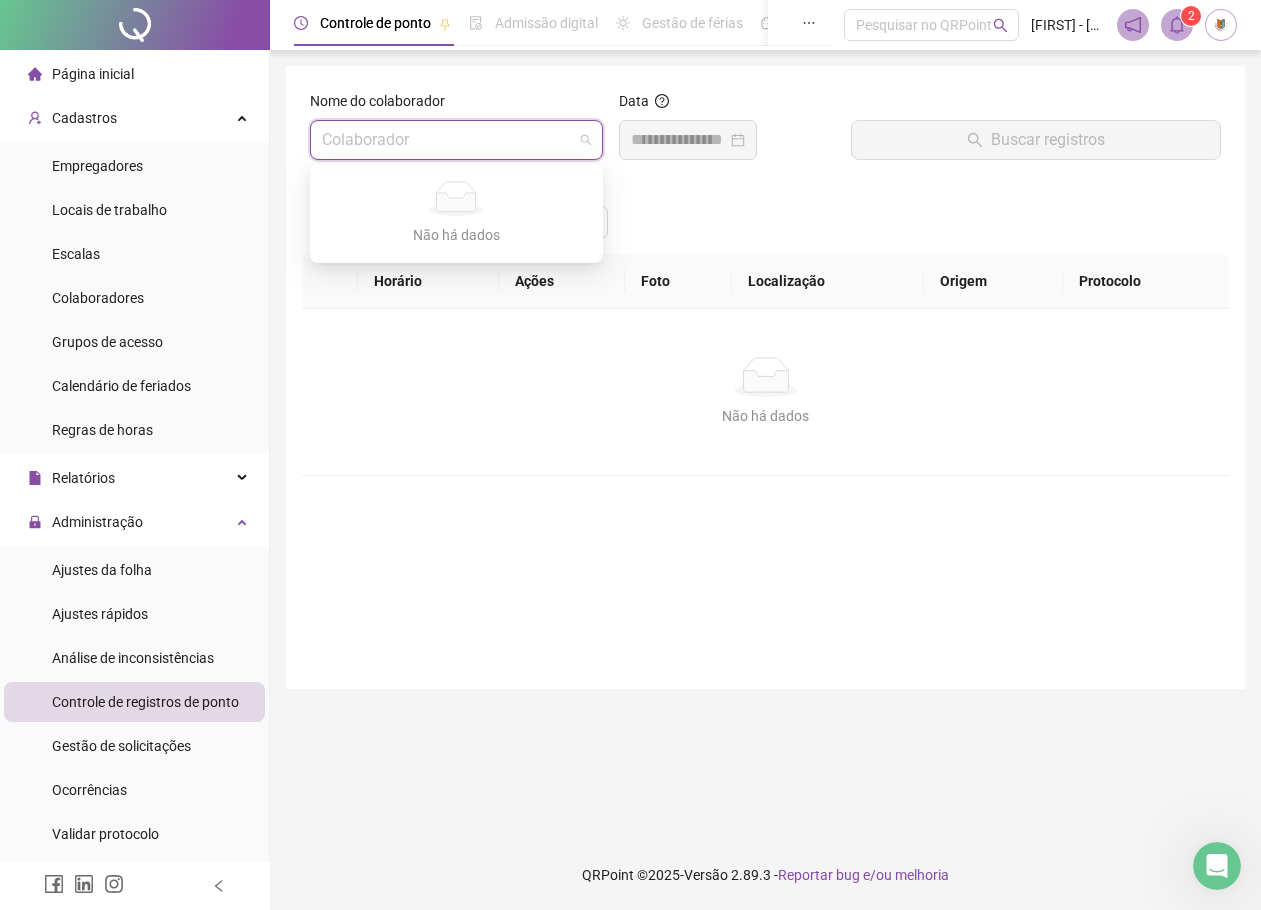 click at bounding box center (1221, 25) 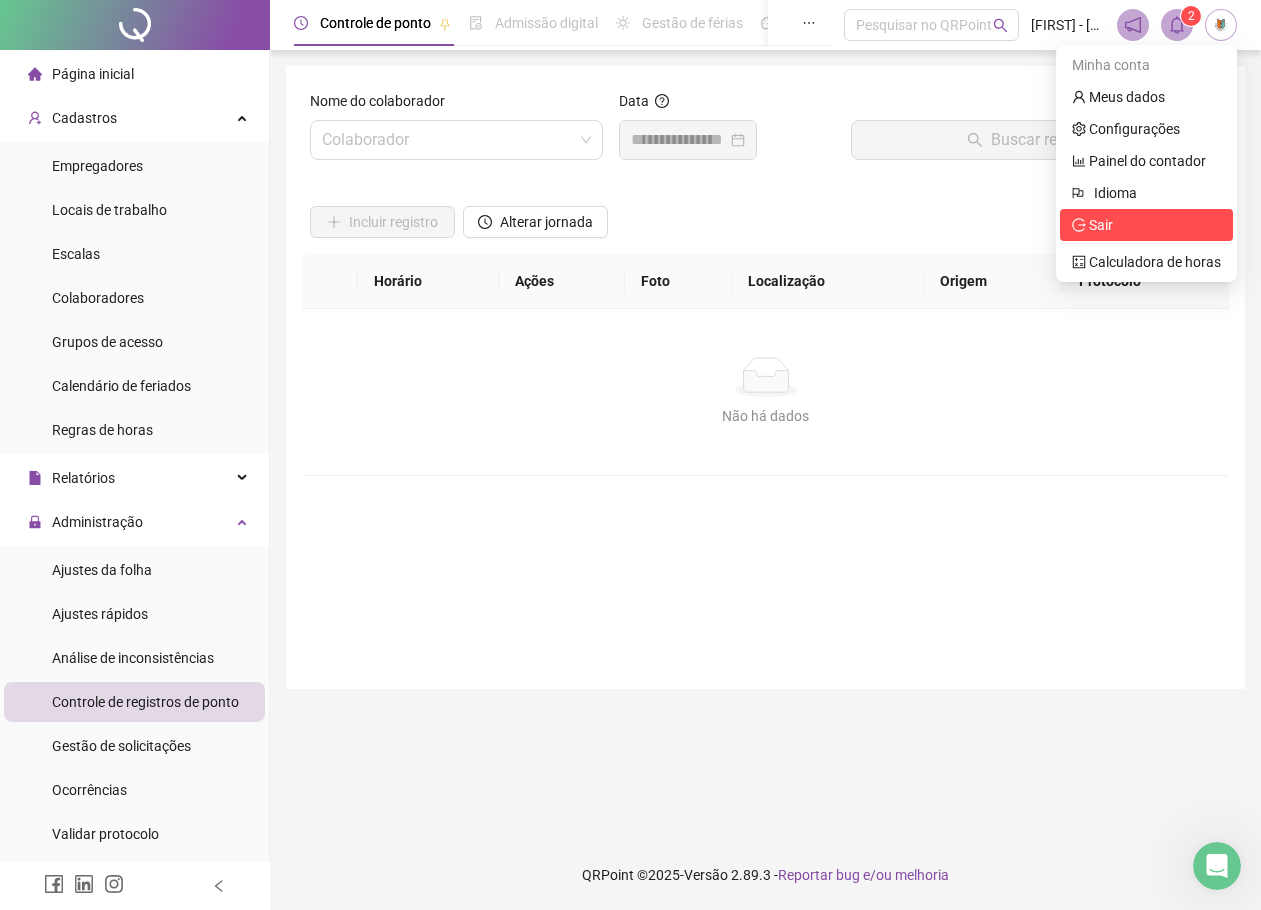 click on "Sair" at bounding box center (1101, 225) 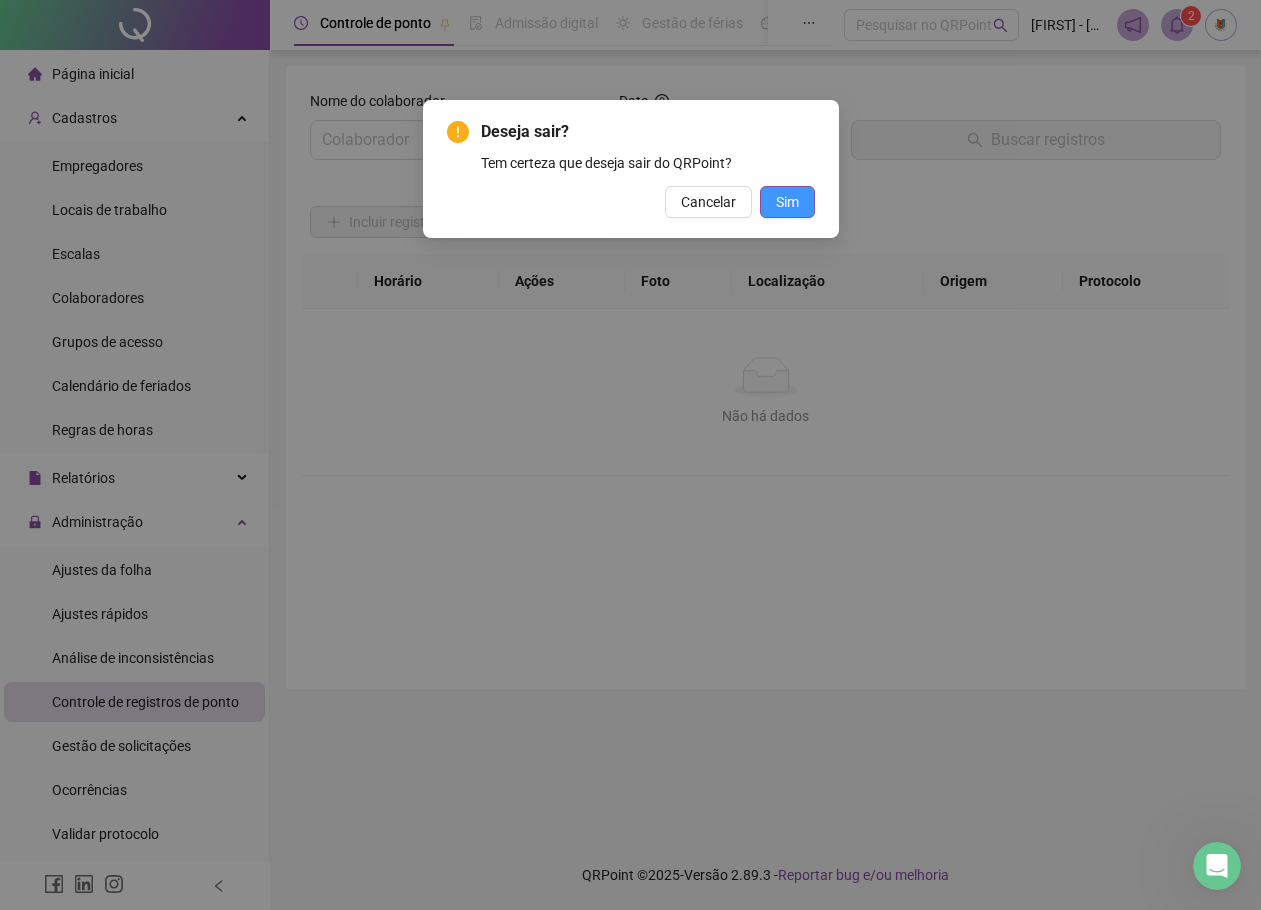 click on "Sim" at bounding box center [787, 202] 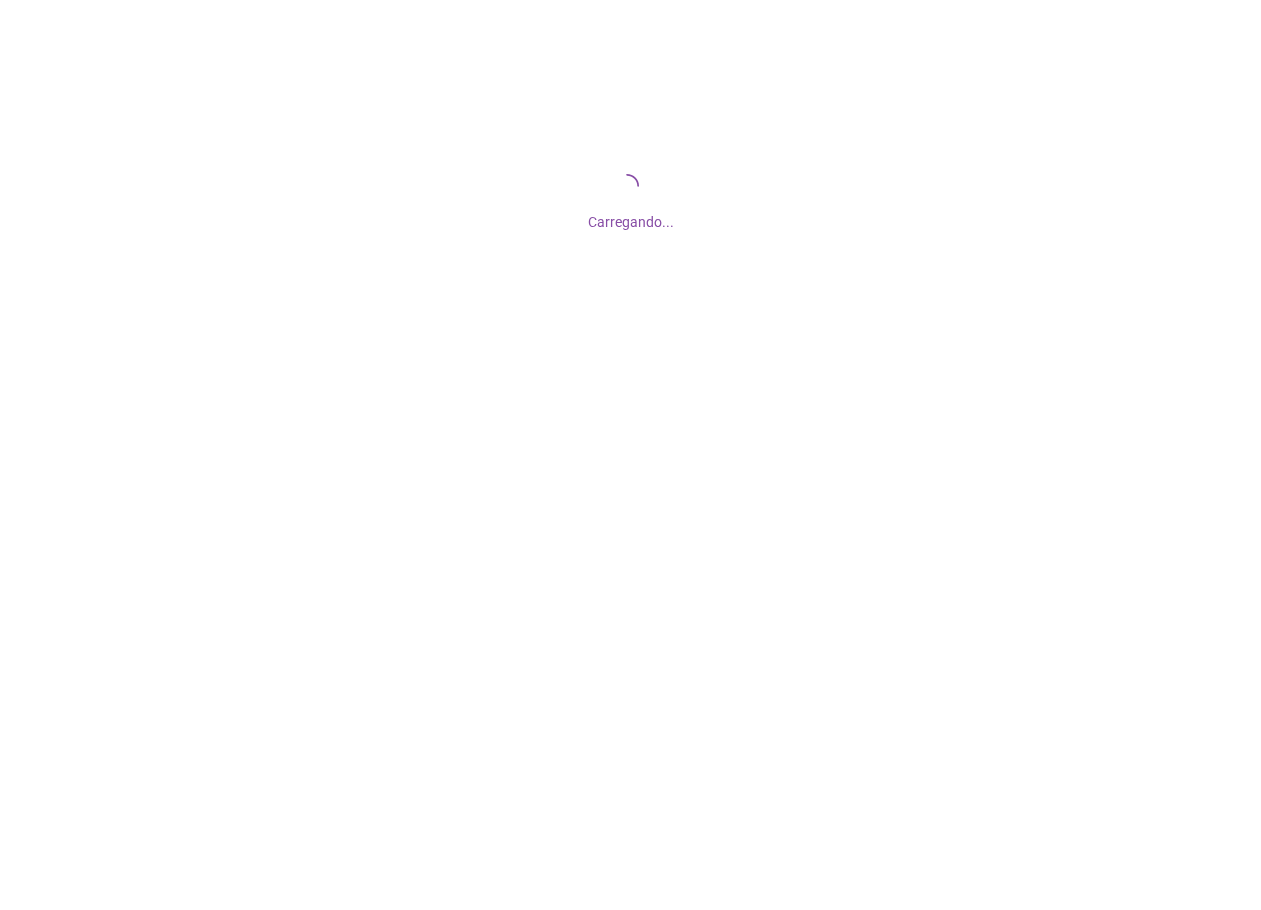 scroll, scrollTop: 0, scrollLeft: 0, axis: both 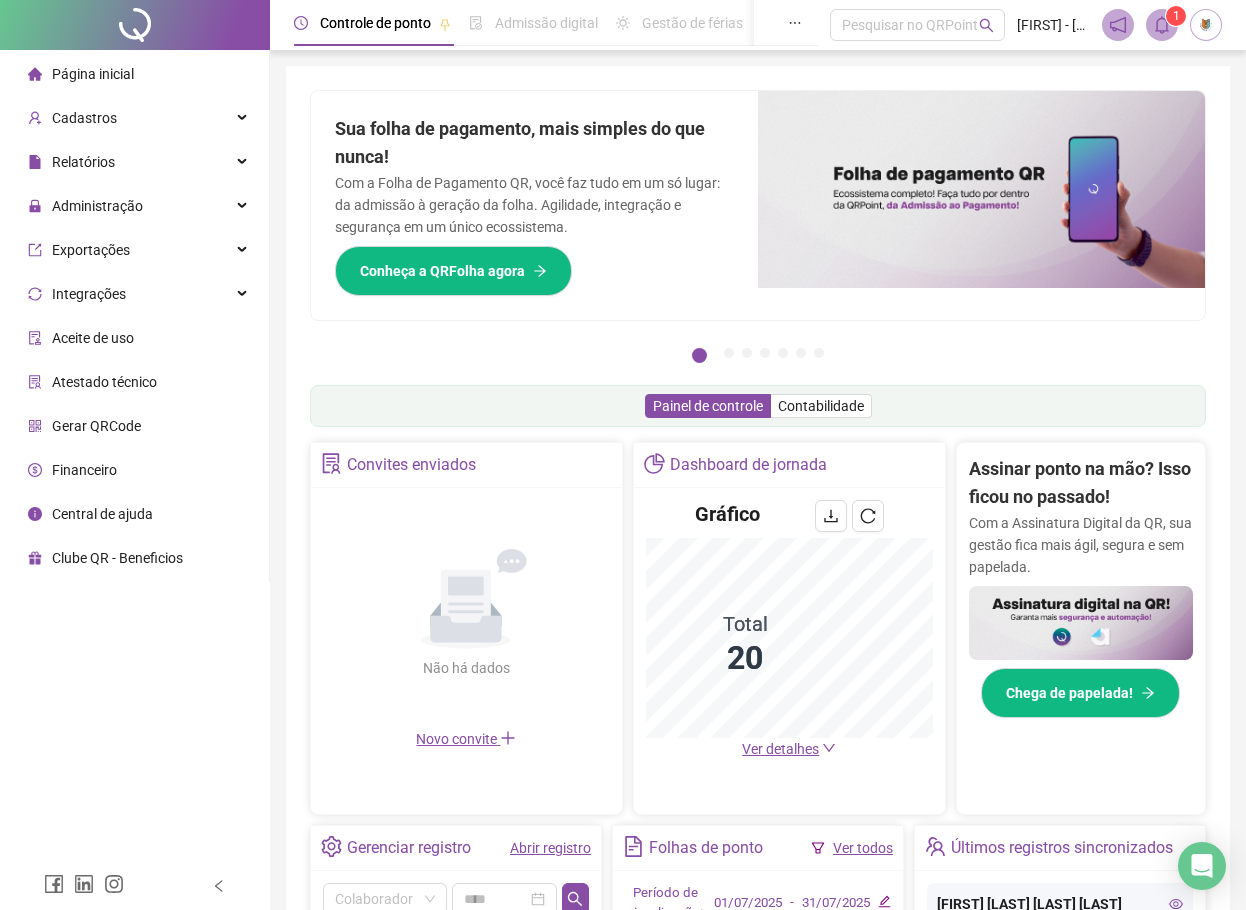 click on "Abrir registro" at bounding box center [550, 848] 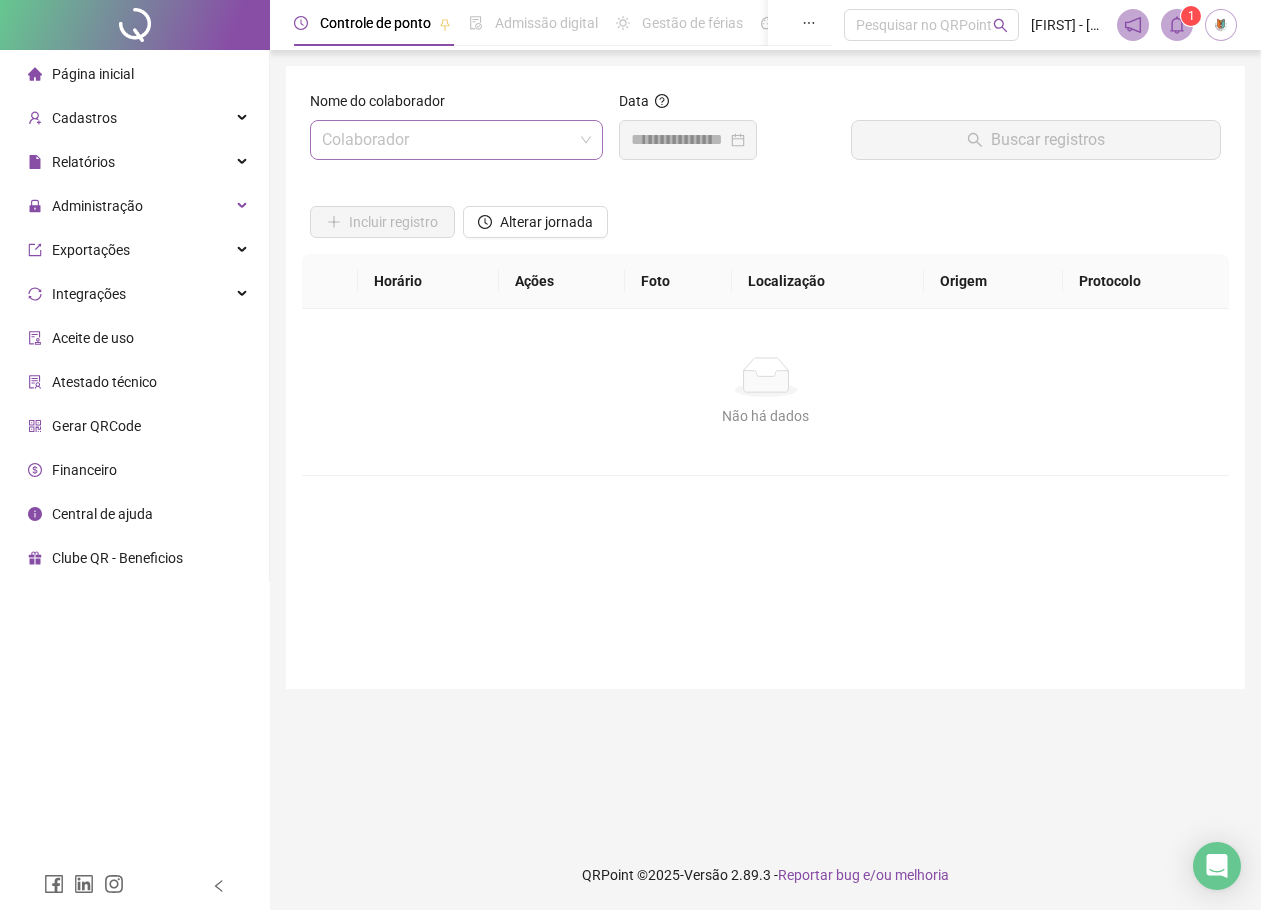 click at bounding box center [447, 140] 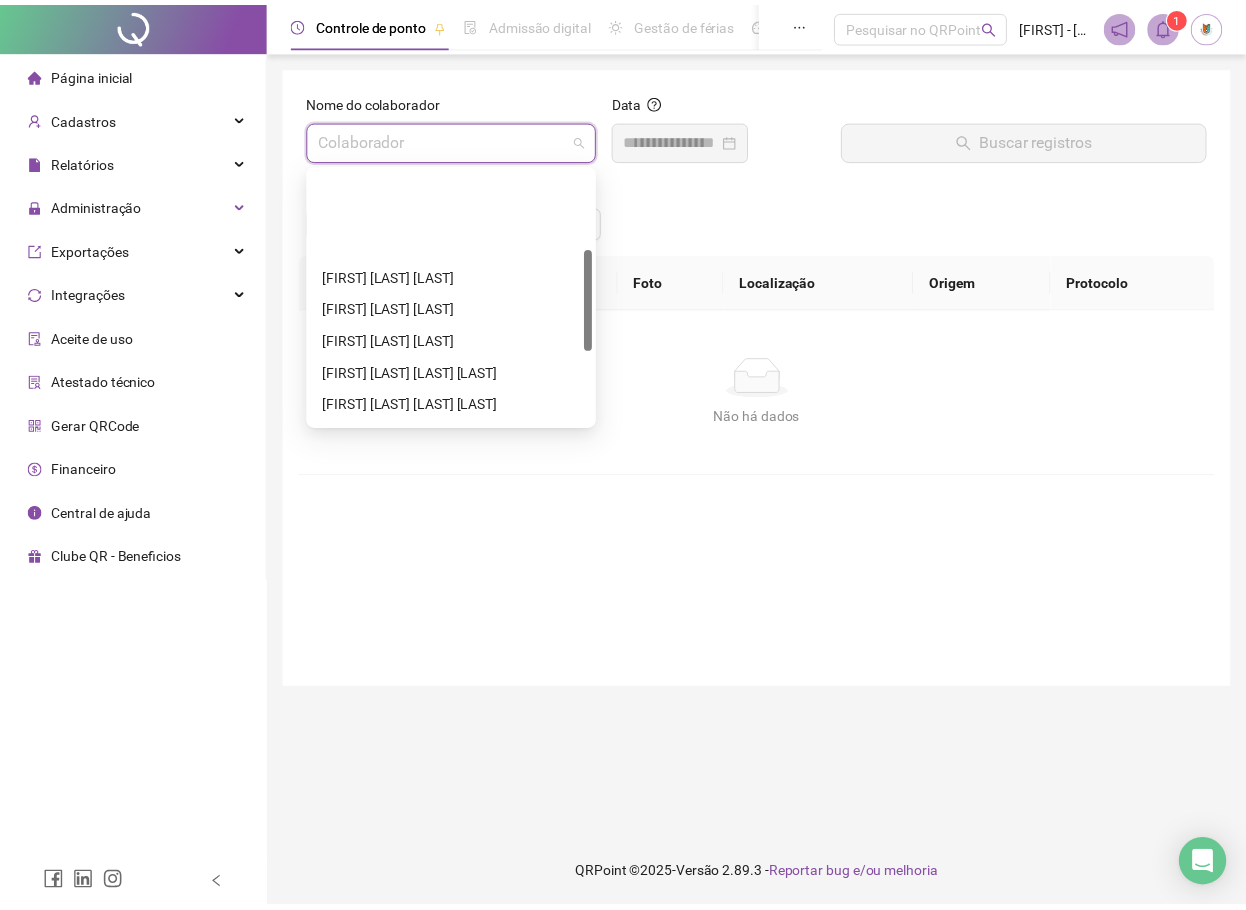 scroll, scrollTop: 200, scrollLeft: 0, axis: vertical 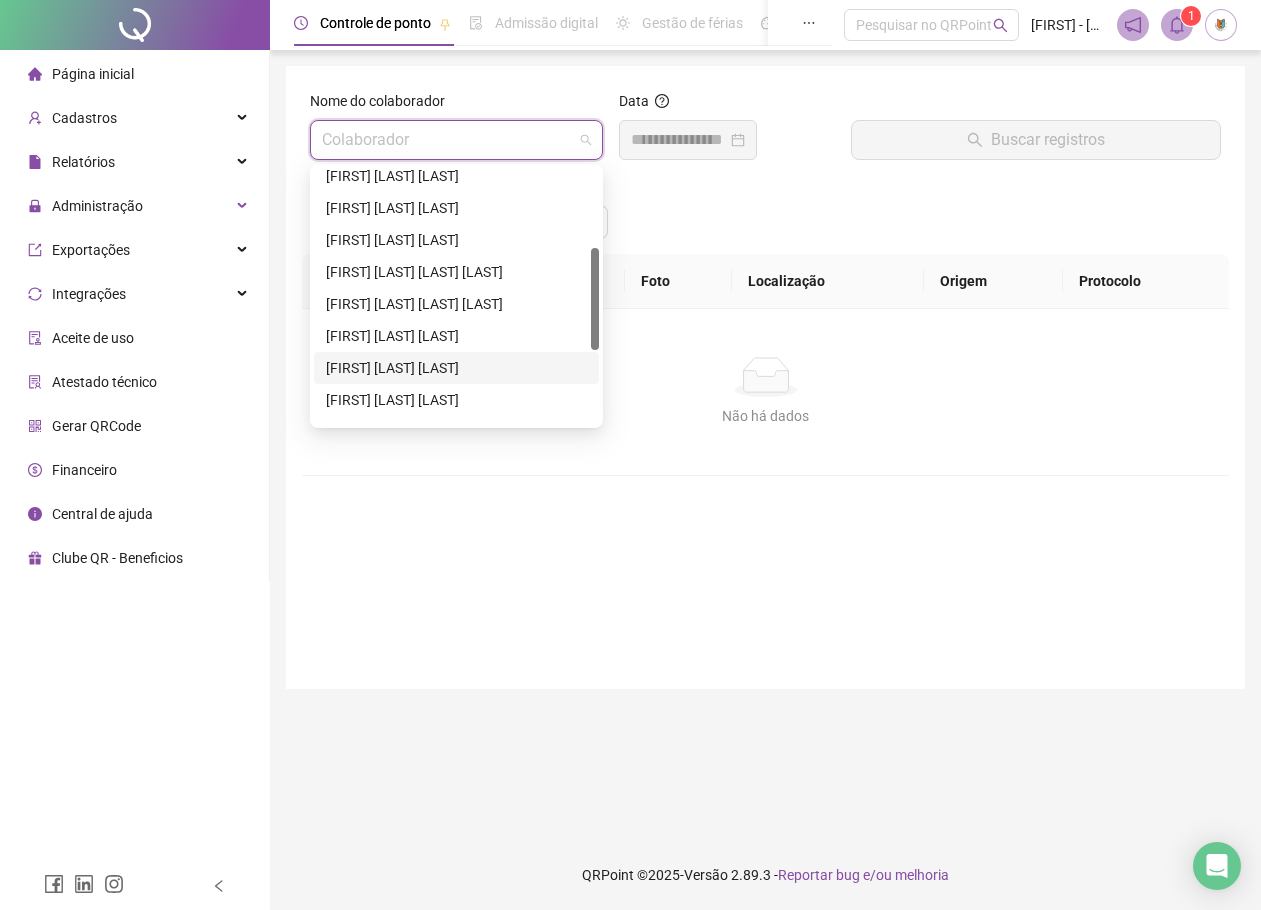 click on "[FIRST] [LAST] [LAST]" at bounding box center [456, 368] 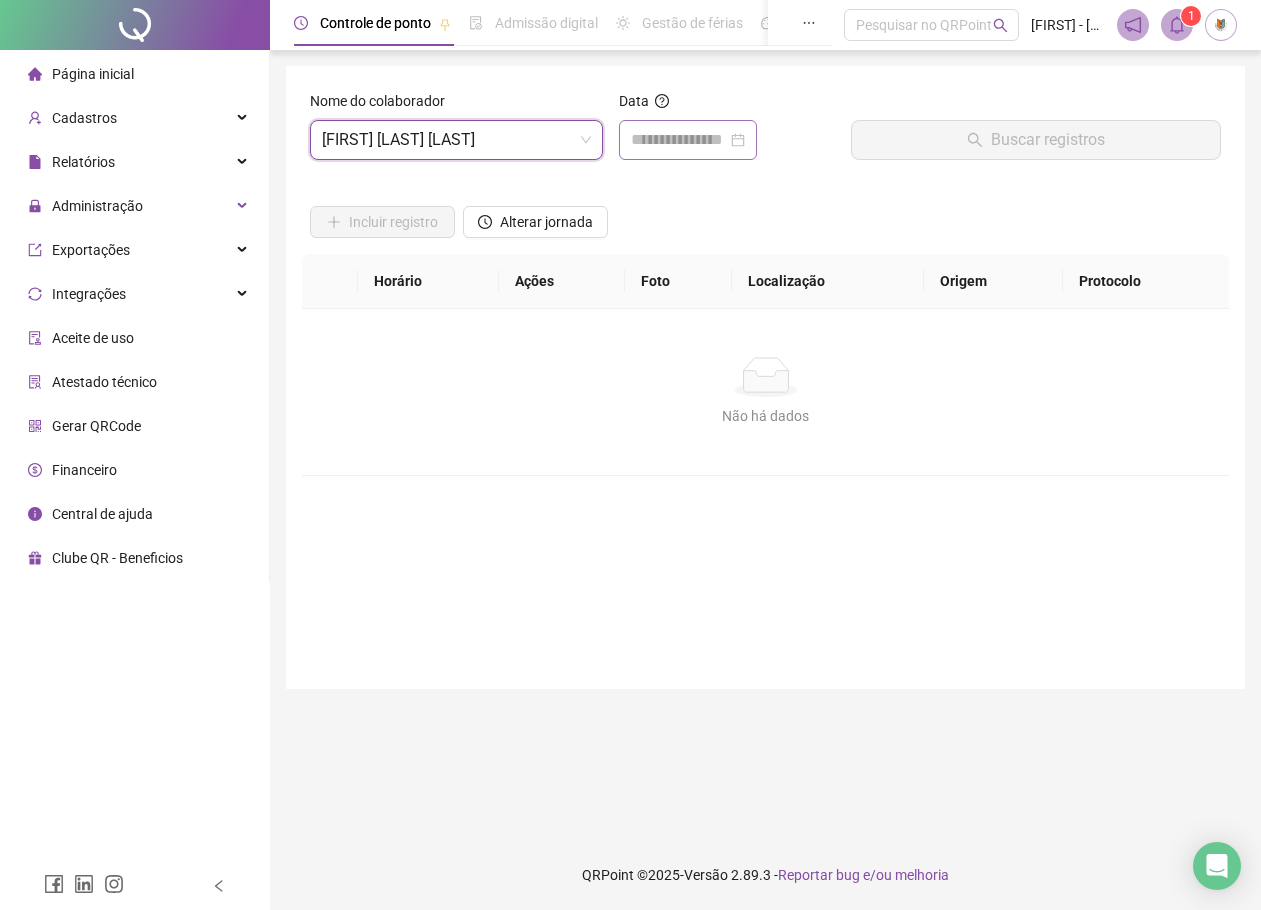 click at bounding box center [688, 140] 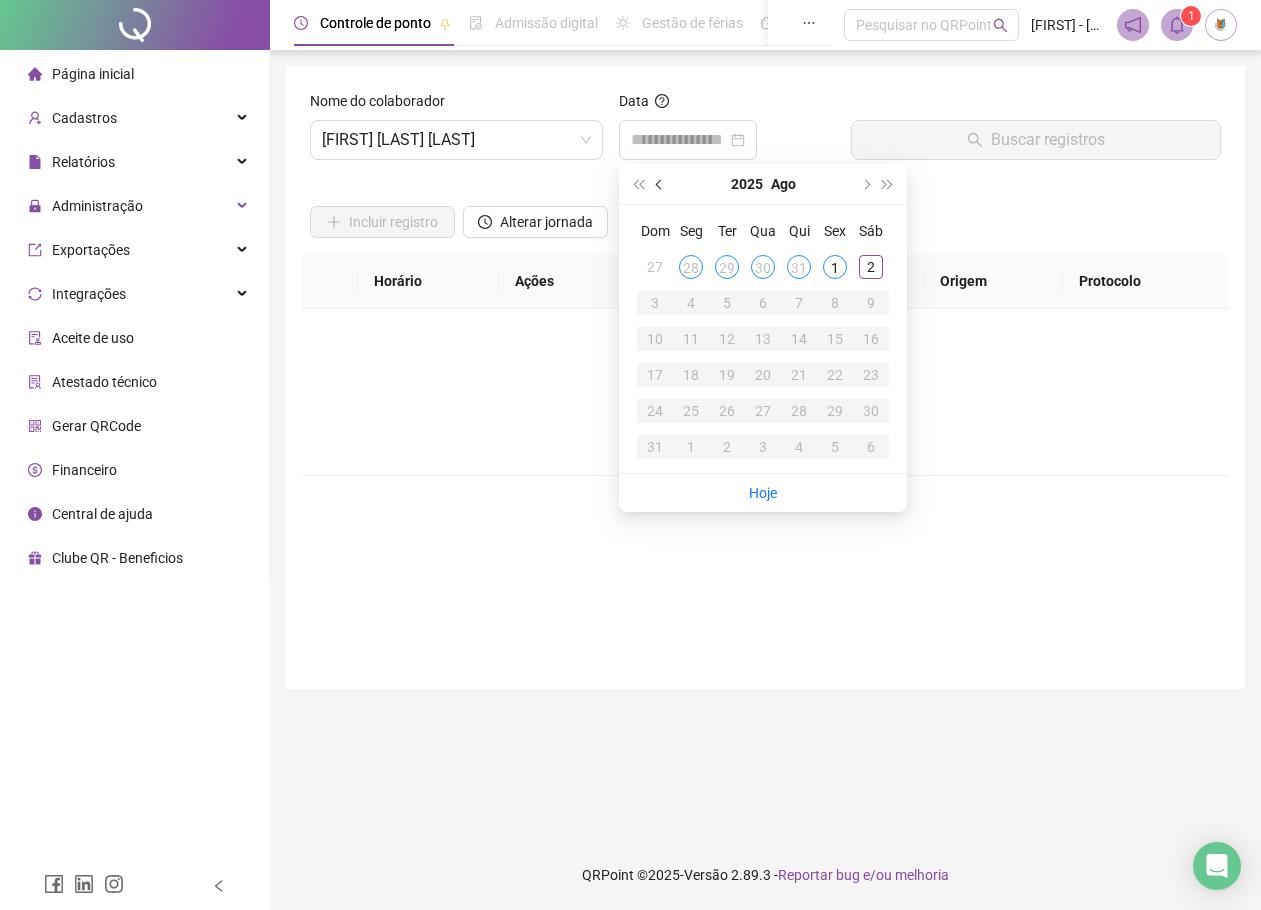 click at bounding box center [661, 184] 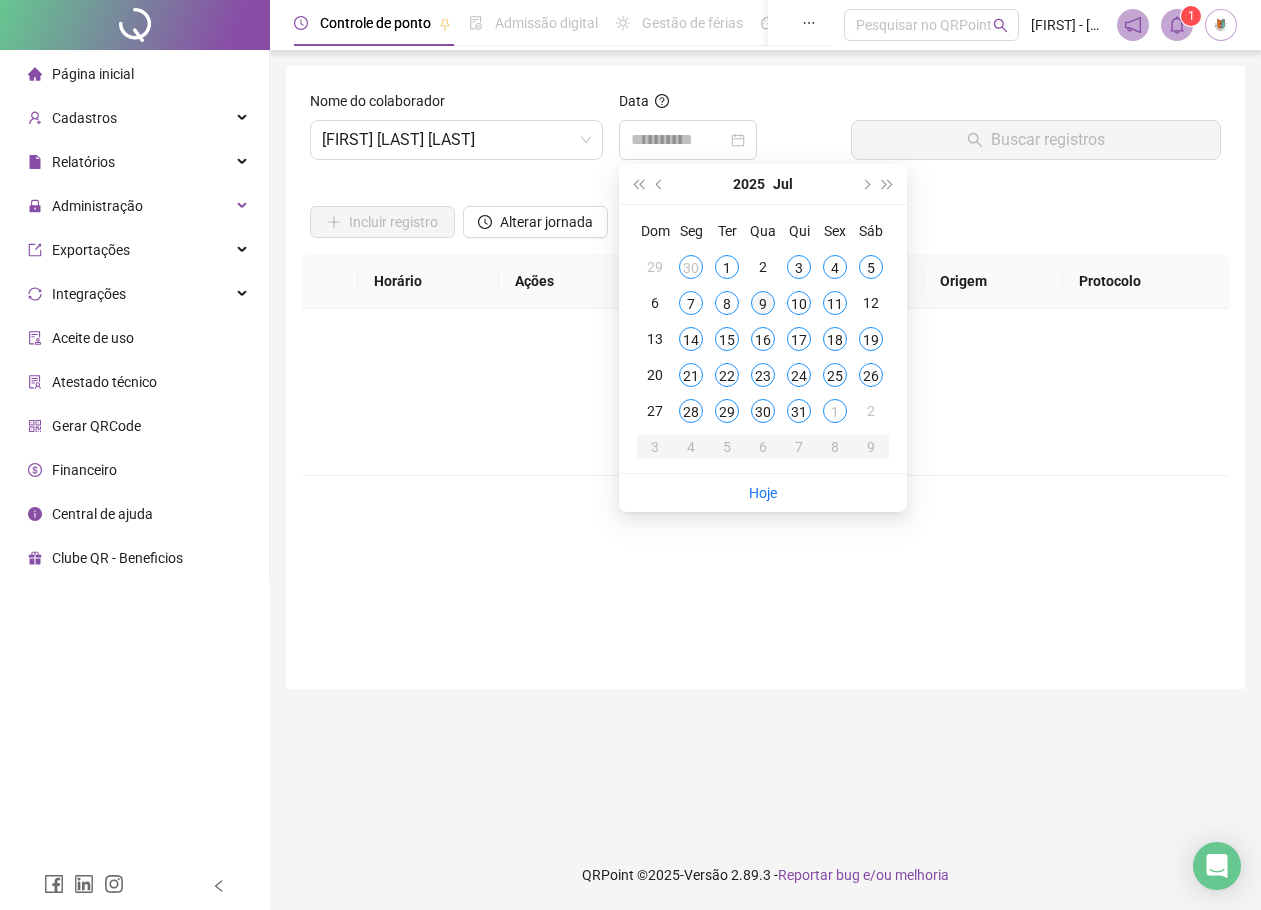 type on "**********" 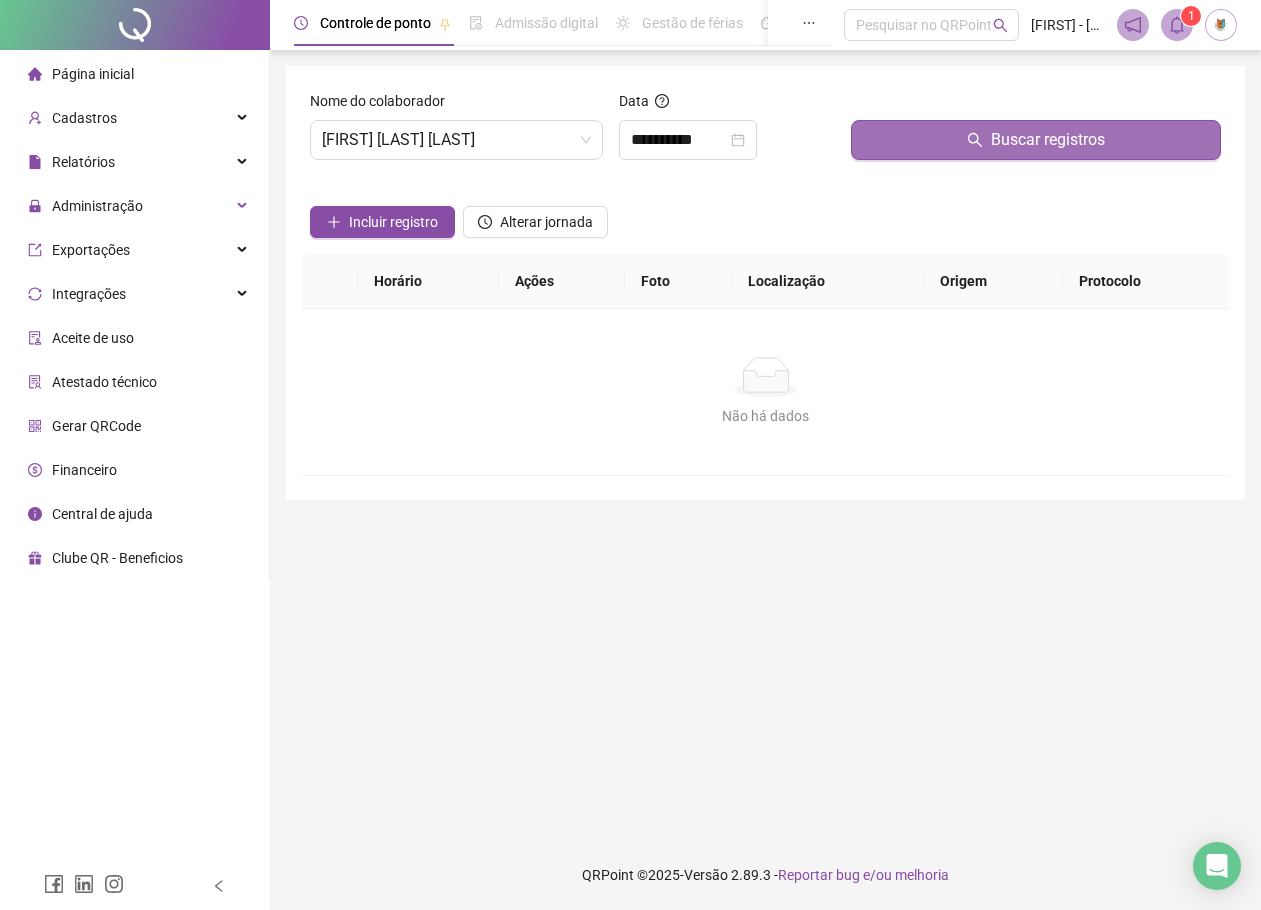 click on "Buscar registros" at bounding box center (1036, 140) 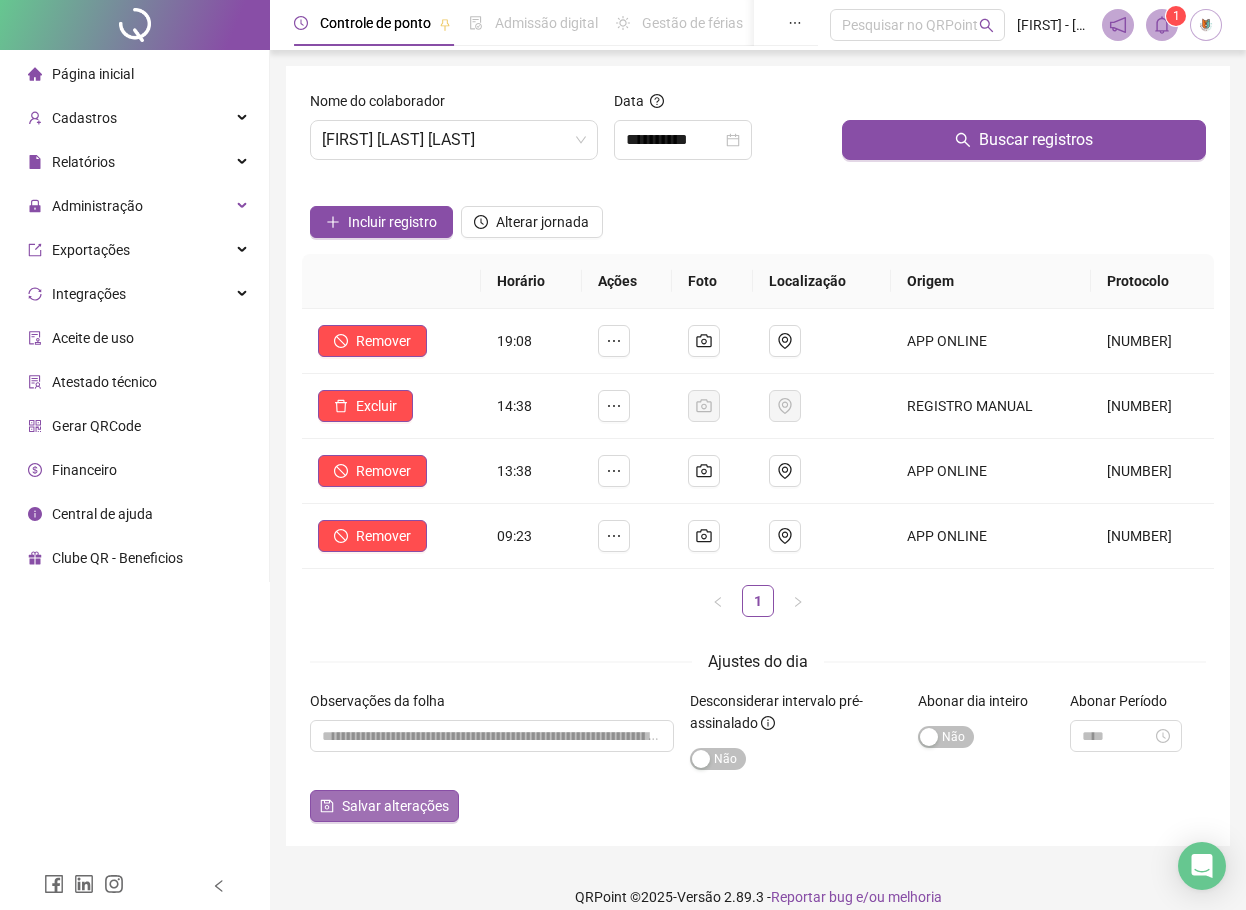 click on "Salvar alterações" at bounding box center (395, 806) 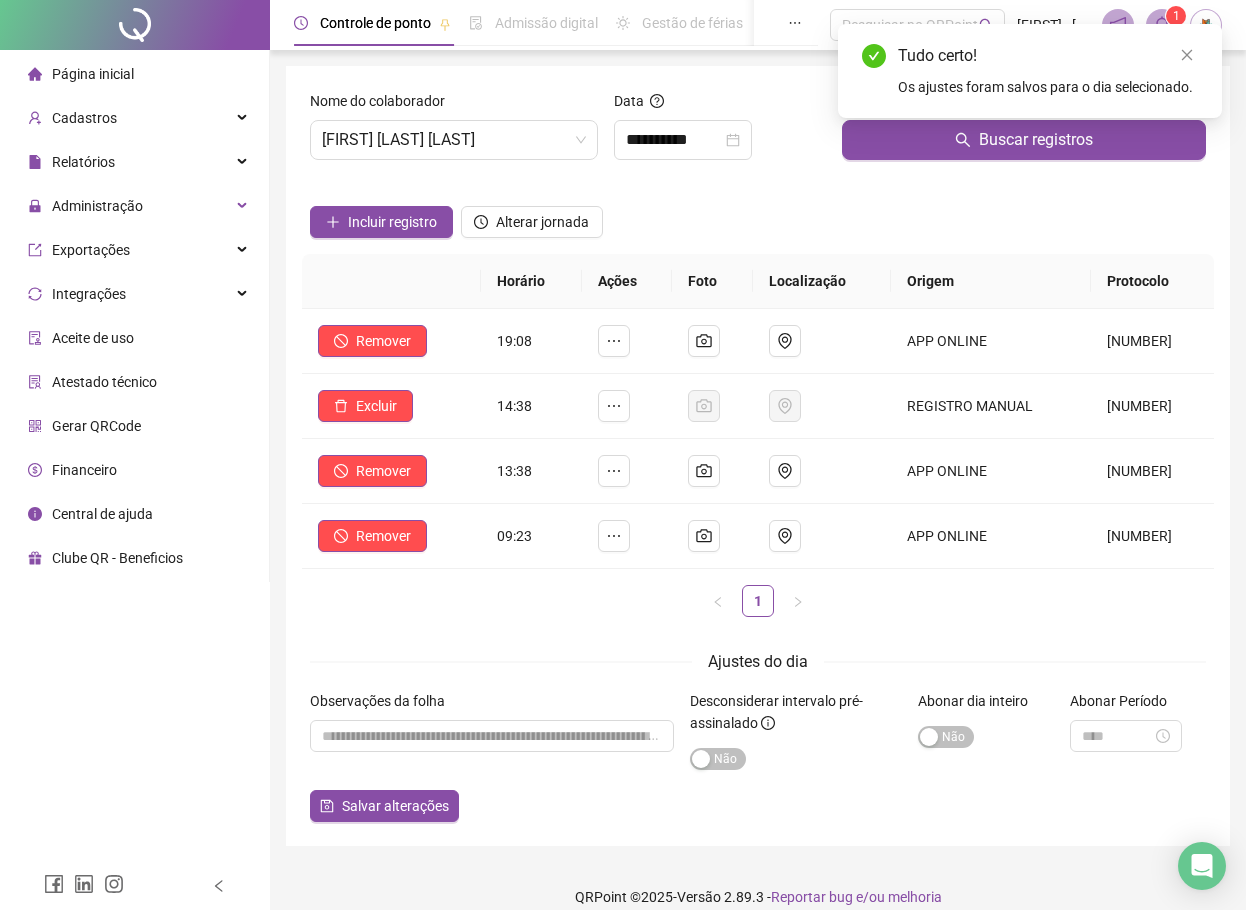 click on "Página inicial" at bounding box center (134, 74) 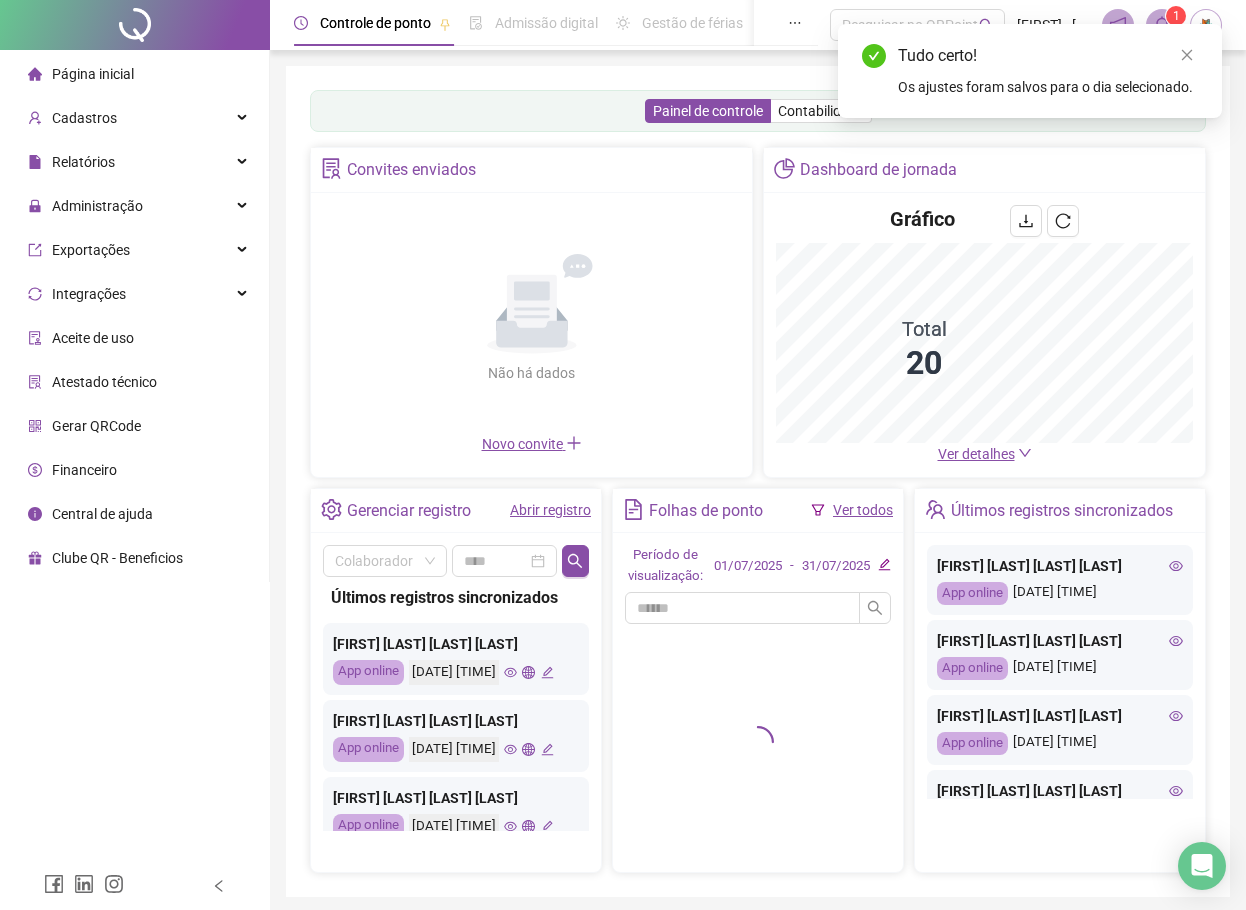 click on "Ver todos" at bounding box center (863, 510) 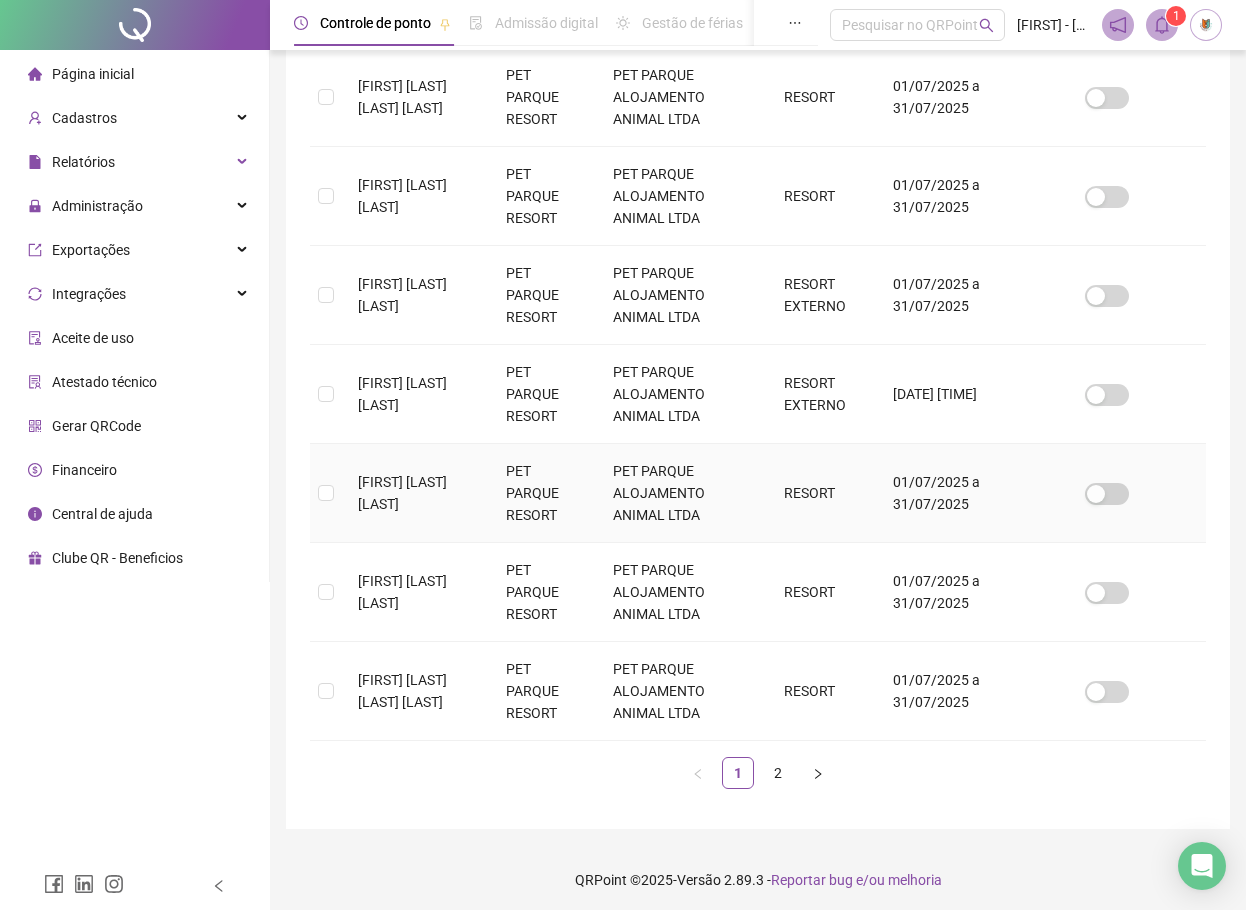 scroll, scrollTop: 702, scrollLeft: 0, axis: vertical 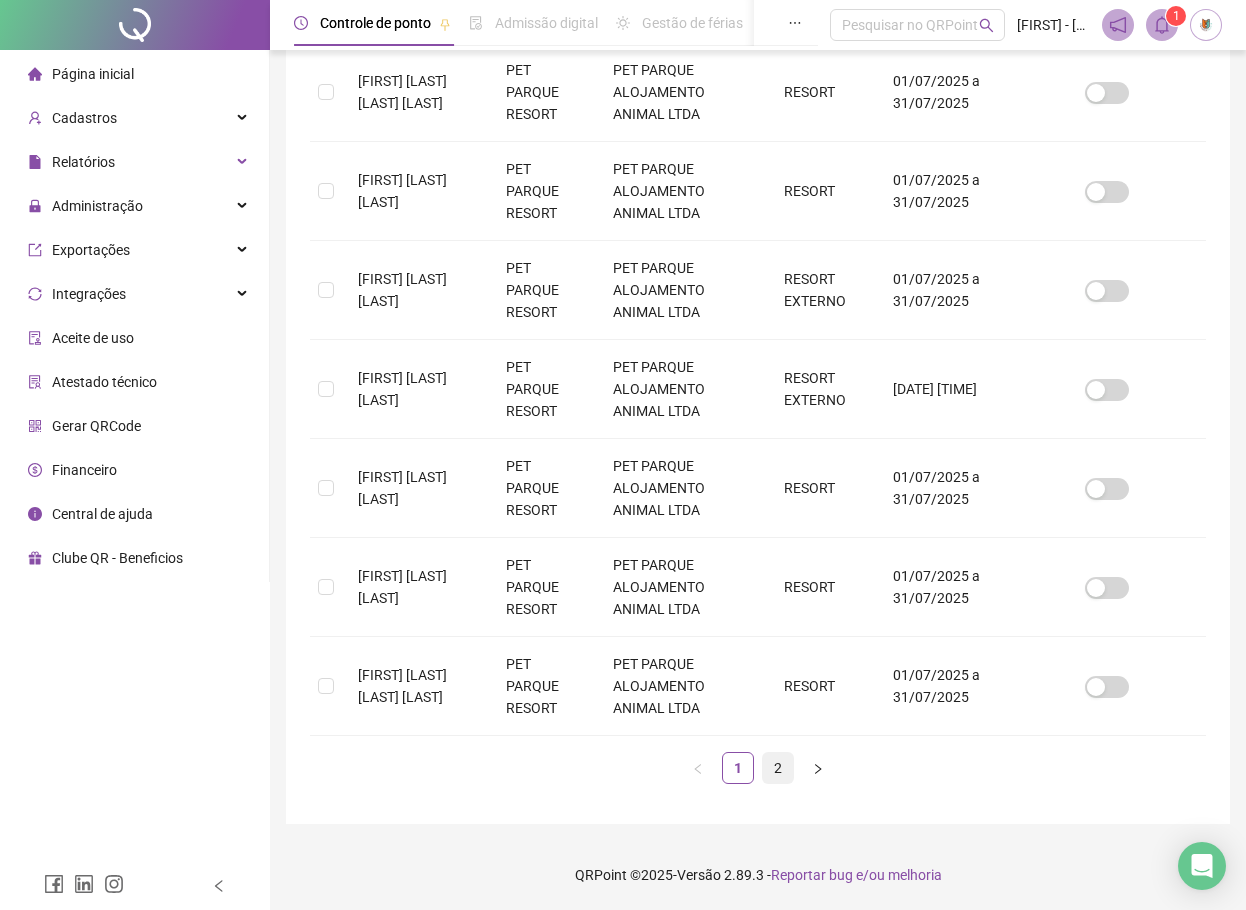 click on "2" at bounding box center [778, 768] 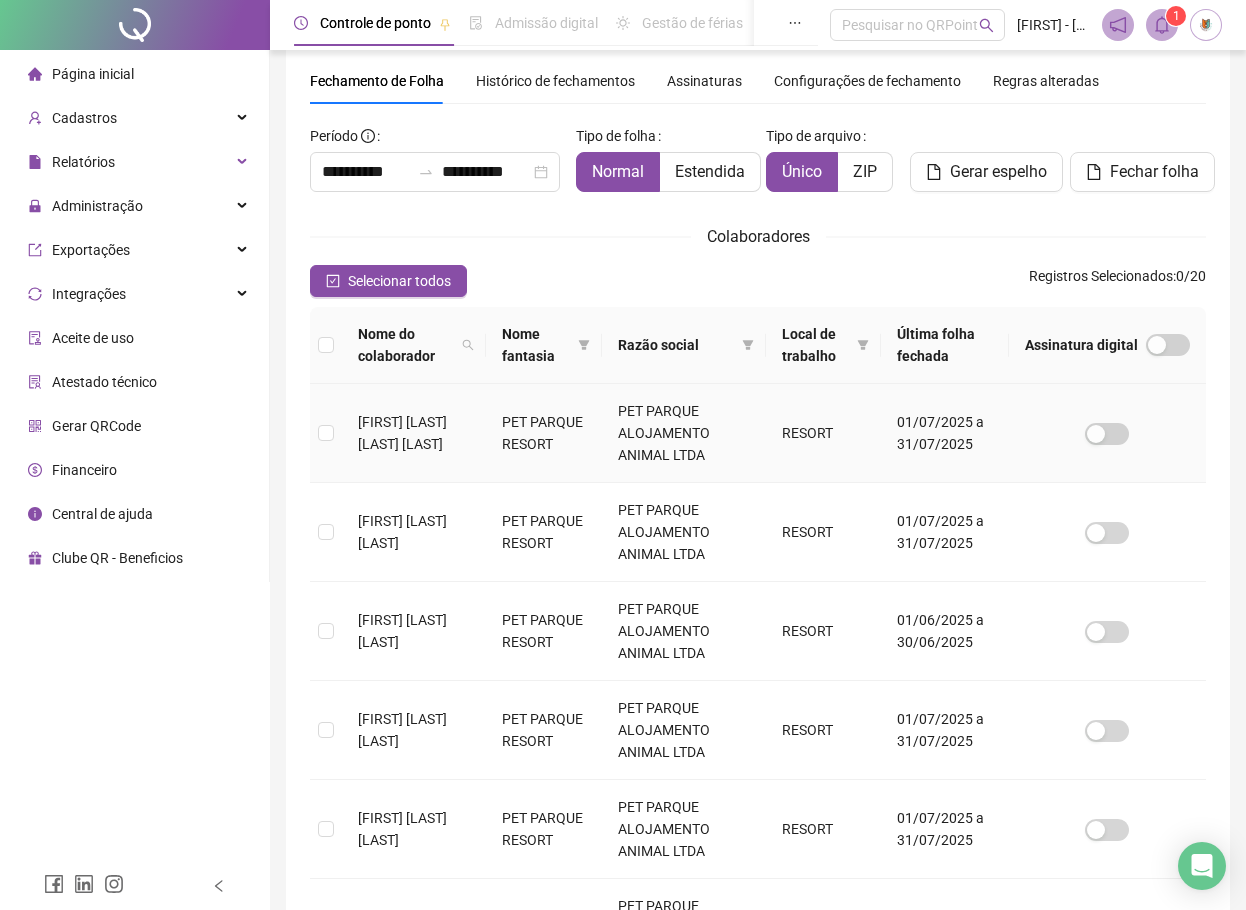 scroll, scrollTop: 100, scrollLeft: 0, axis: vertical 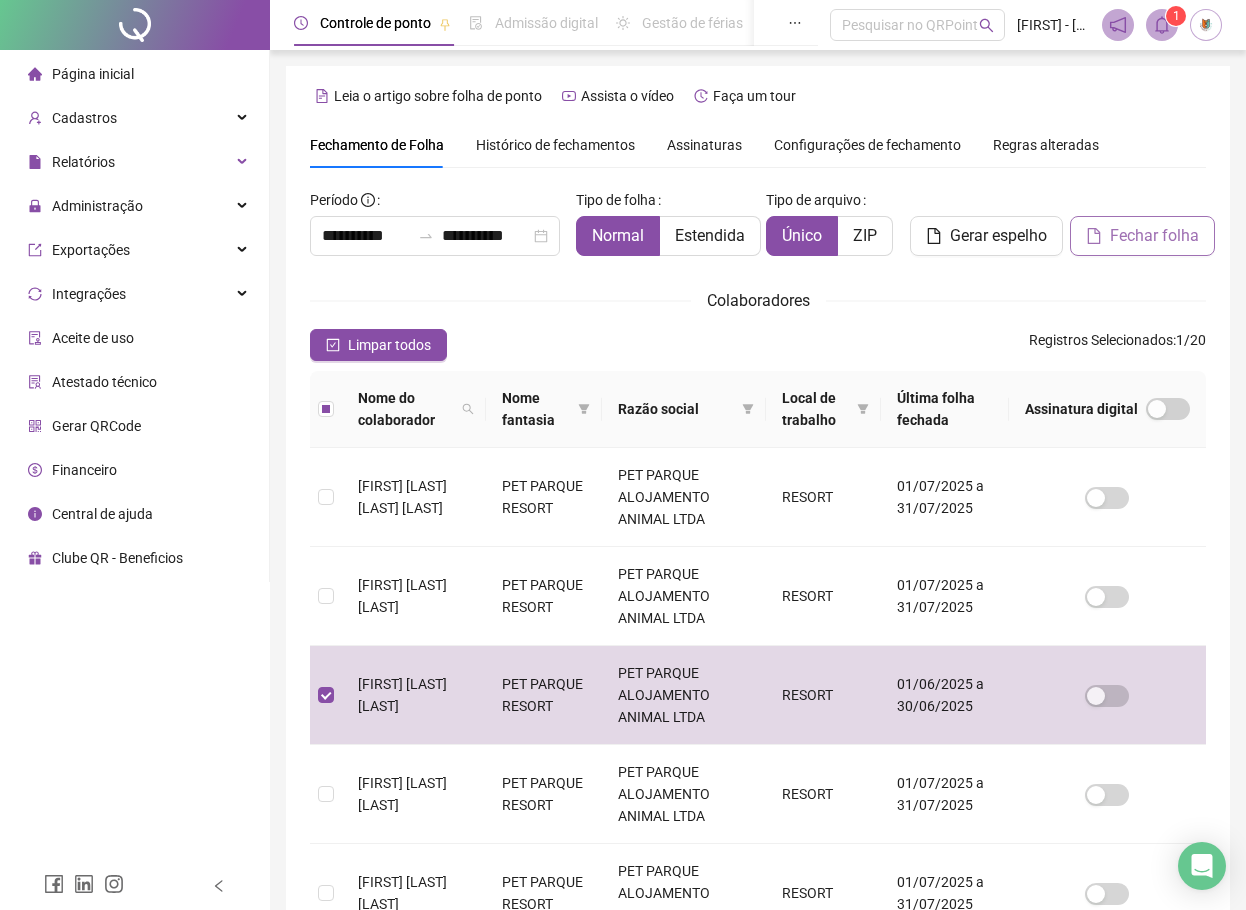 click on "Fechar folha" at bounding box center (1154, 236) 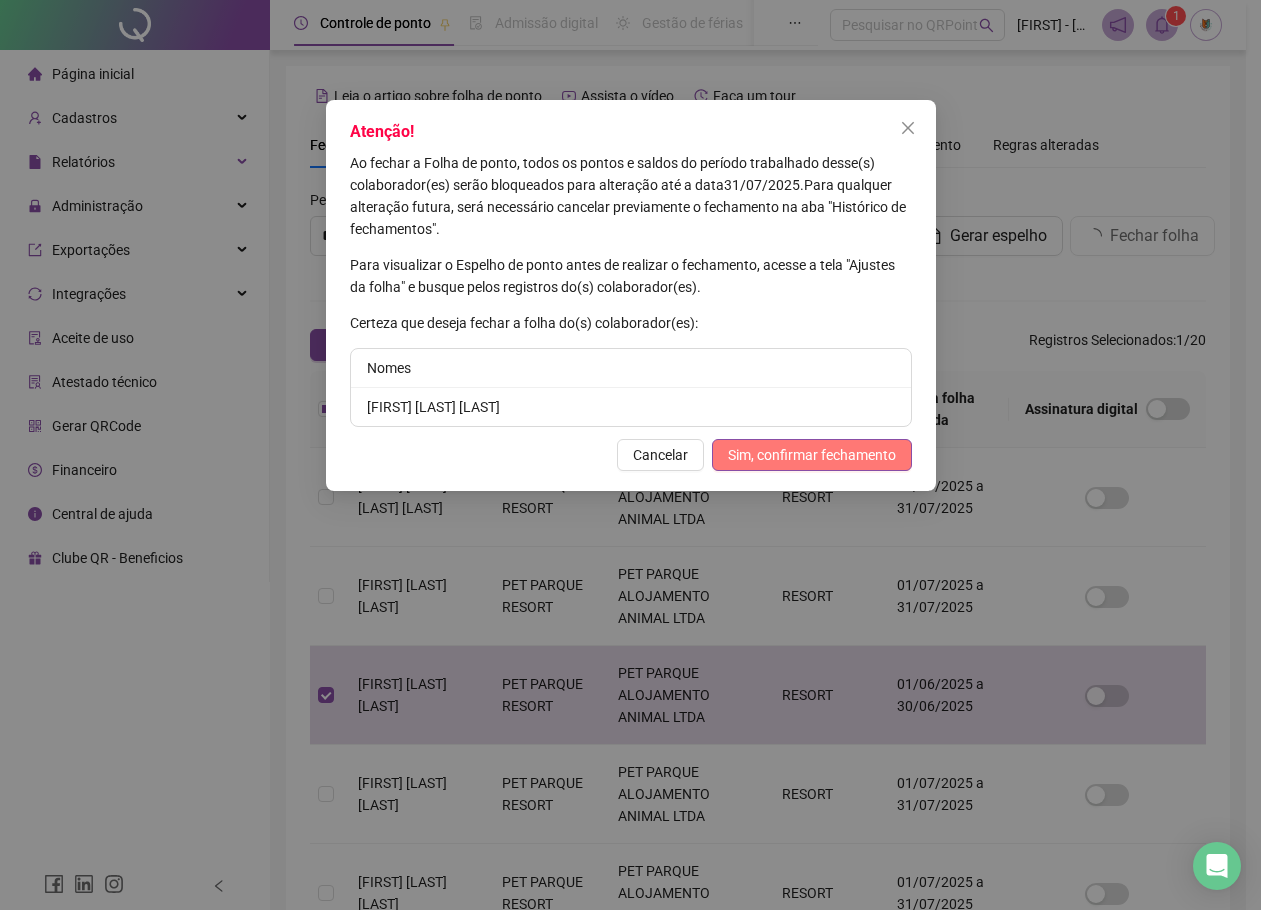 click on "Sim, confirmar fechamento" at bounding box center [812, 455] 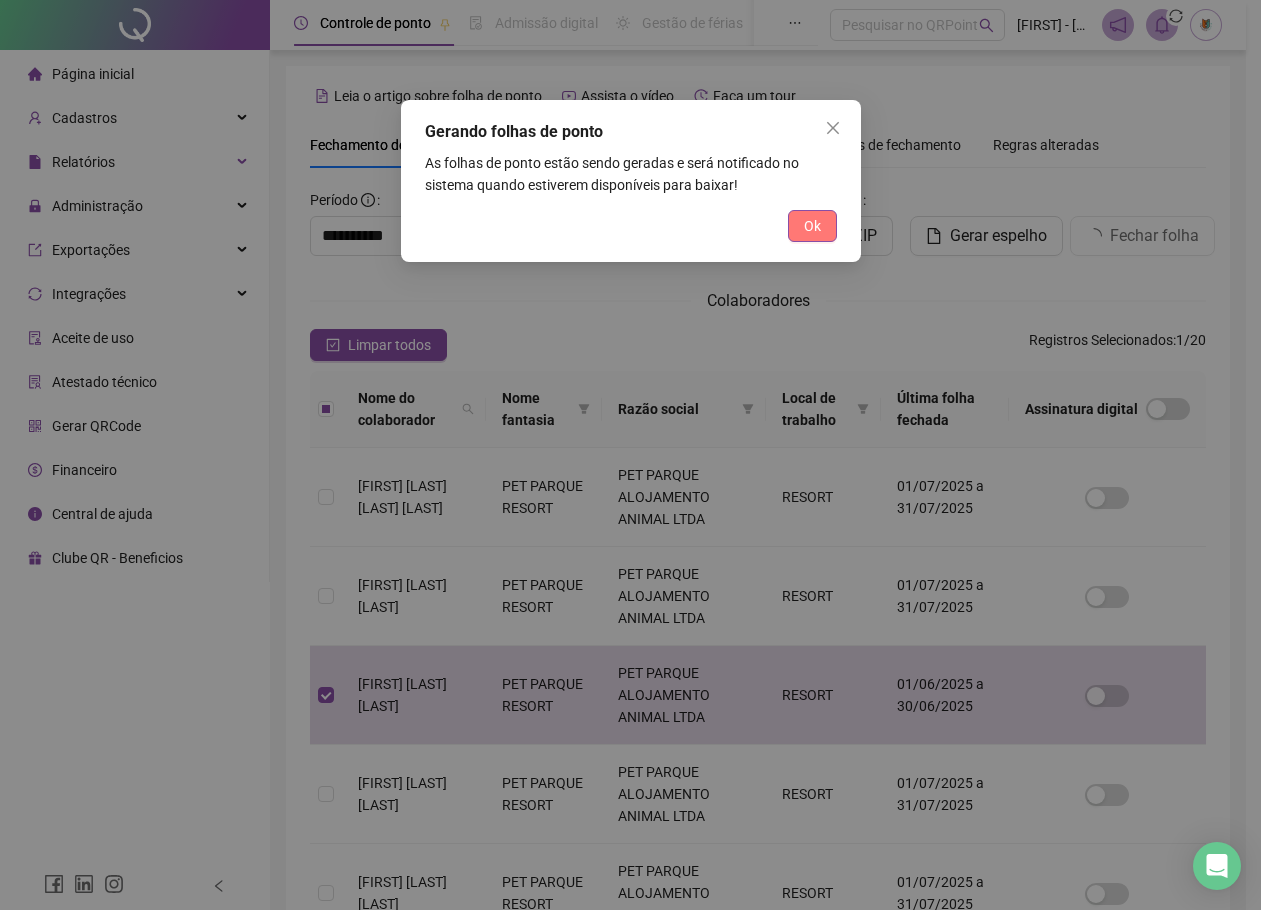 click on "Ok" at bounding box center [812, 226] 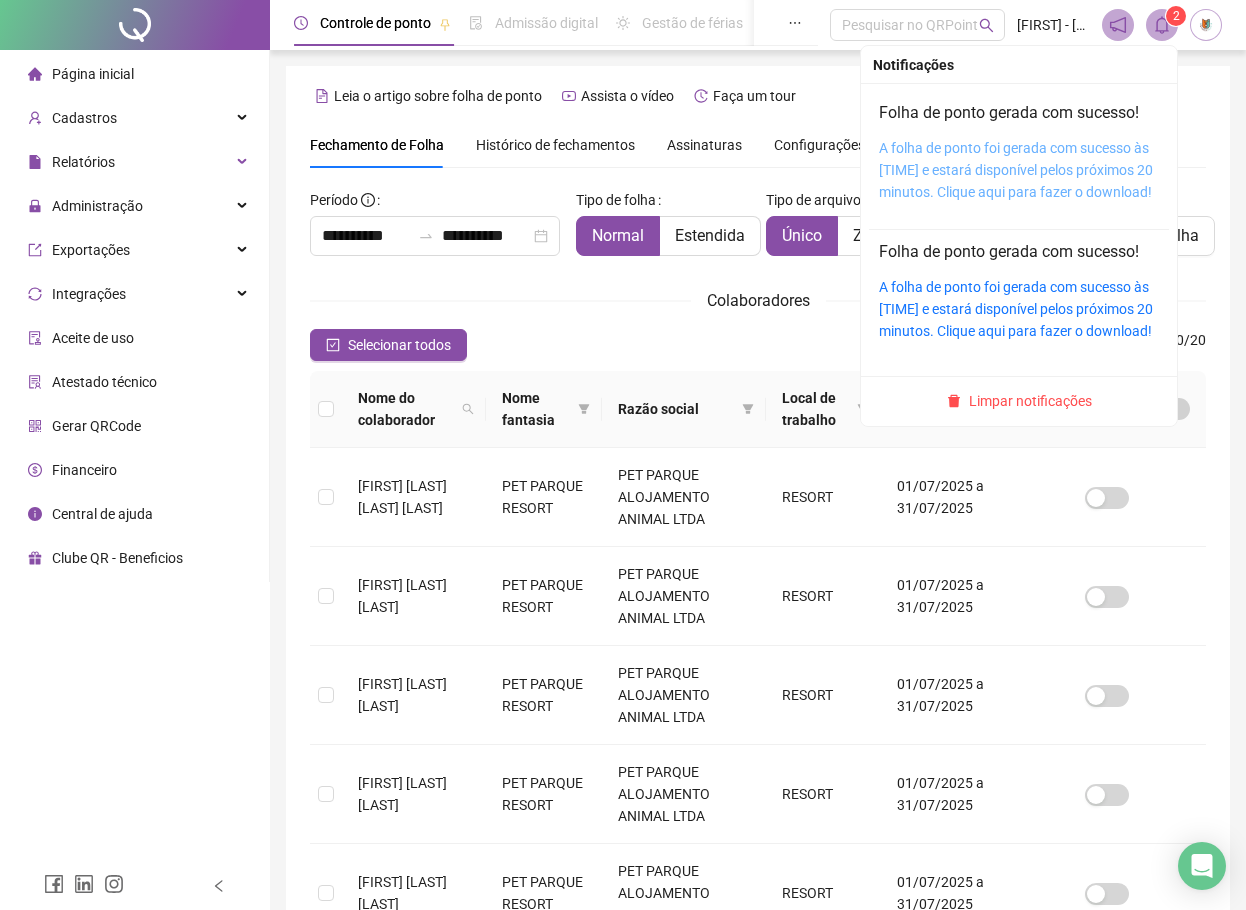 click on "A folha de ponto foi gerada com sucesso às [TIME] e estará disponível pelos próximos 20 minutos.
Clique aqui para fazer o download!" at bounding box center (1016, 170) 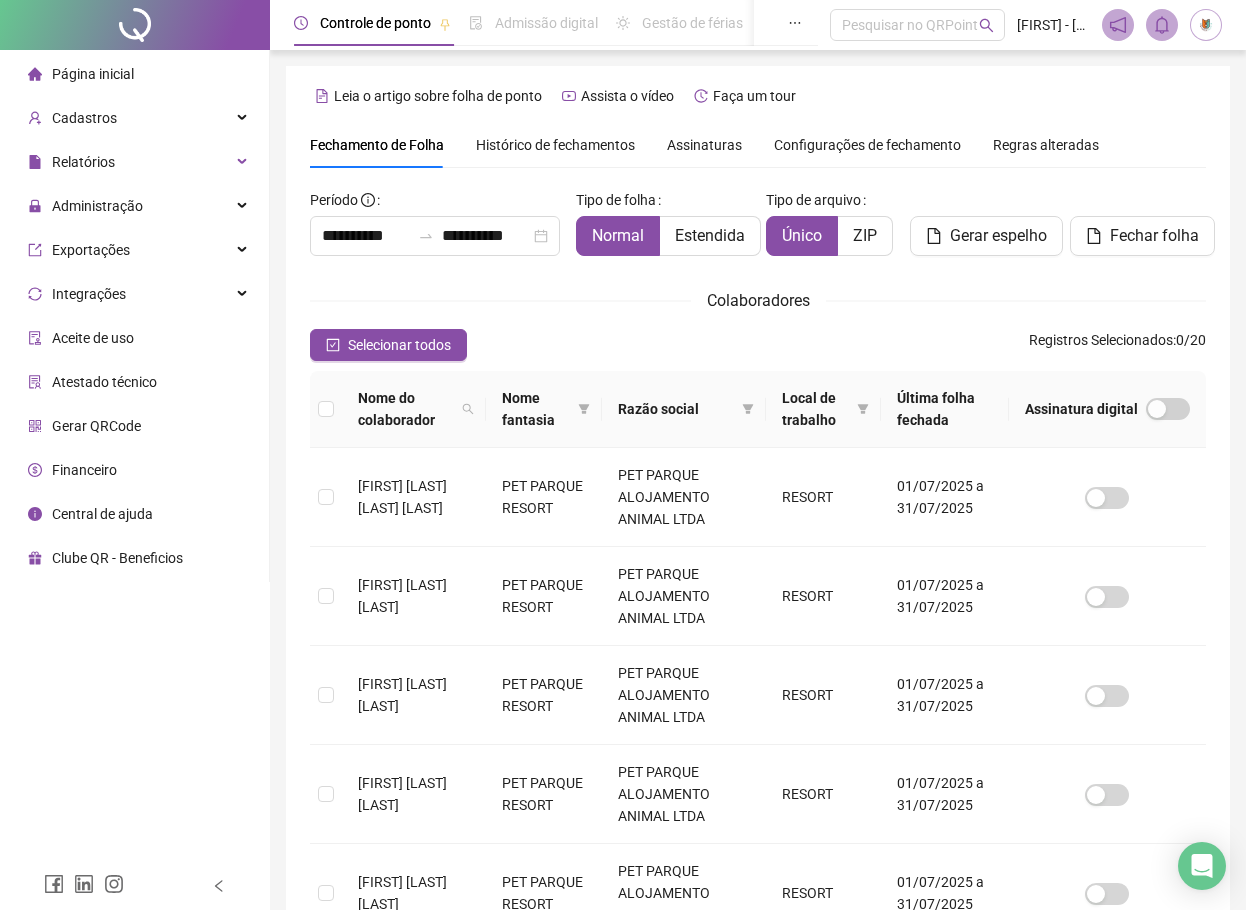 click at bounding box center [1206, 25] 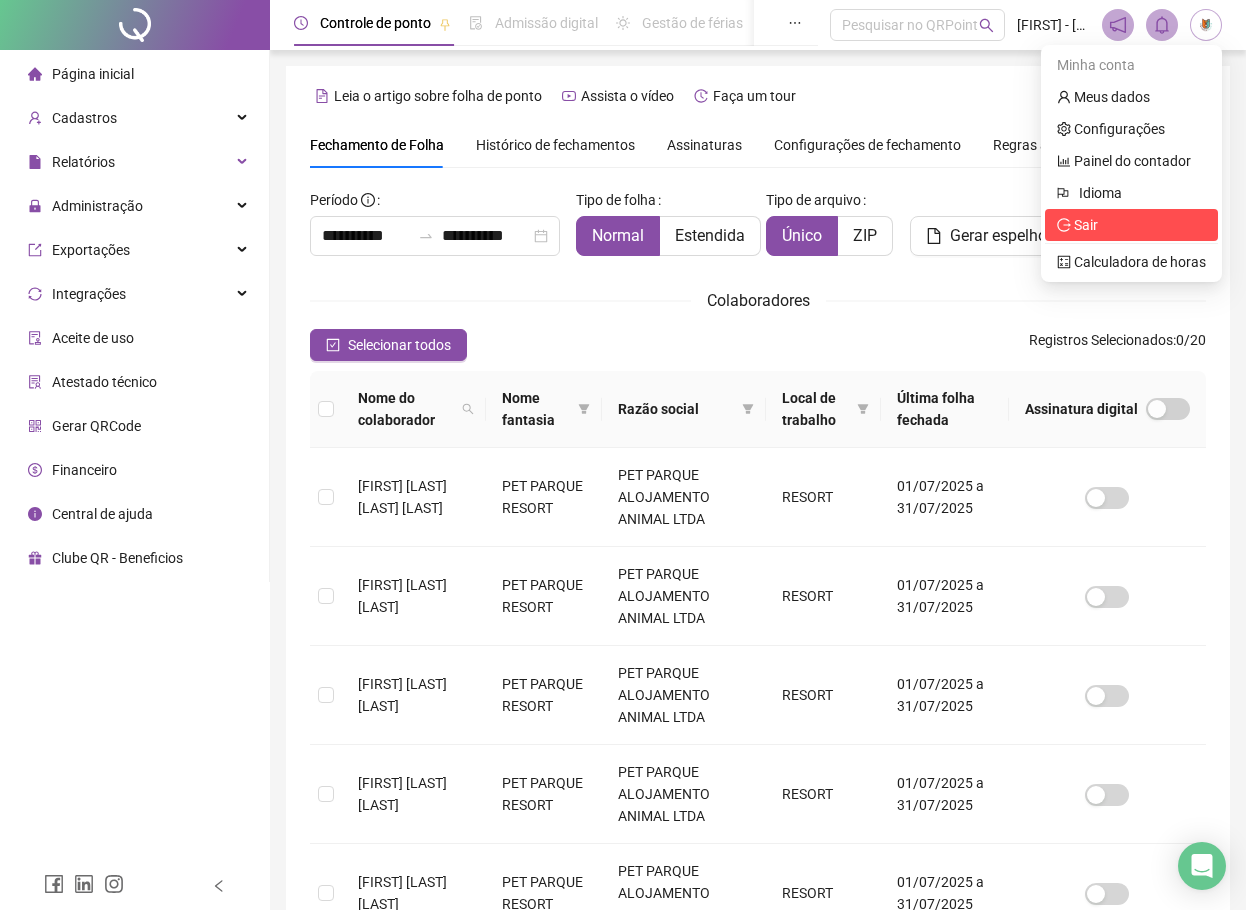 click on "Sair" at bounding box center (1086, 225) 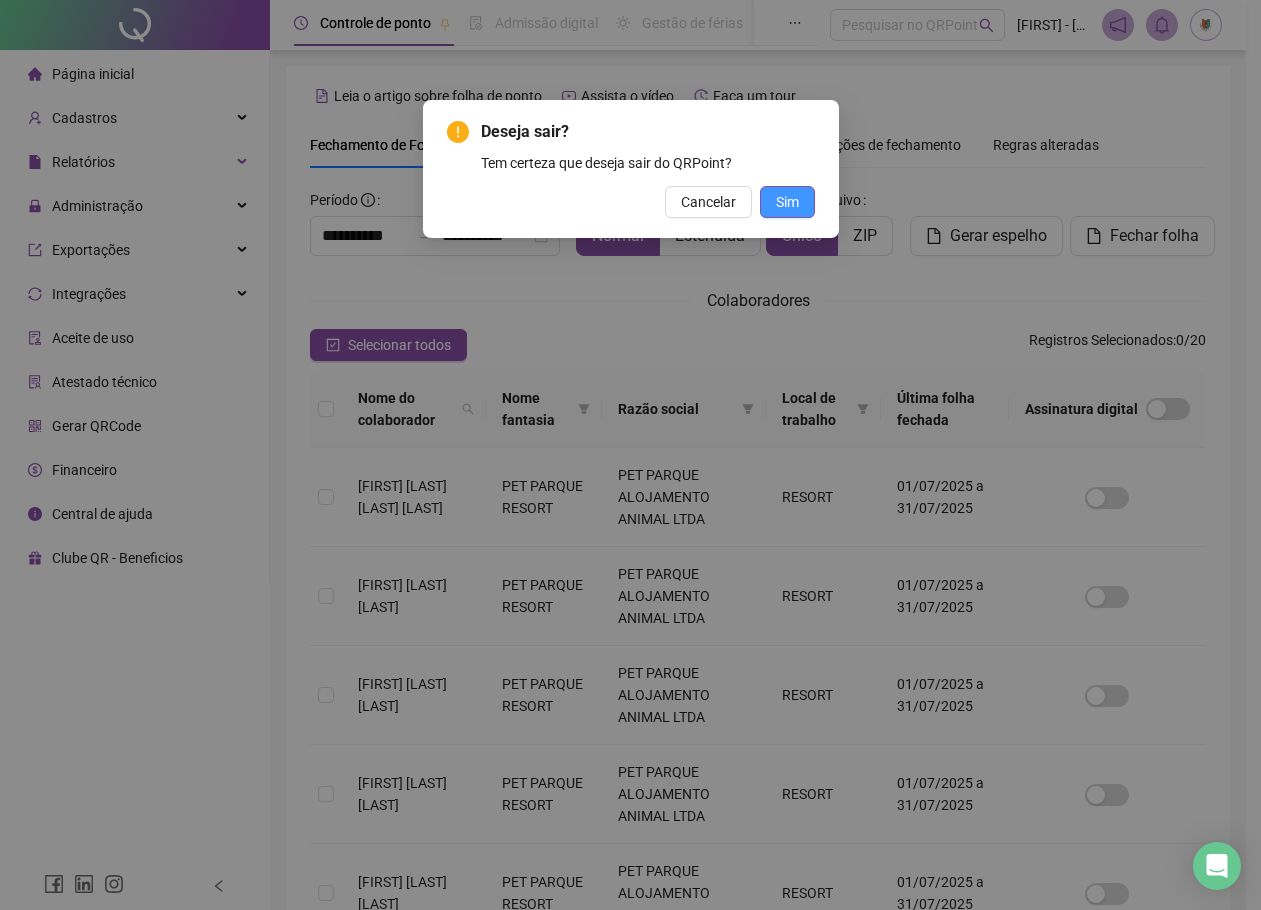 click on "Sim" at bounding box center (787, 202) 